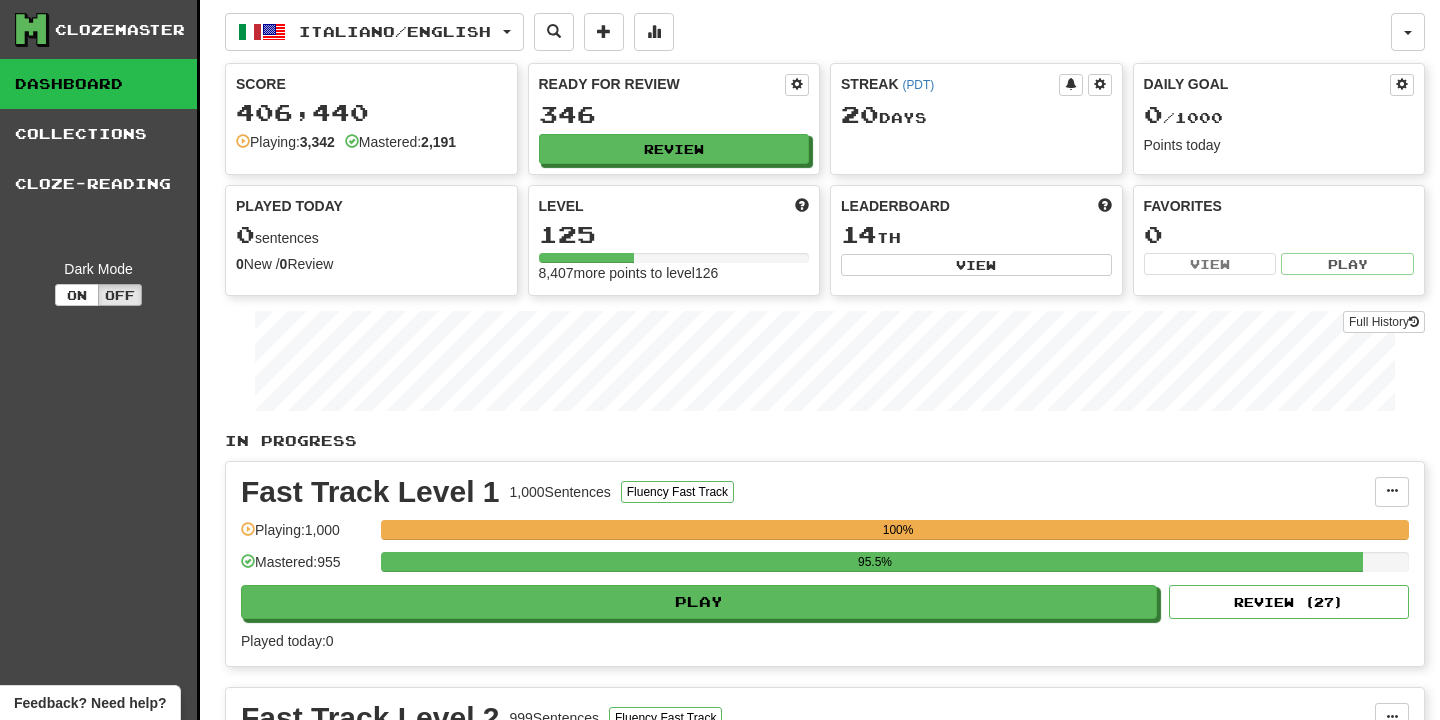 scroll, scrollTop: 710, scrollLeft: 0, axis: vertical 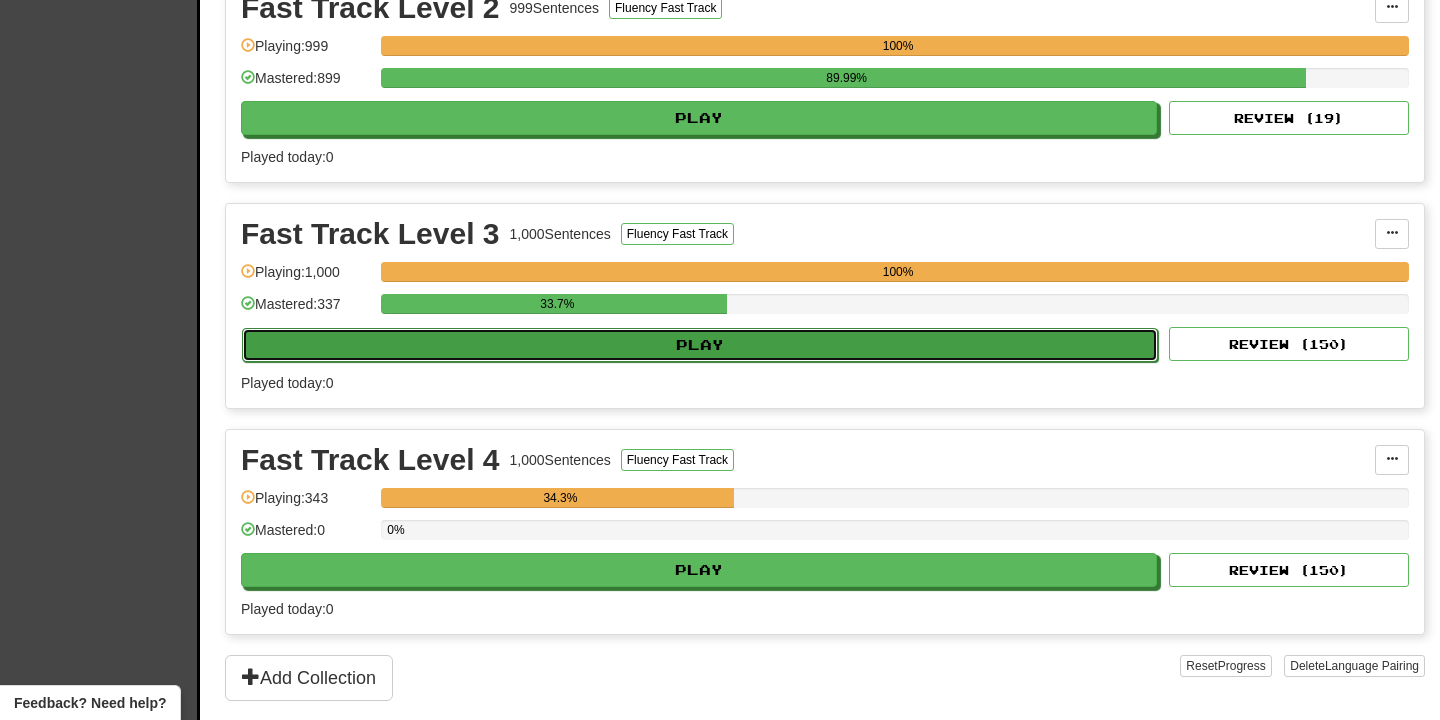 click on "Play" at bounding box center (700, 345) 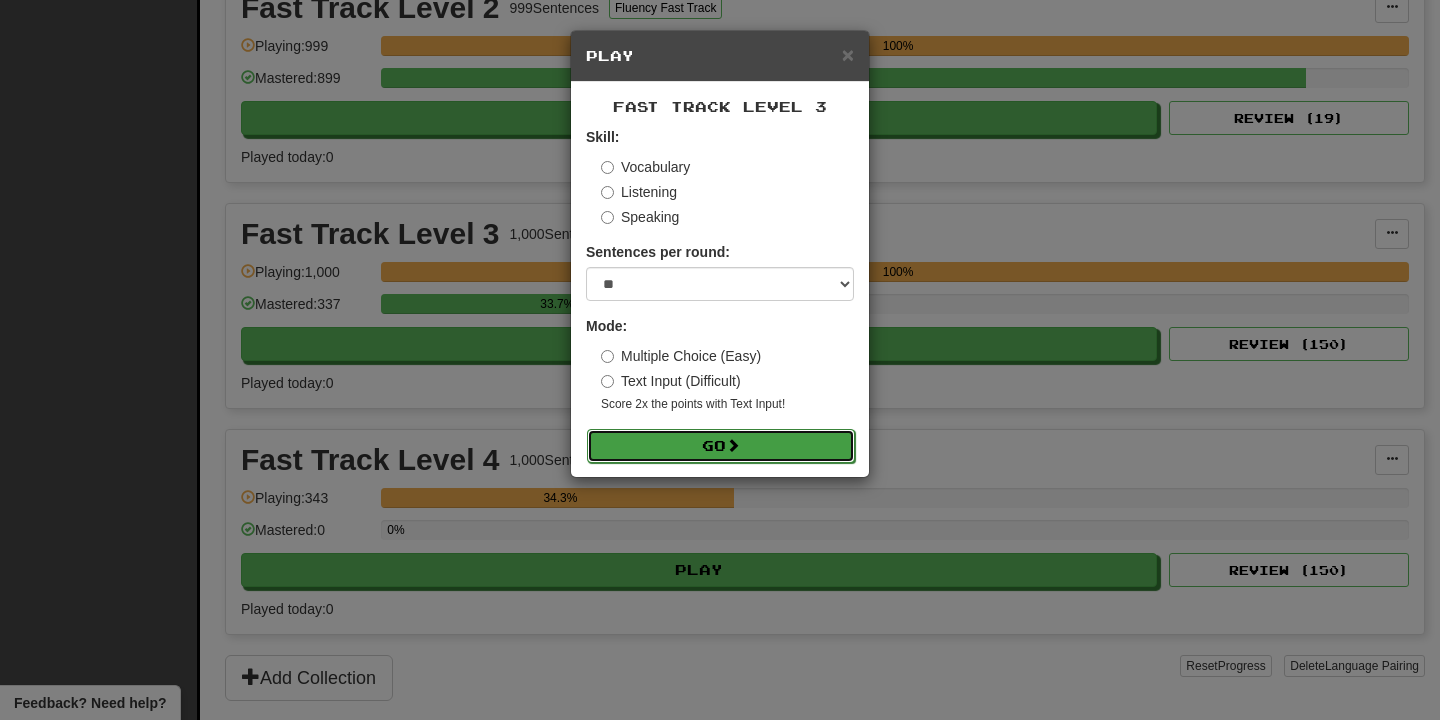 click on "Go" at bounding box center [721, 446] 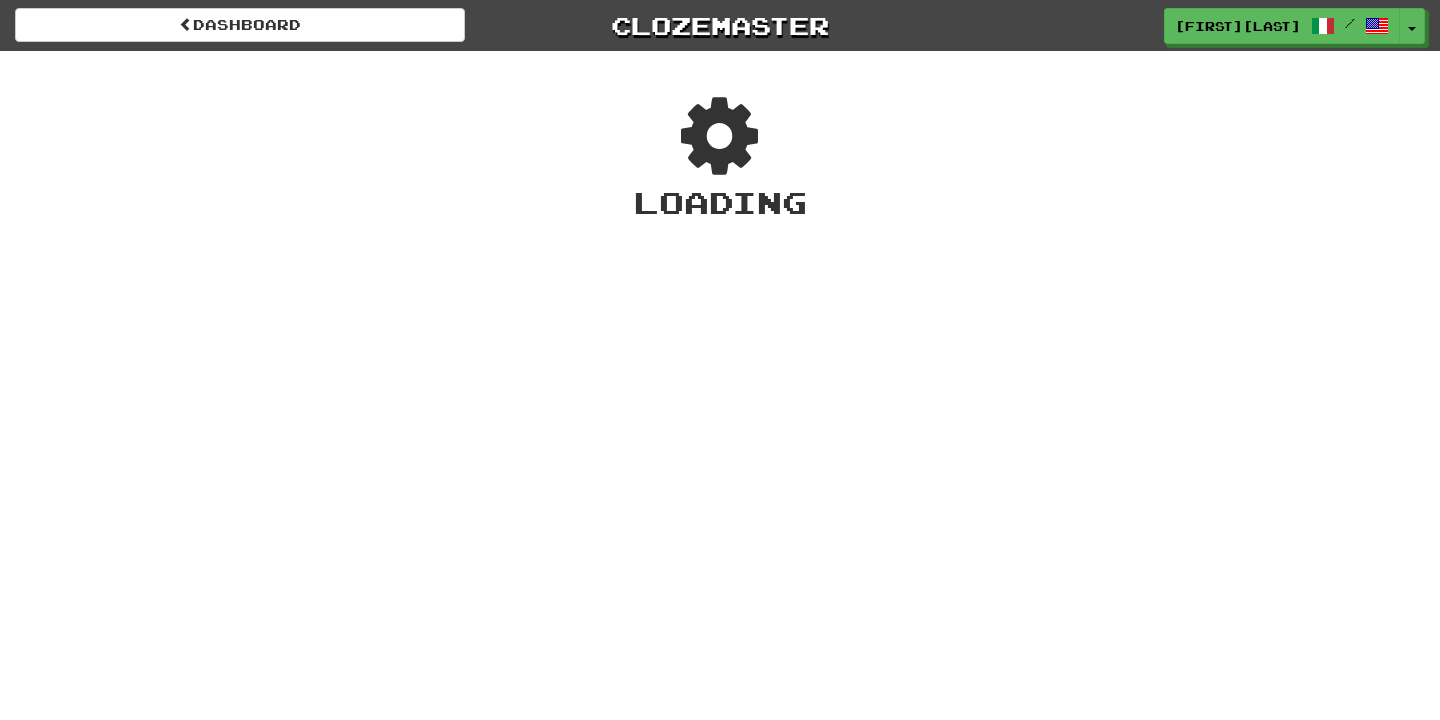 scroll, scrollTop: 0, scrollLeft: 0, axis: both 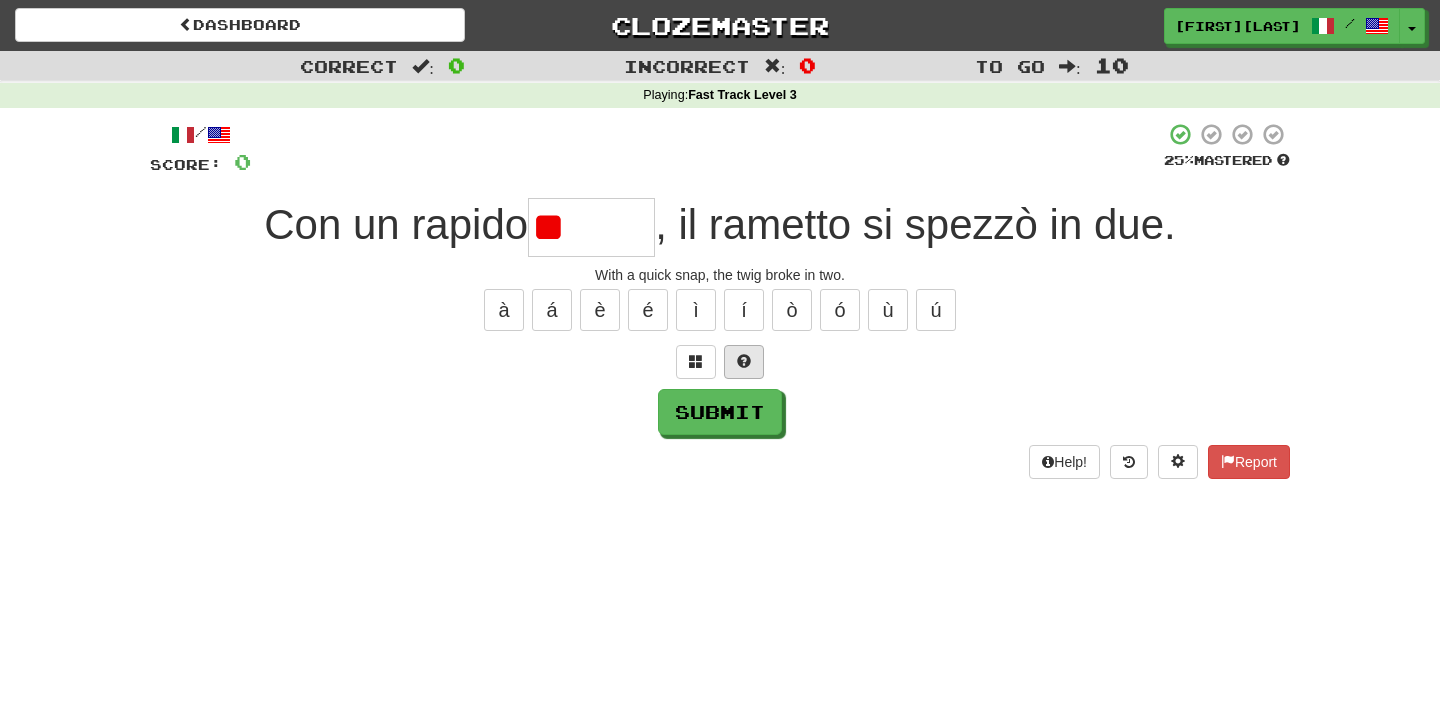 type on "*" 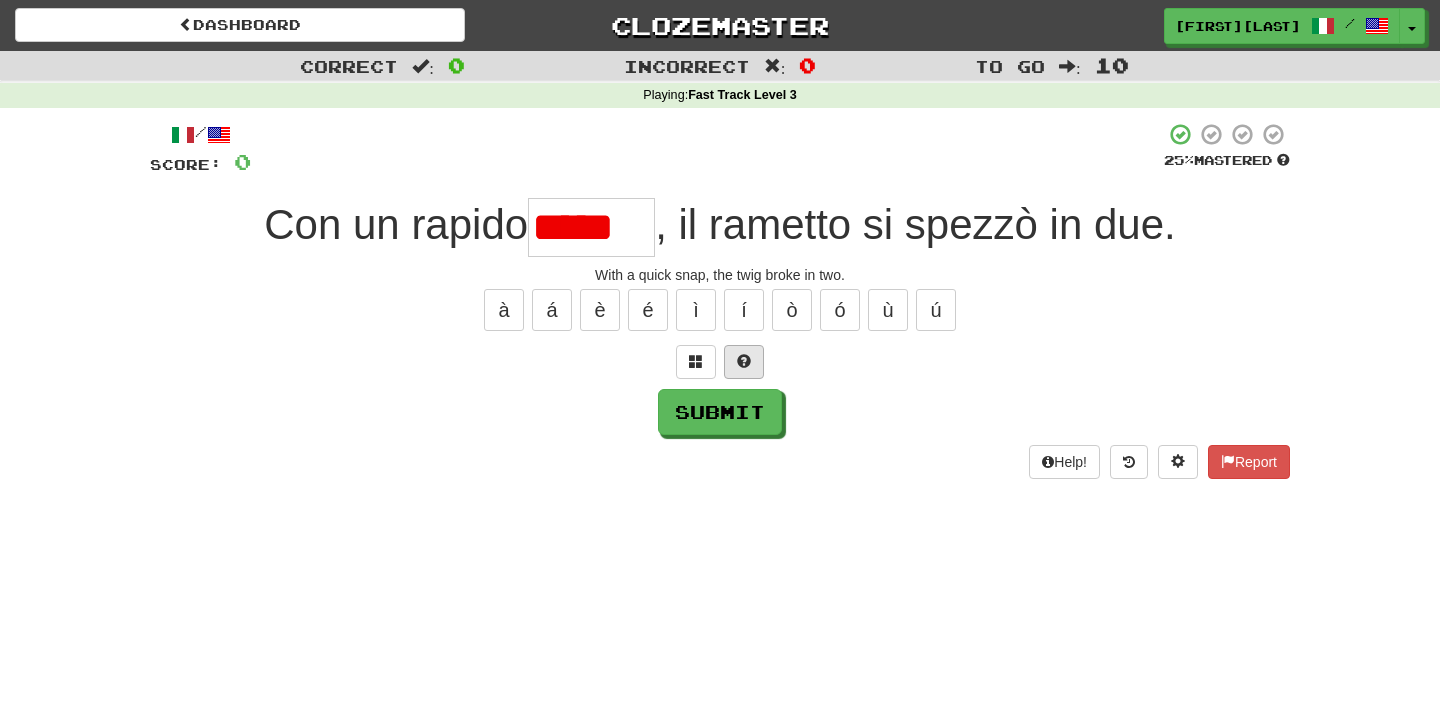 scroll, scrollTop: 0, scrollLeft: 0, axis: both 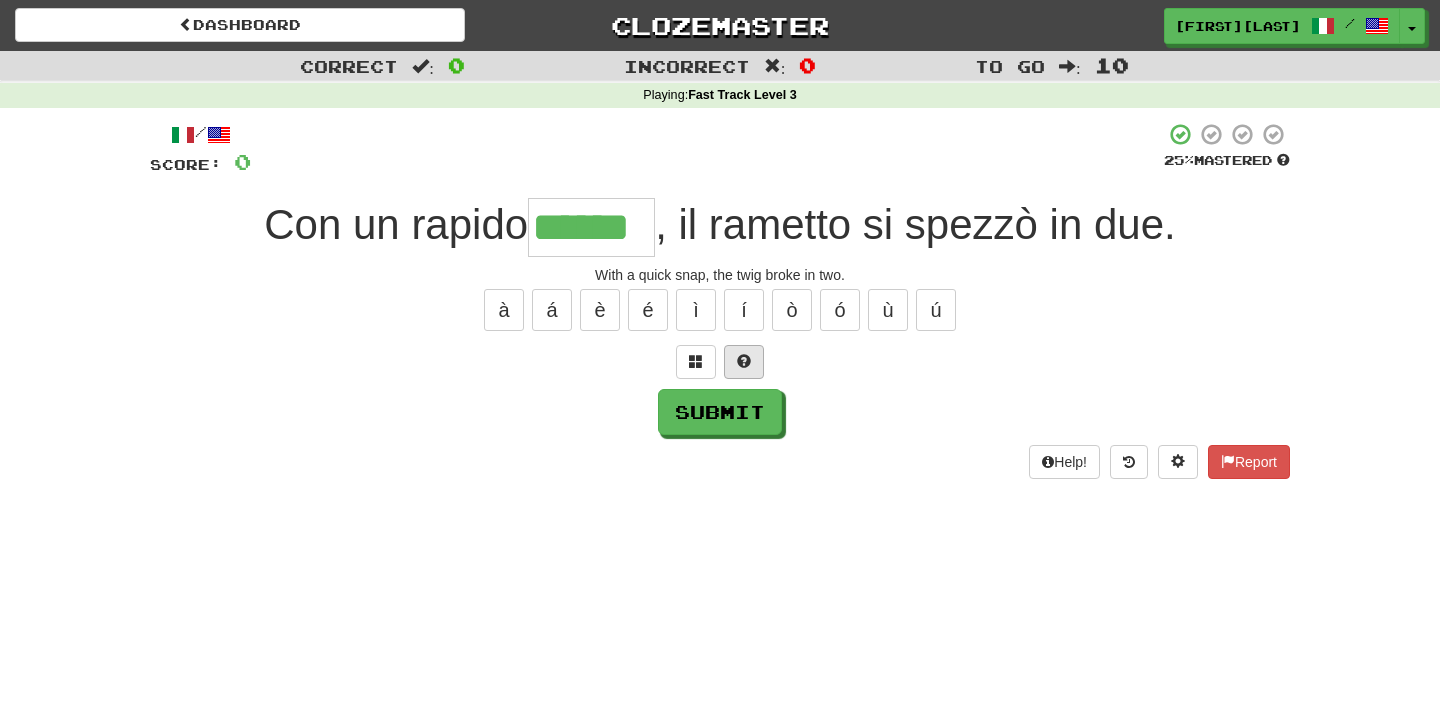 type on "******" 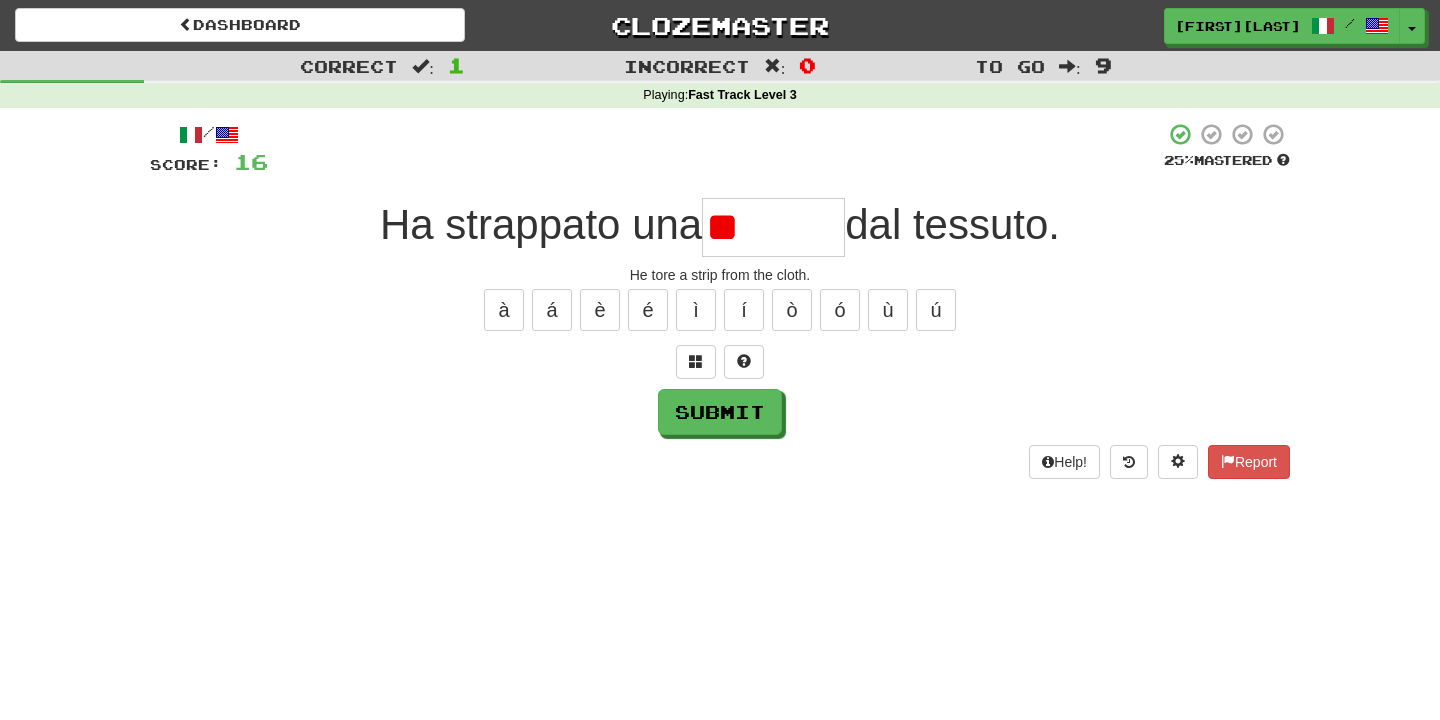 type on "*" 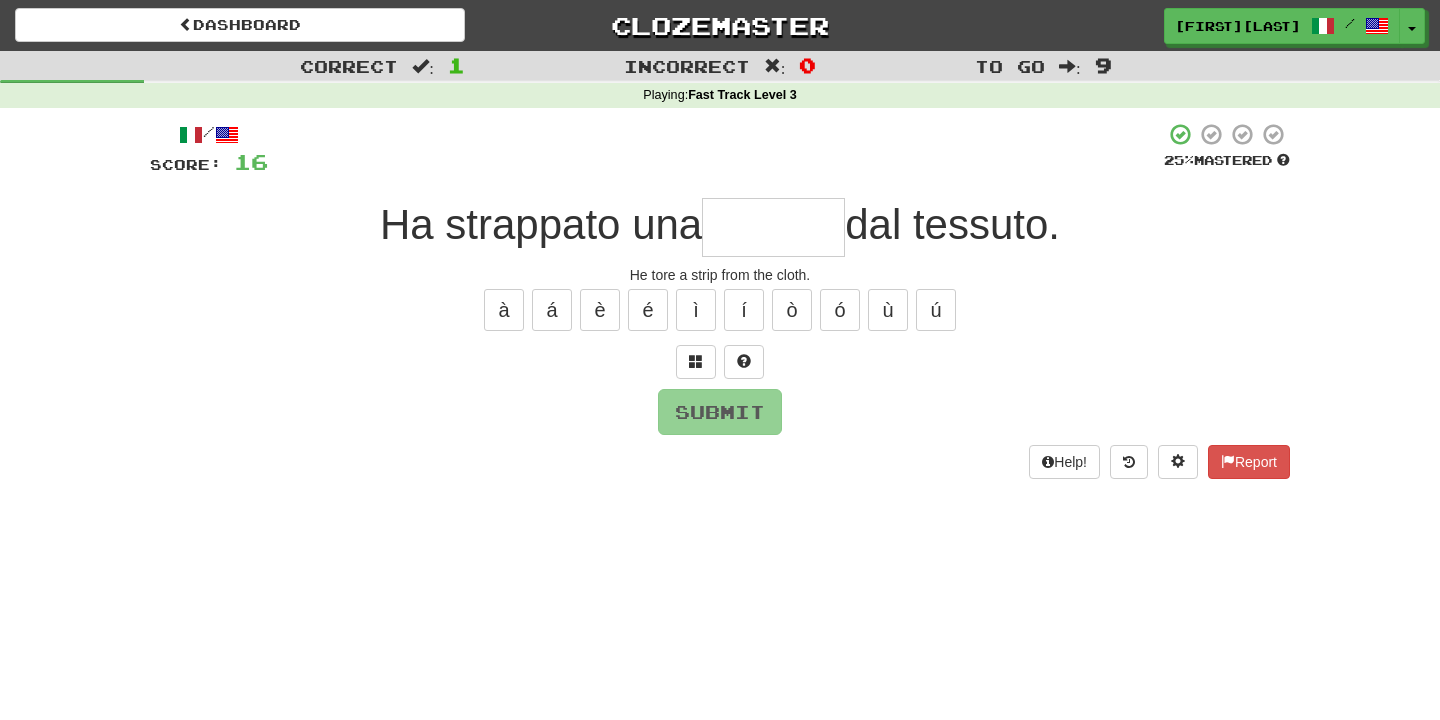 type on "********" 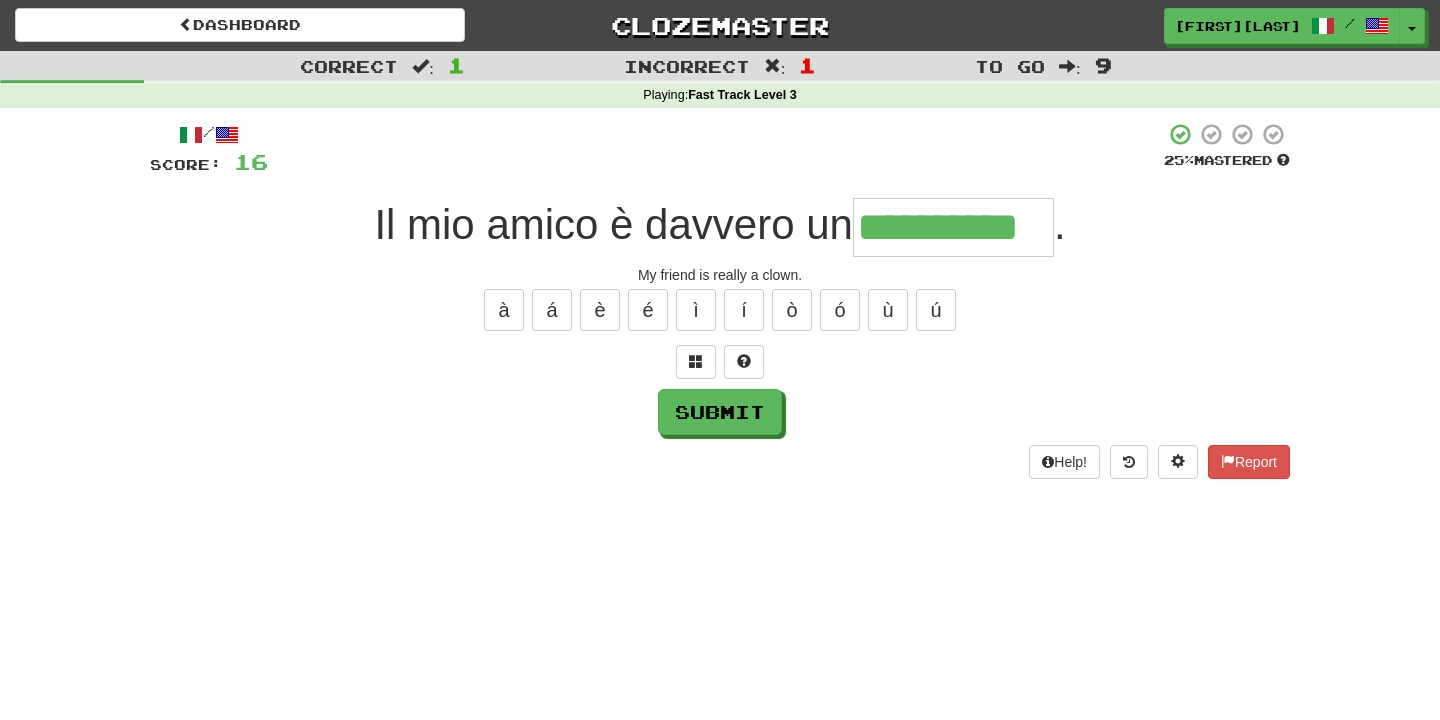 type on "**********" 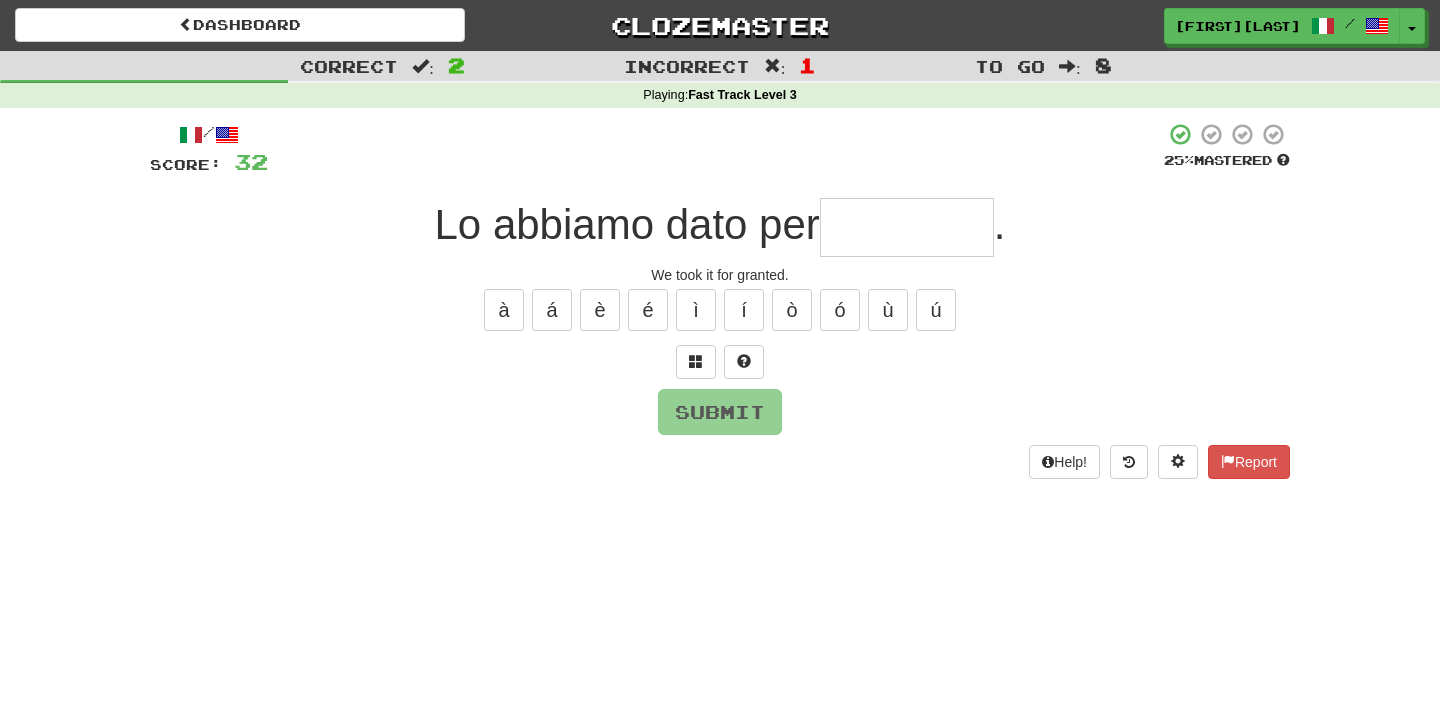 type on "*" 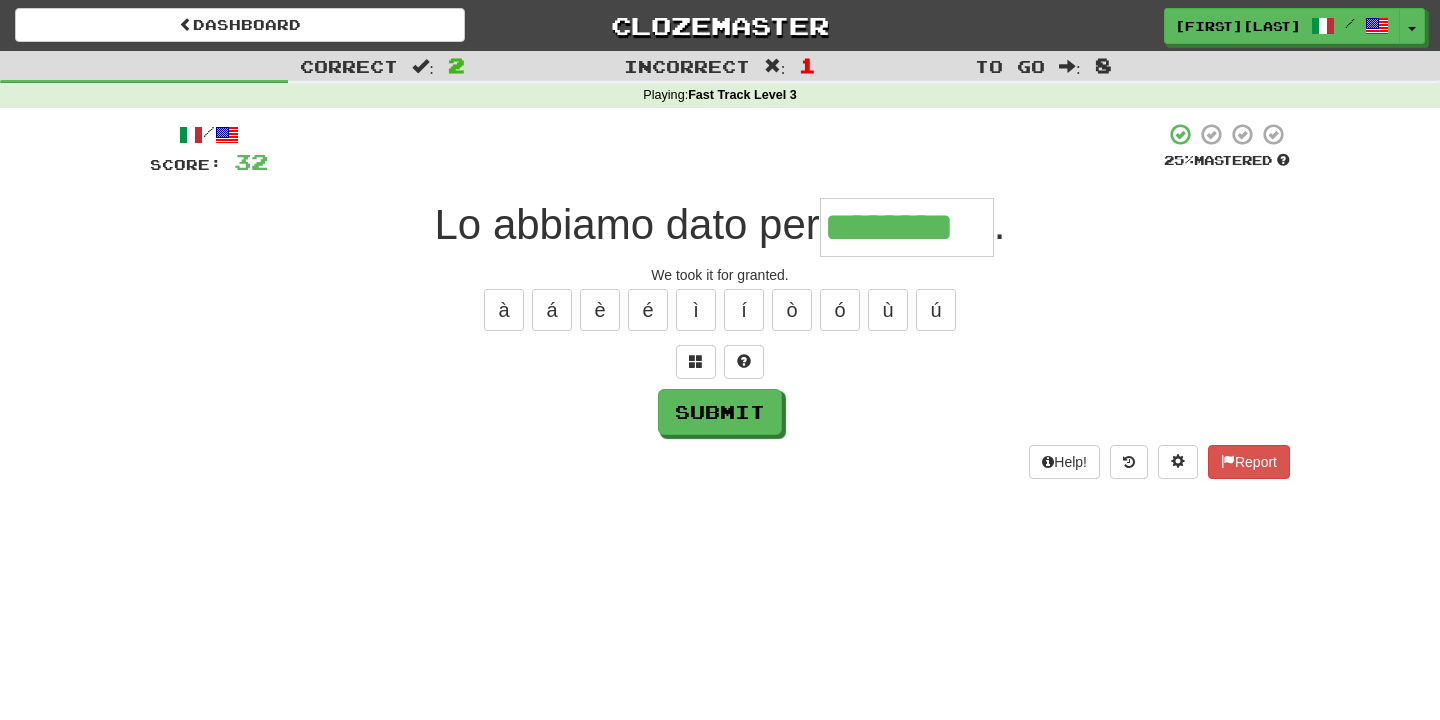 type on "********" 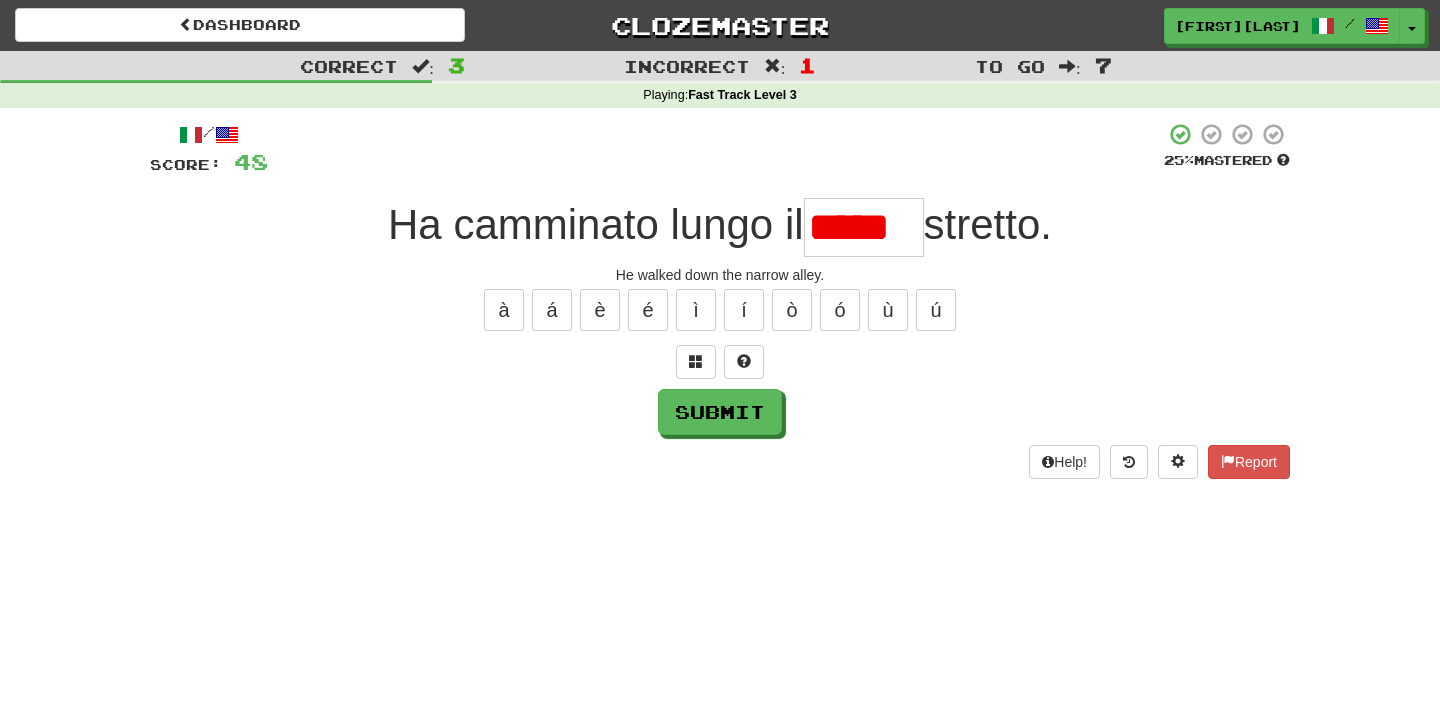 scroll, scrollTop: 0, scrollLeft: 0, axis: both 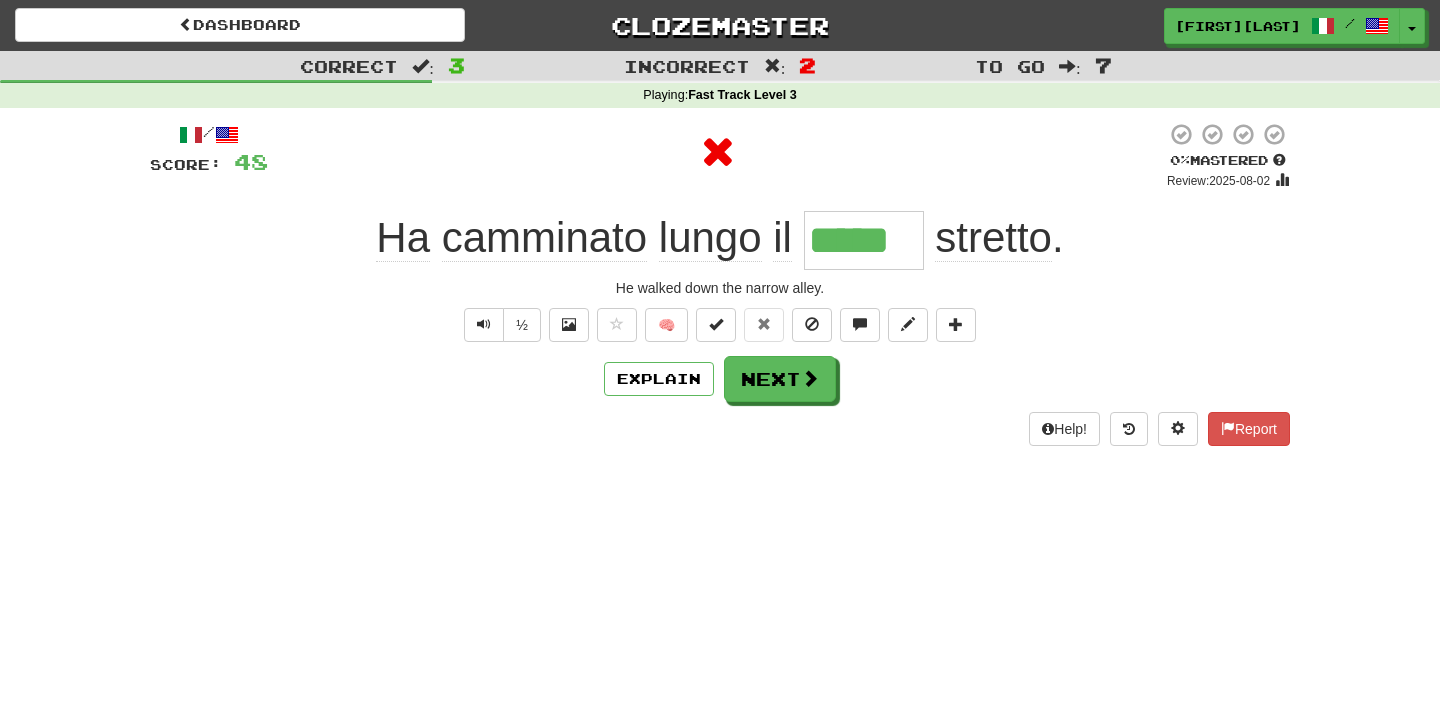 type on "******" 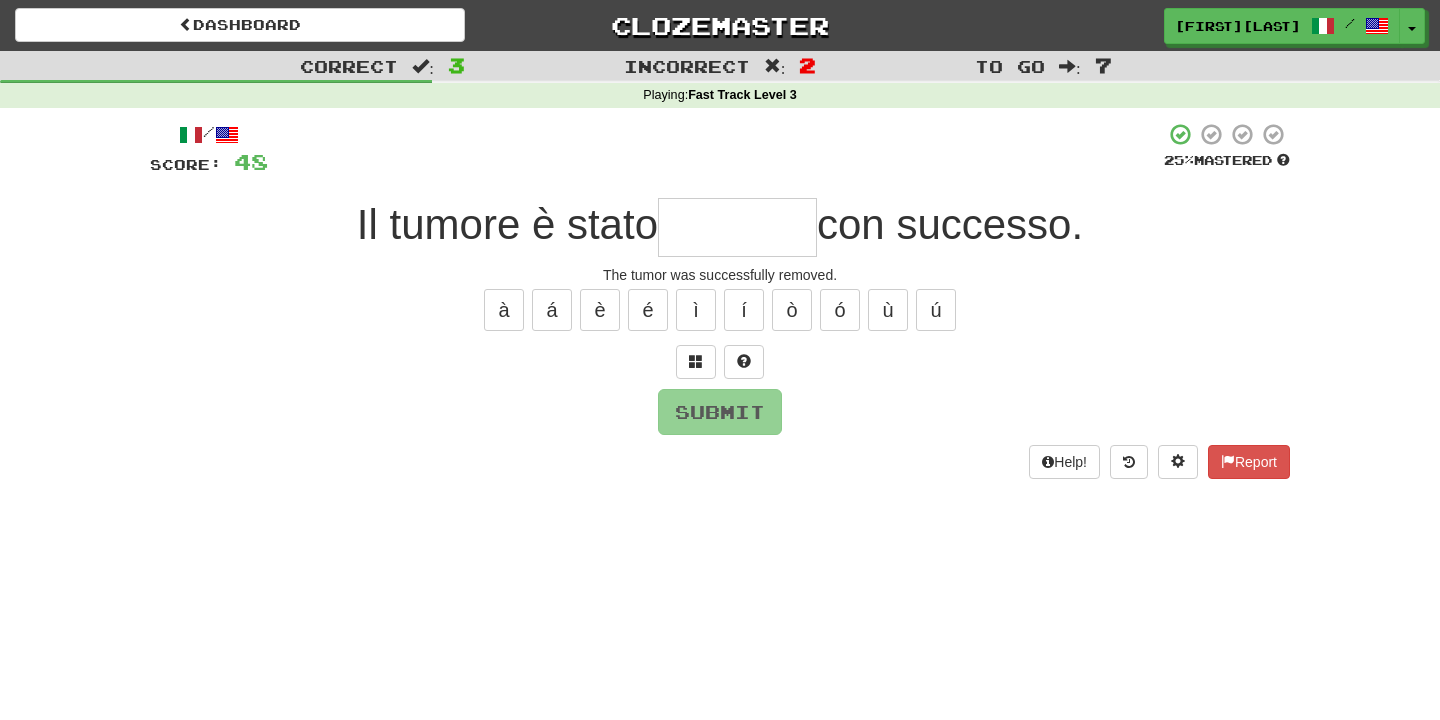 type on "*******" 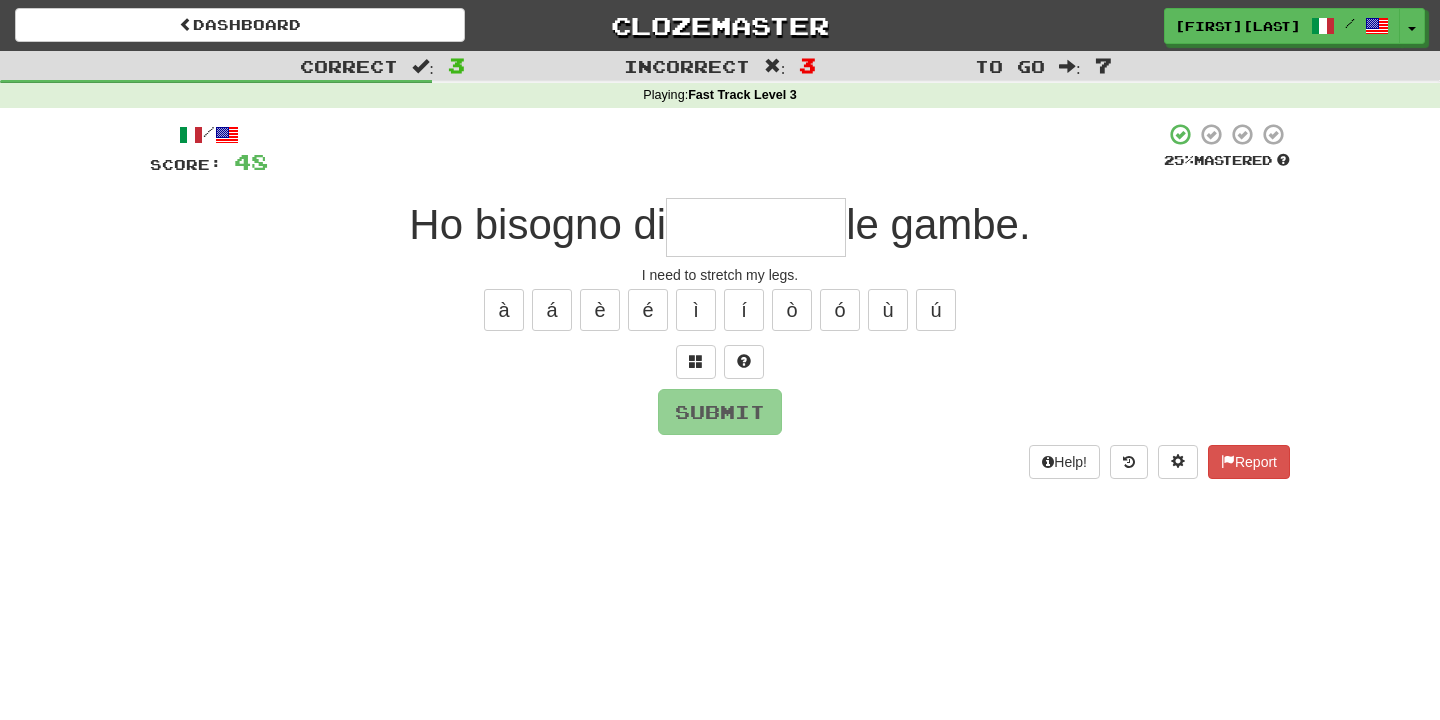 type on "*" 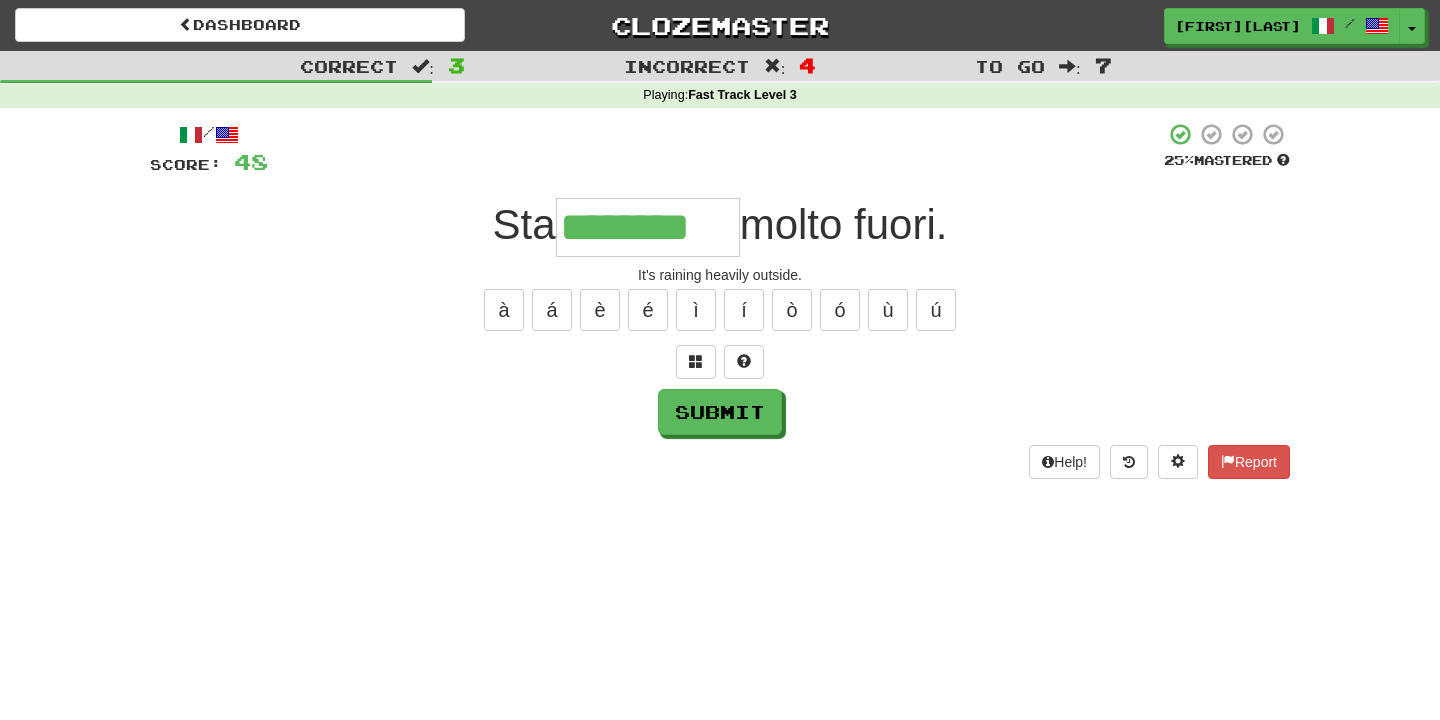 type on "********" 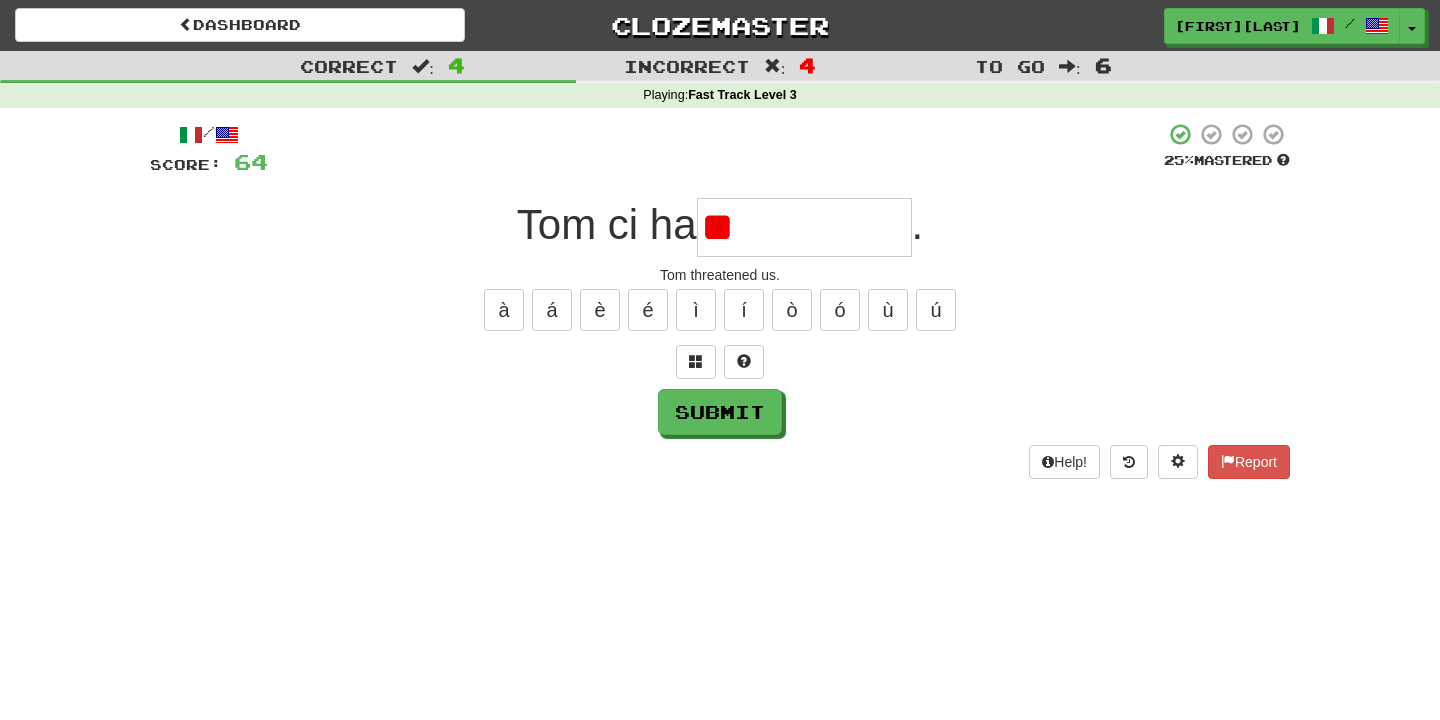 type on "*" 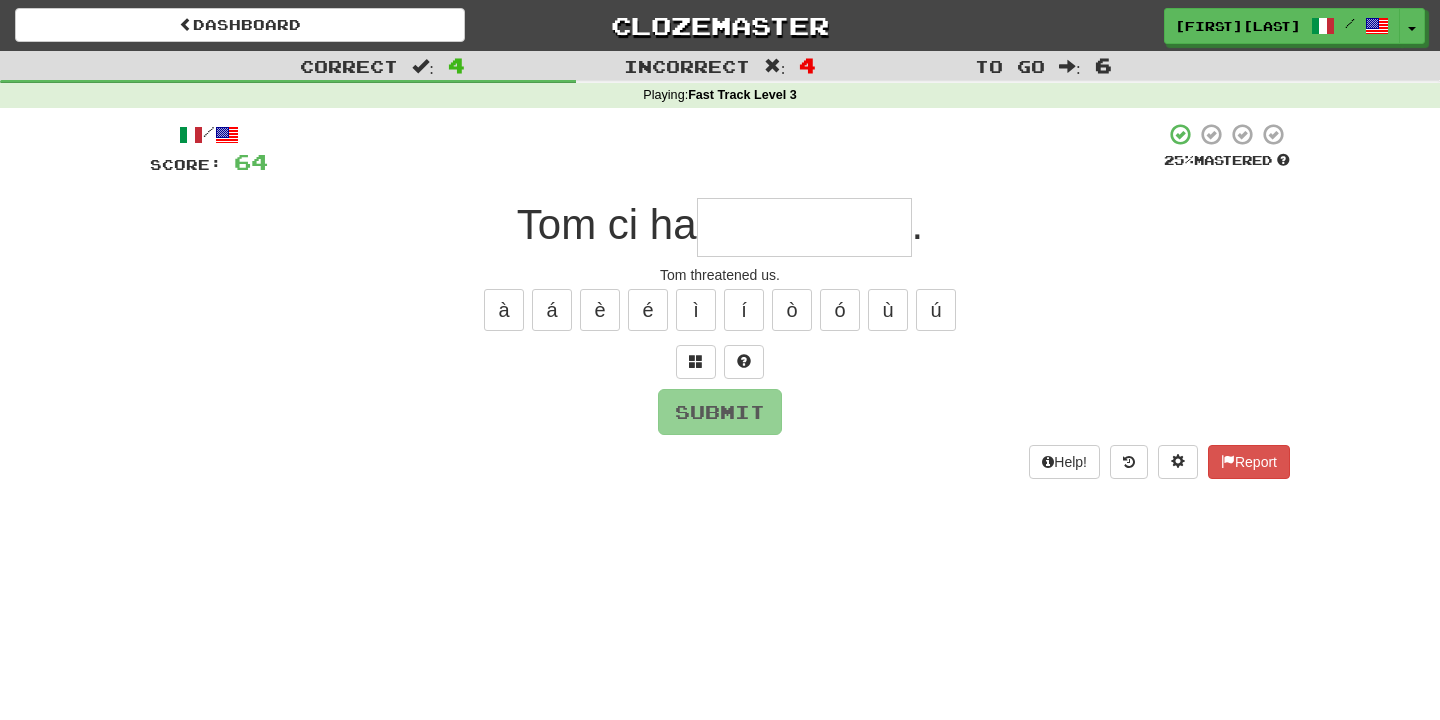type on "**********" 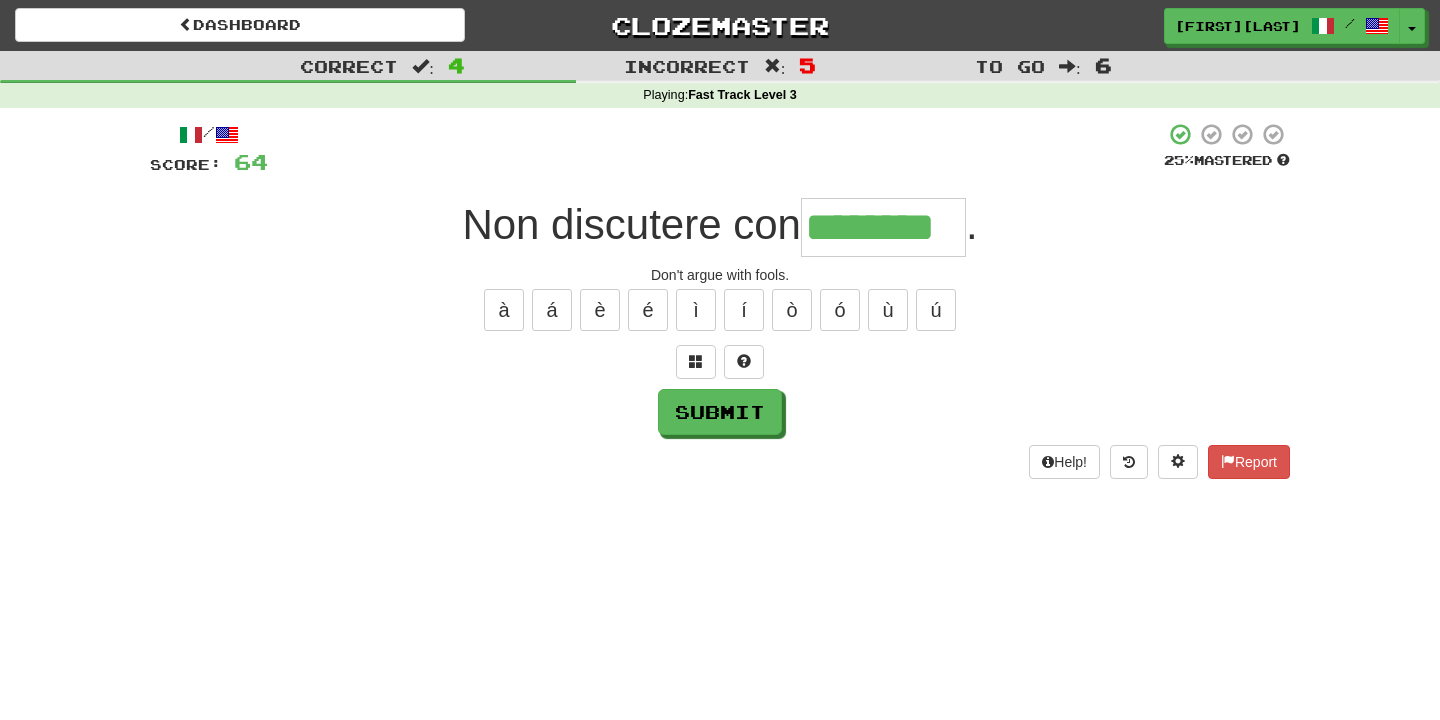 type on "********" 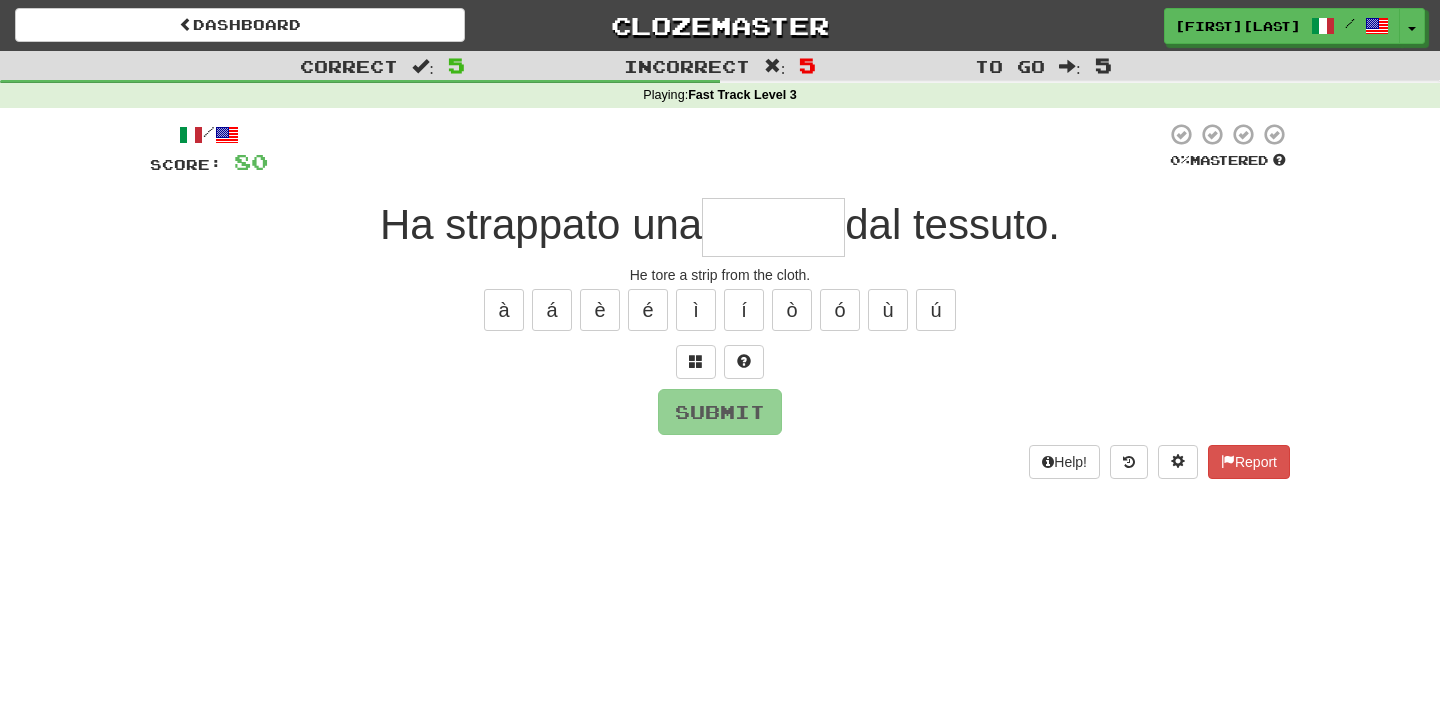 type on "*" 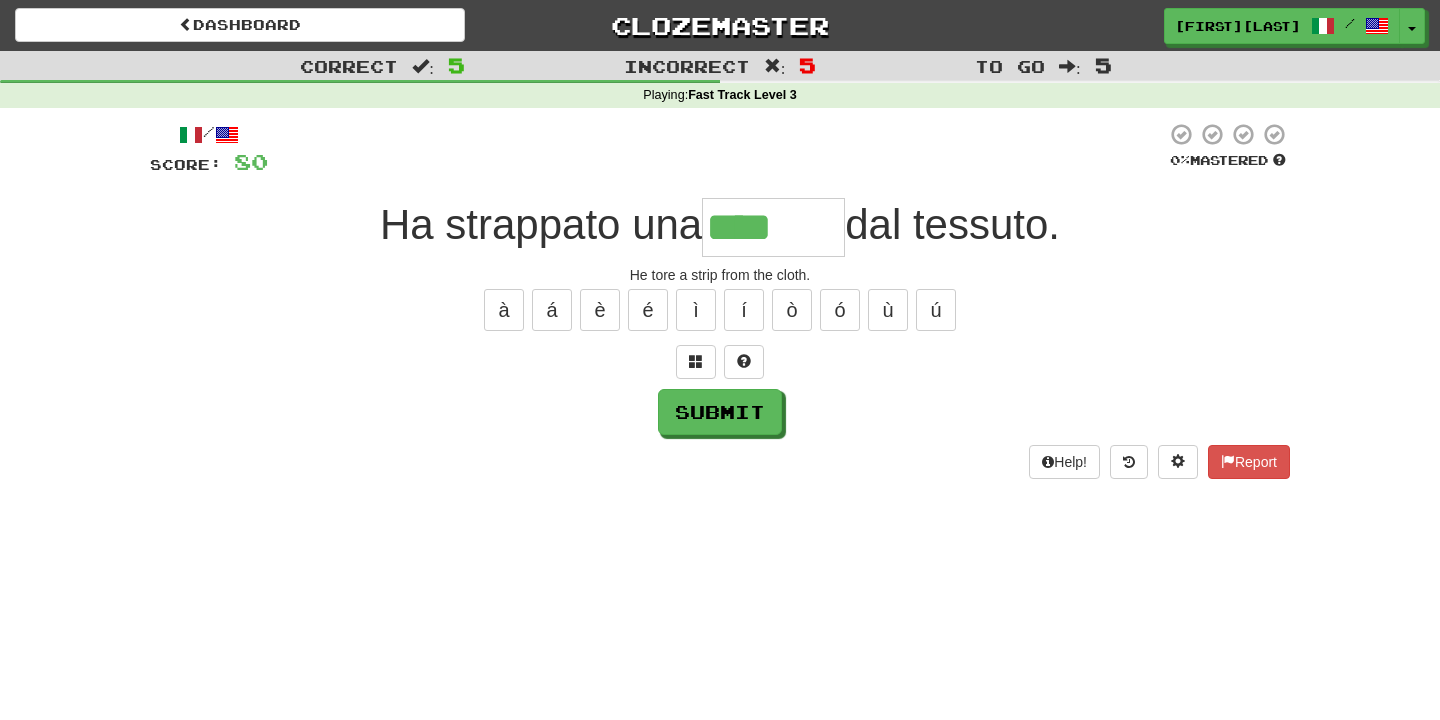 type on "********" 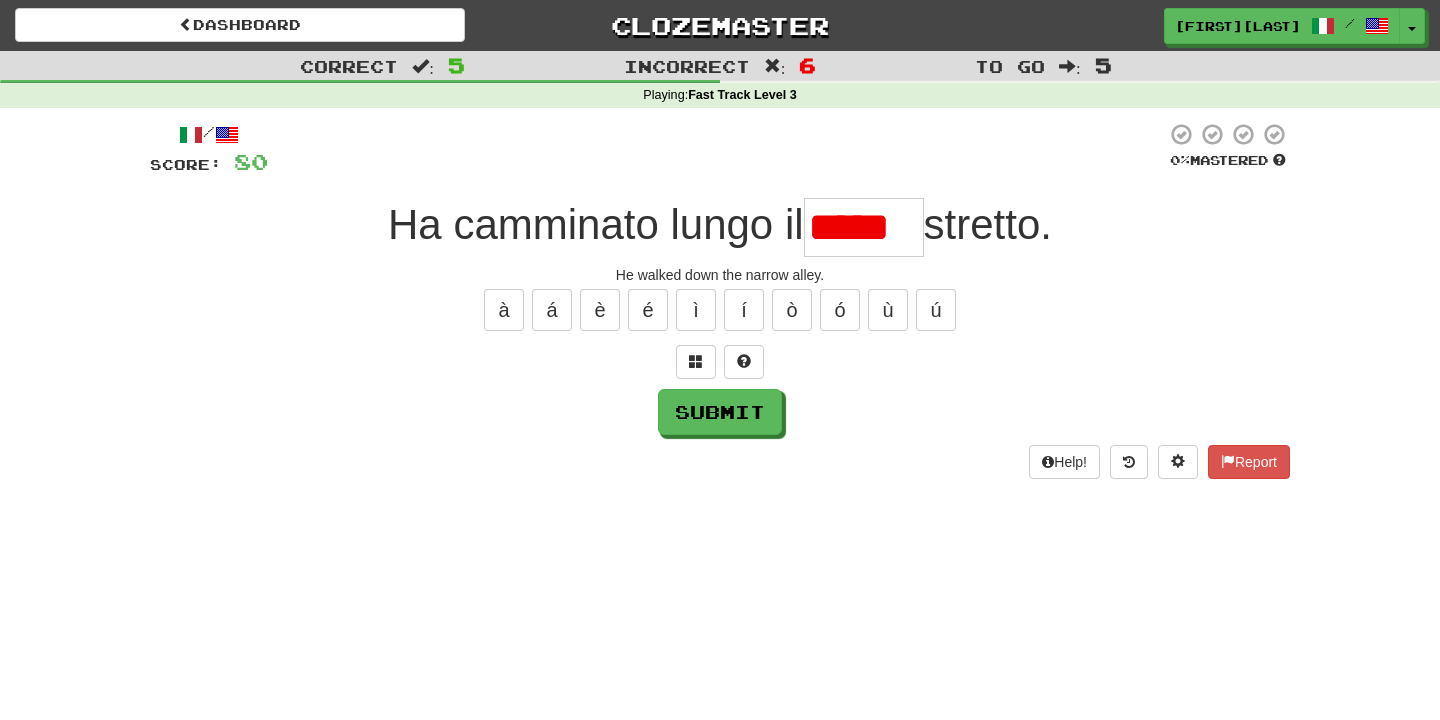 scroll, scrollTop: 0, scrollLeft: 0, axis: both 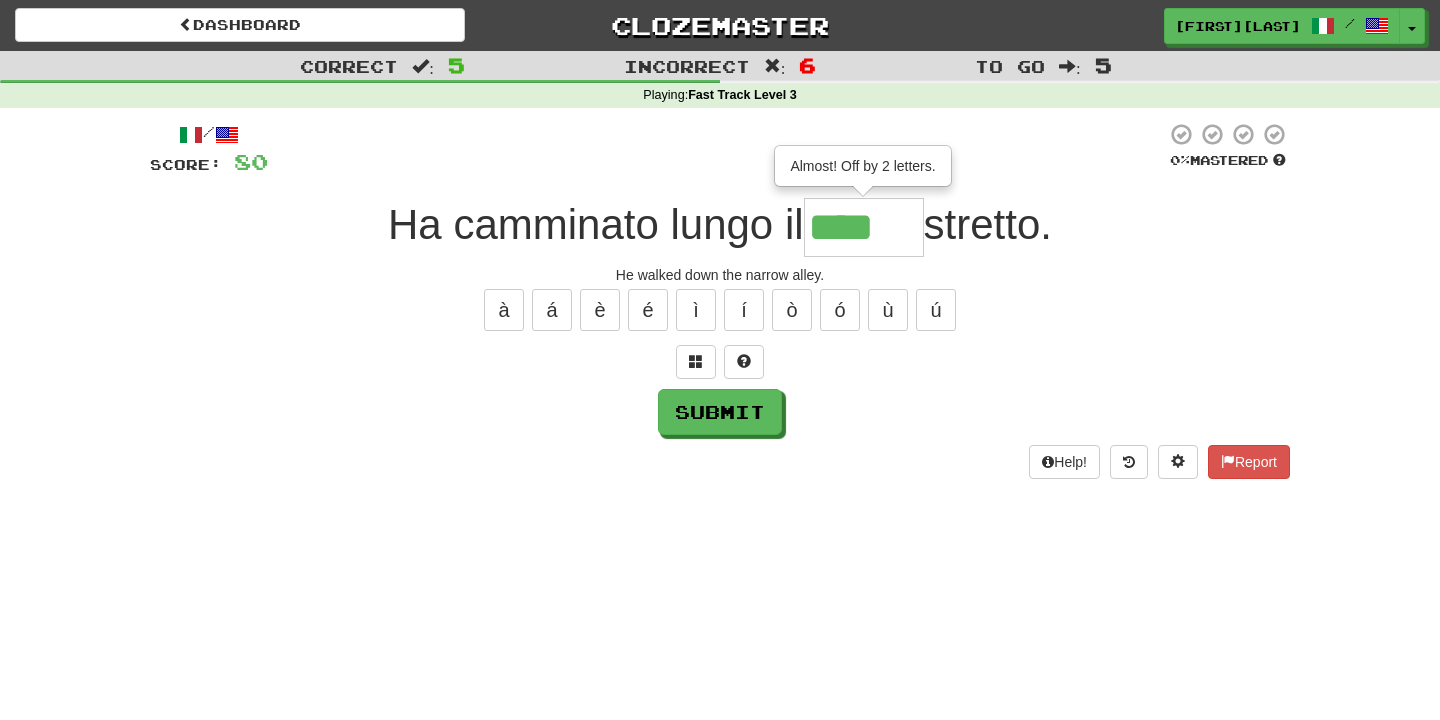 type on "******" 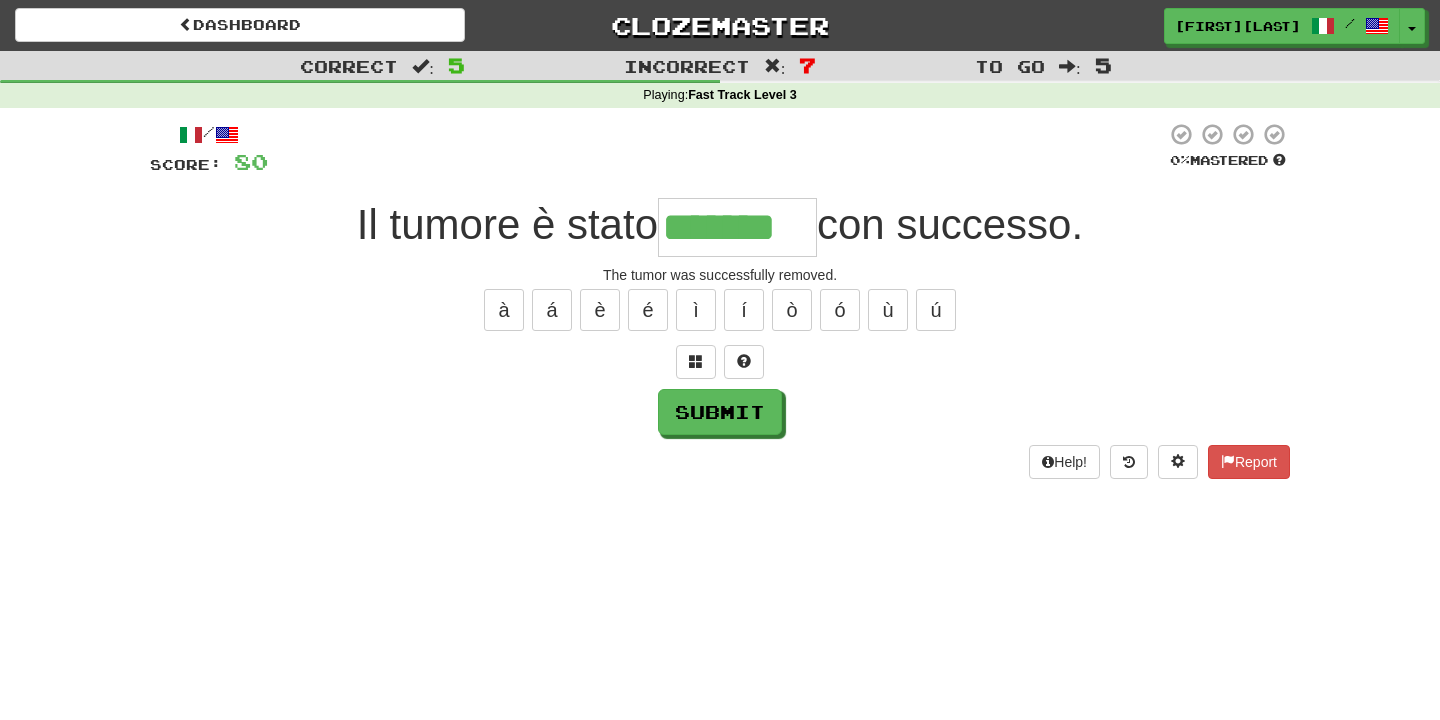 type on "*******" 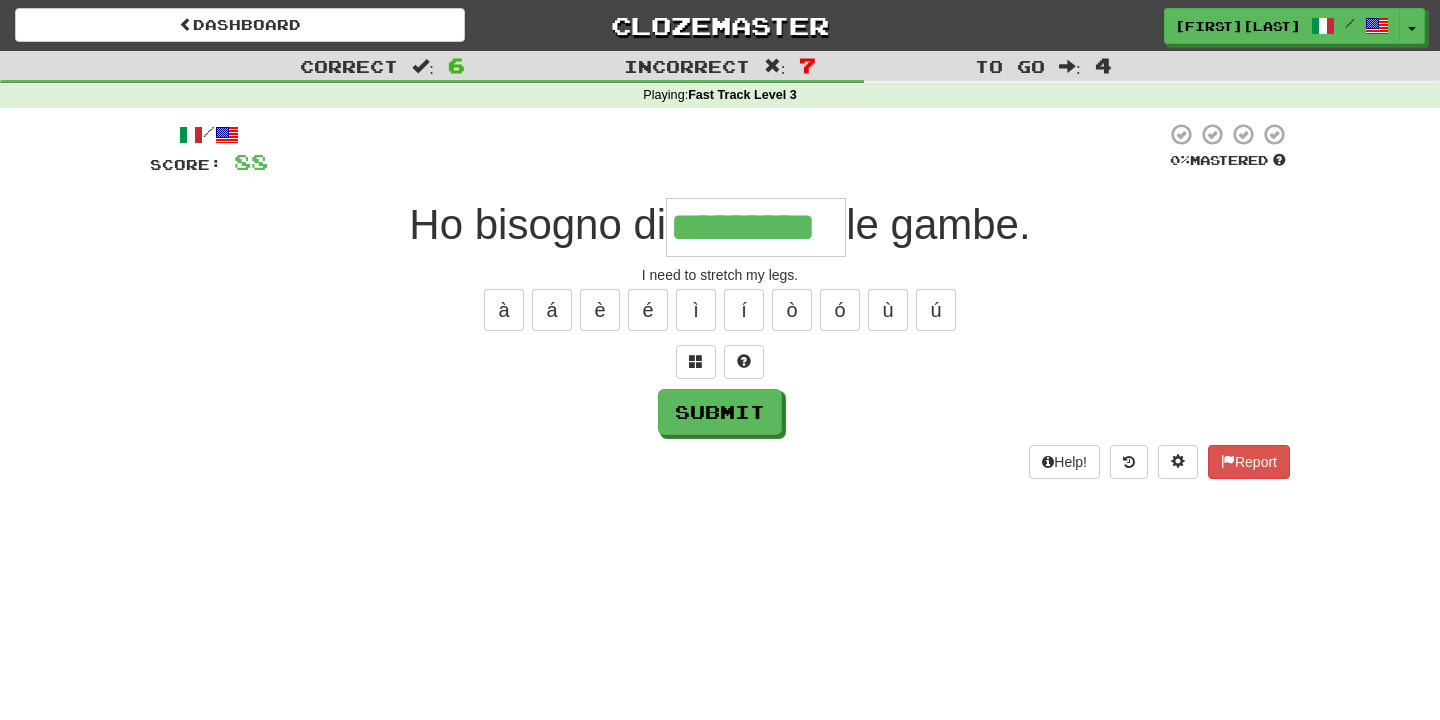 type on "*********" 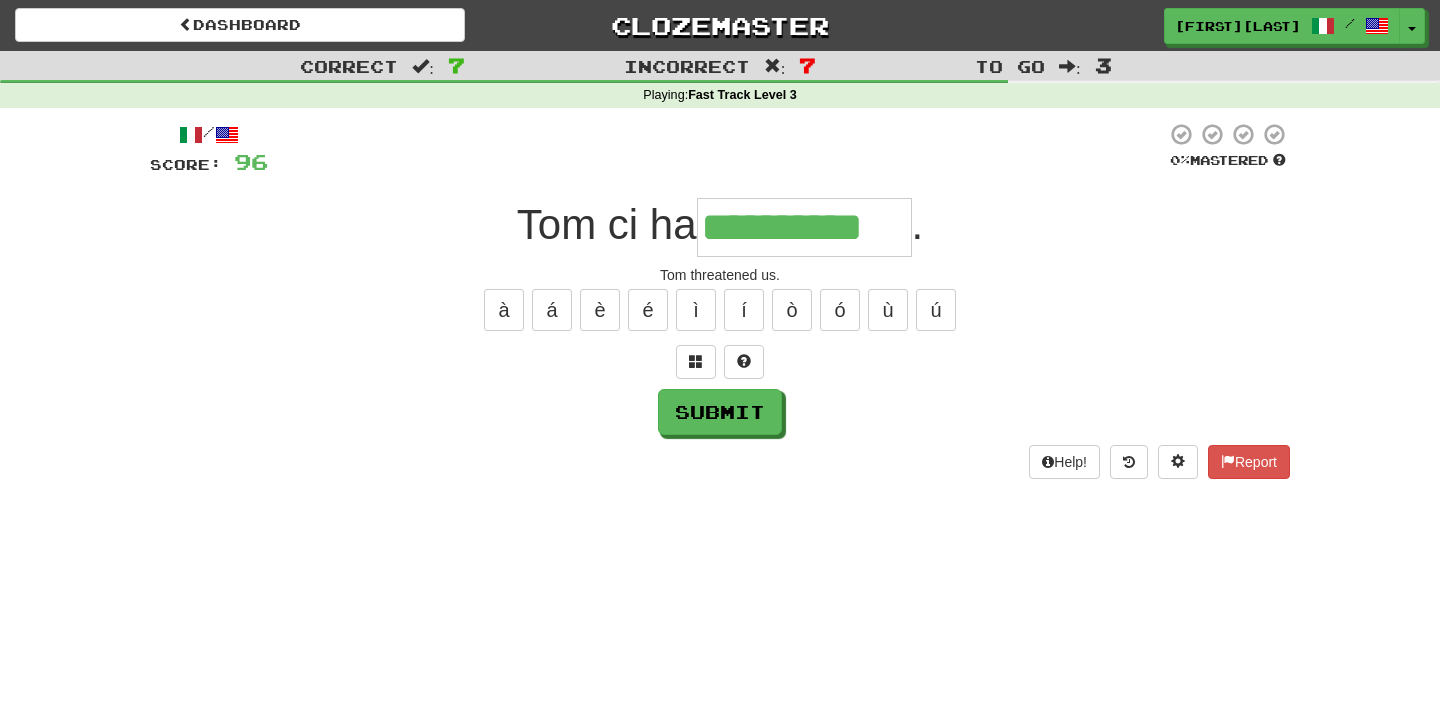 type on "**********" 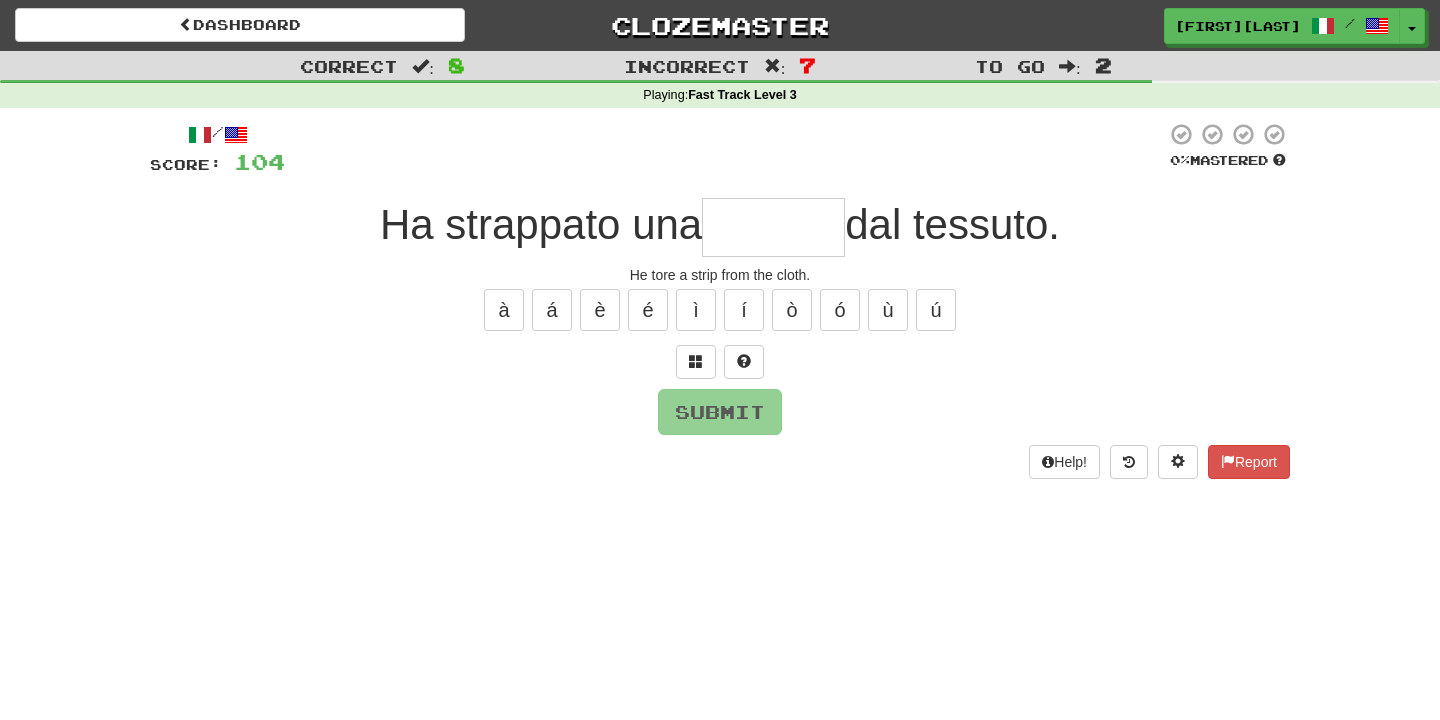 type on "*" 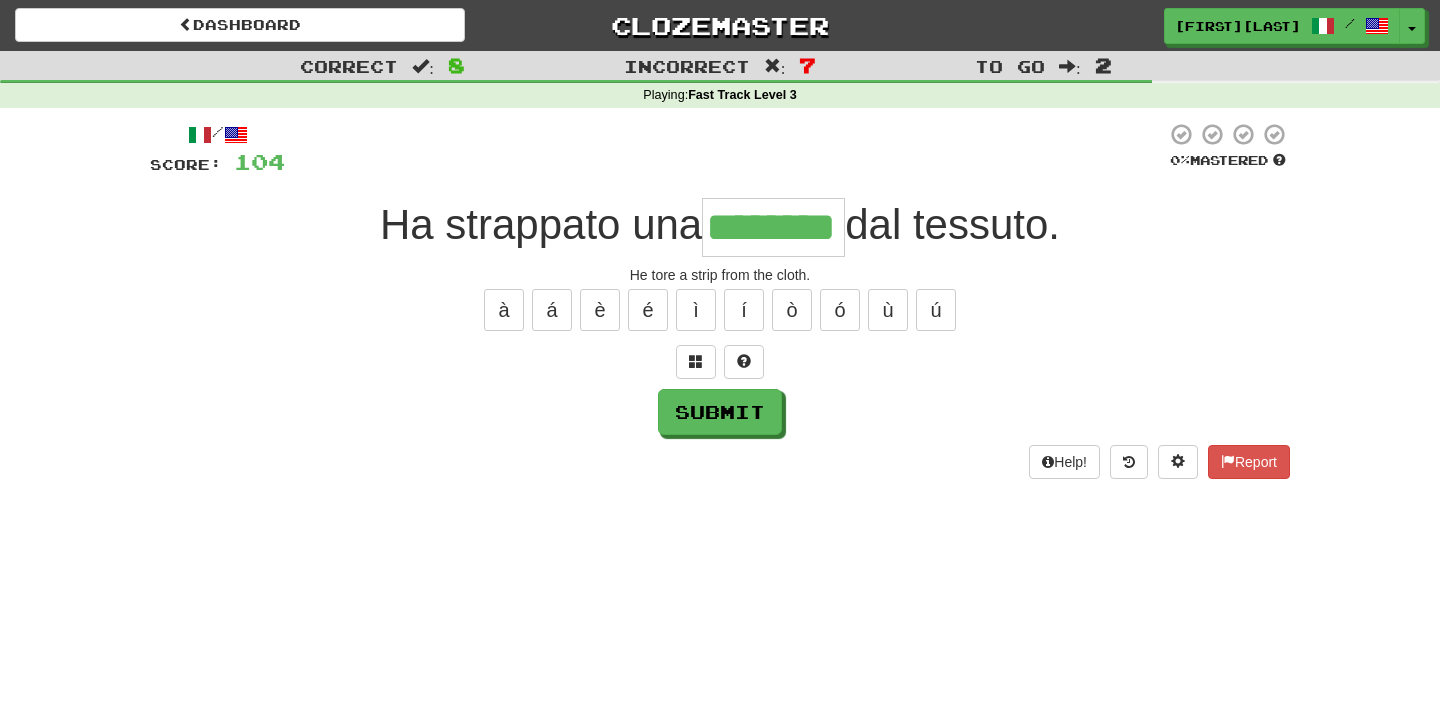 type on "********" 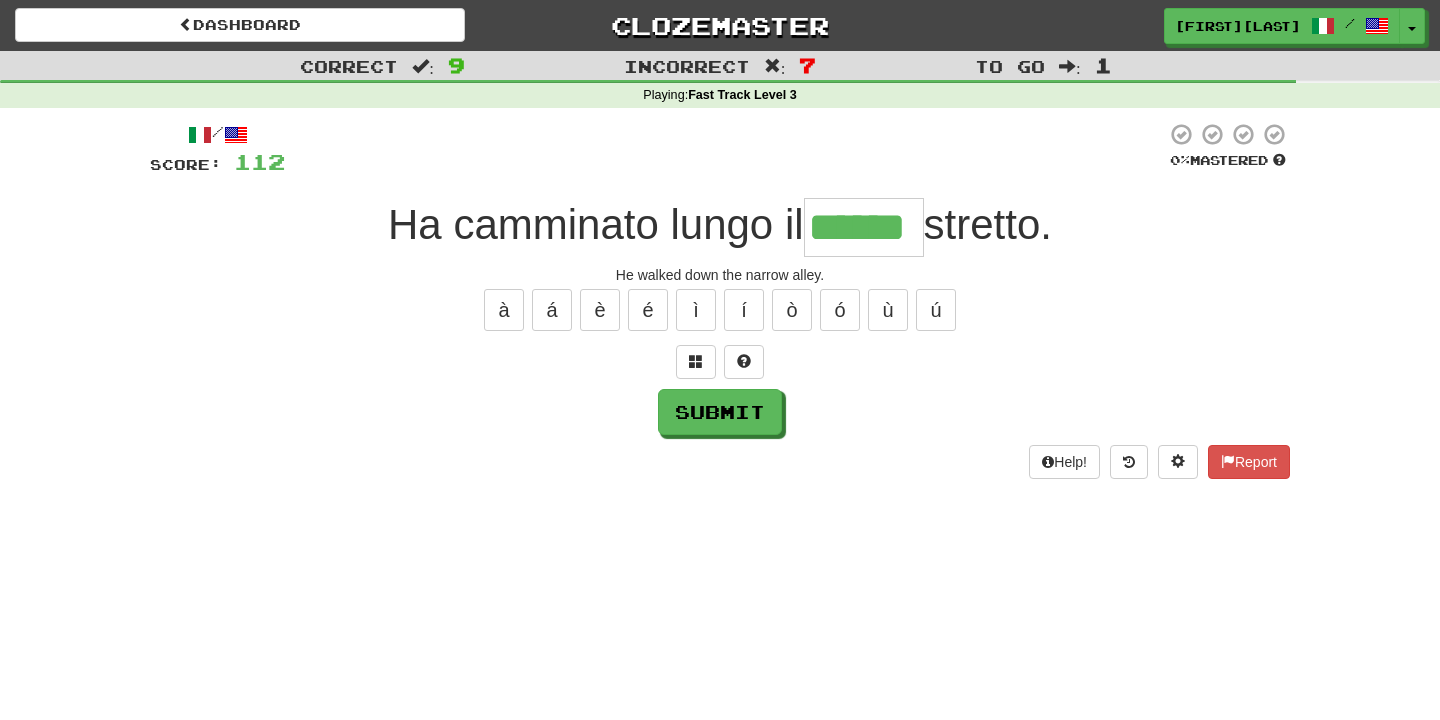 type on "*" 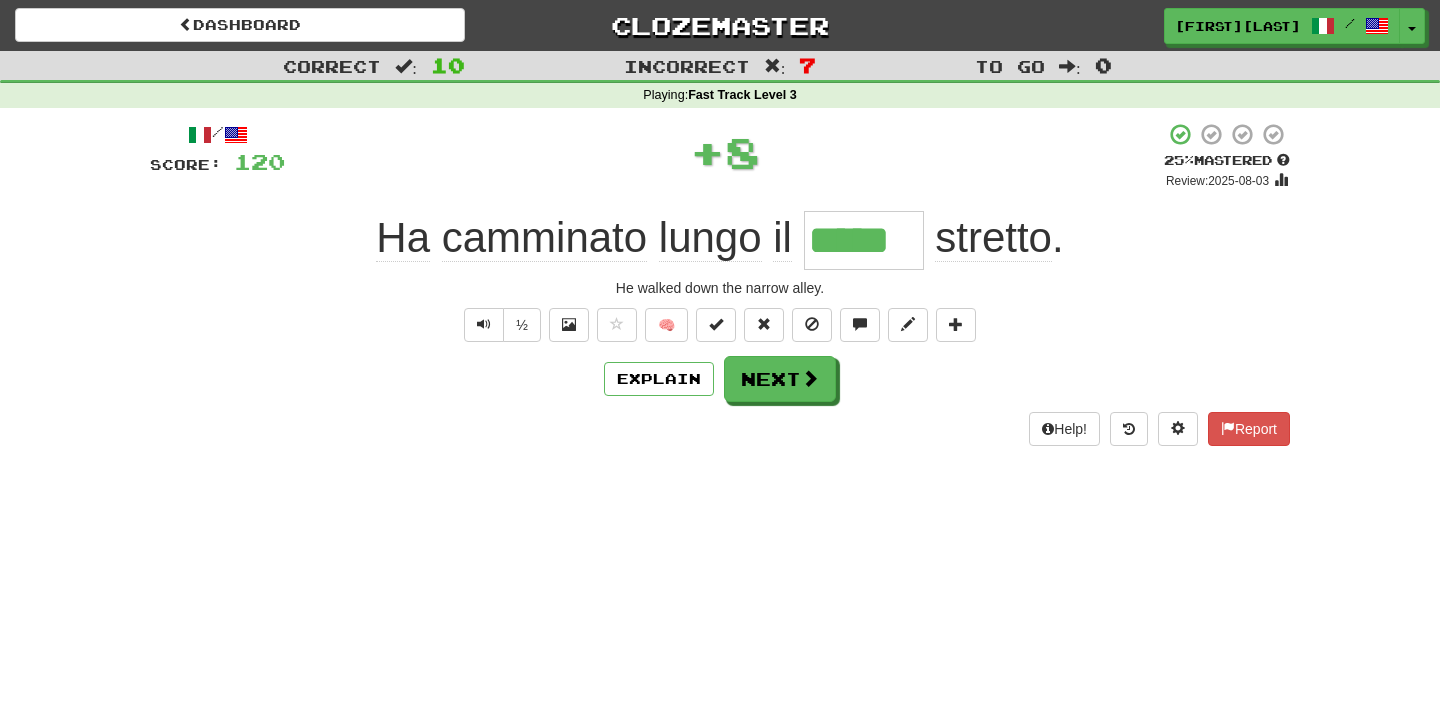 type on "******" 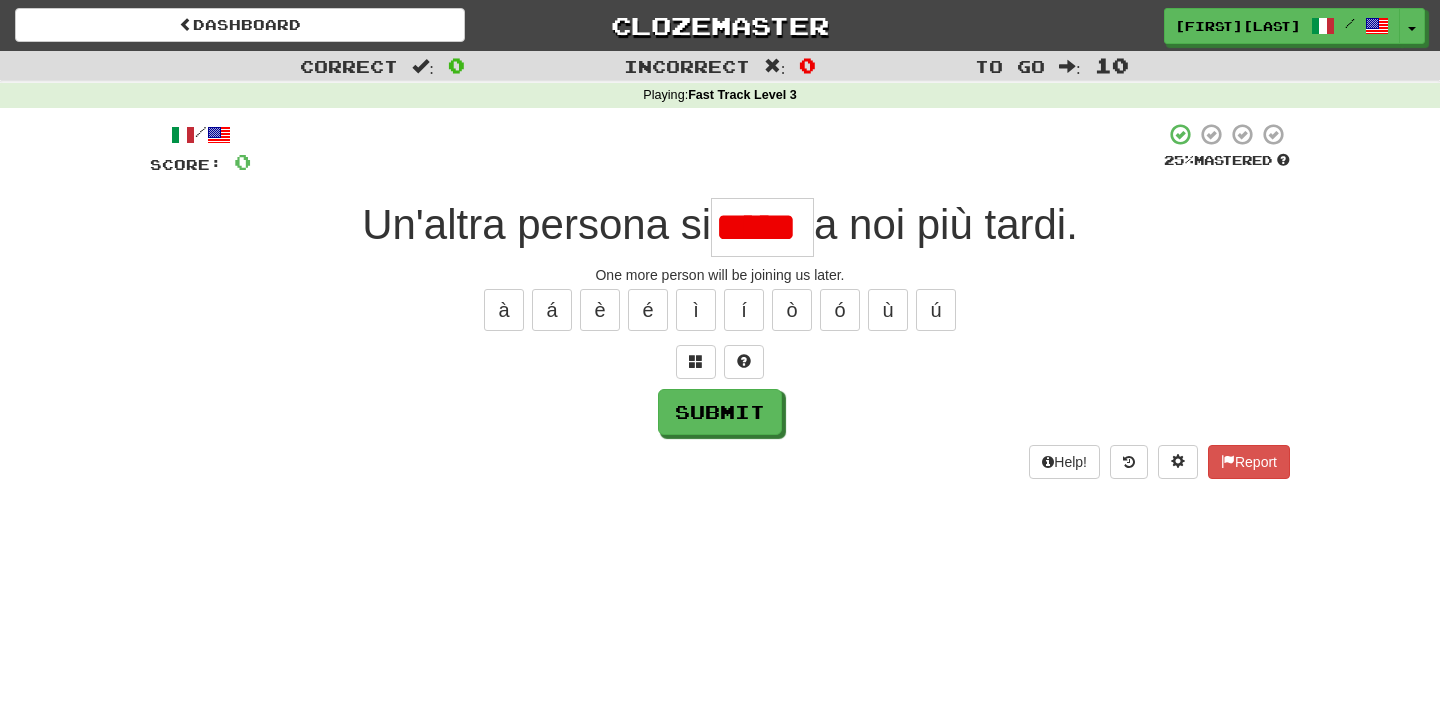 scroll, scrollTop: 0, scrollLeft: 0, axis: both 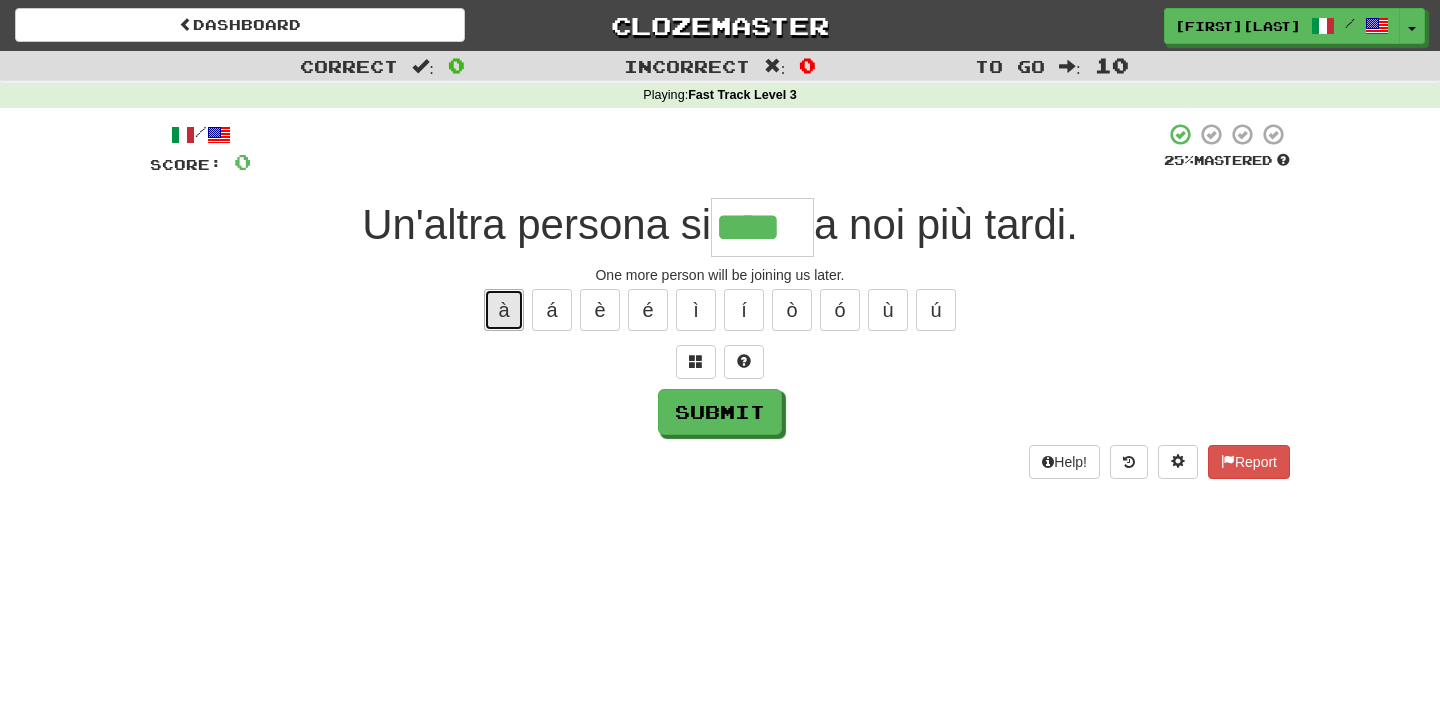 click on "à" at bounding box center (504, 310) 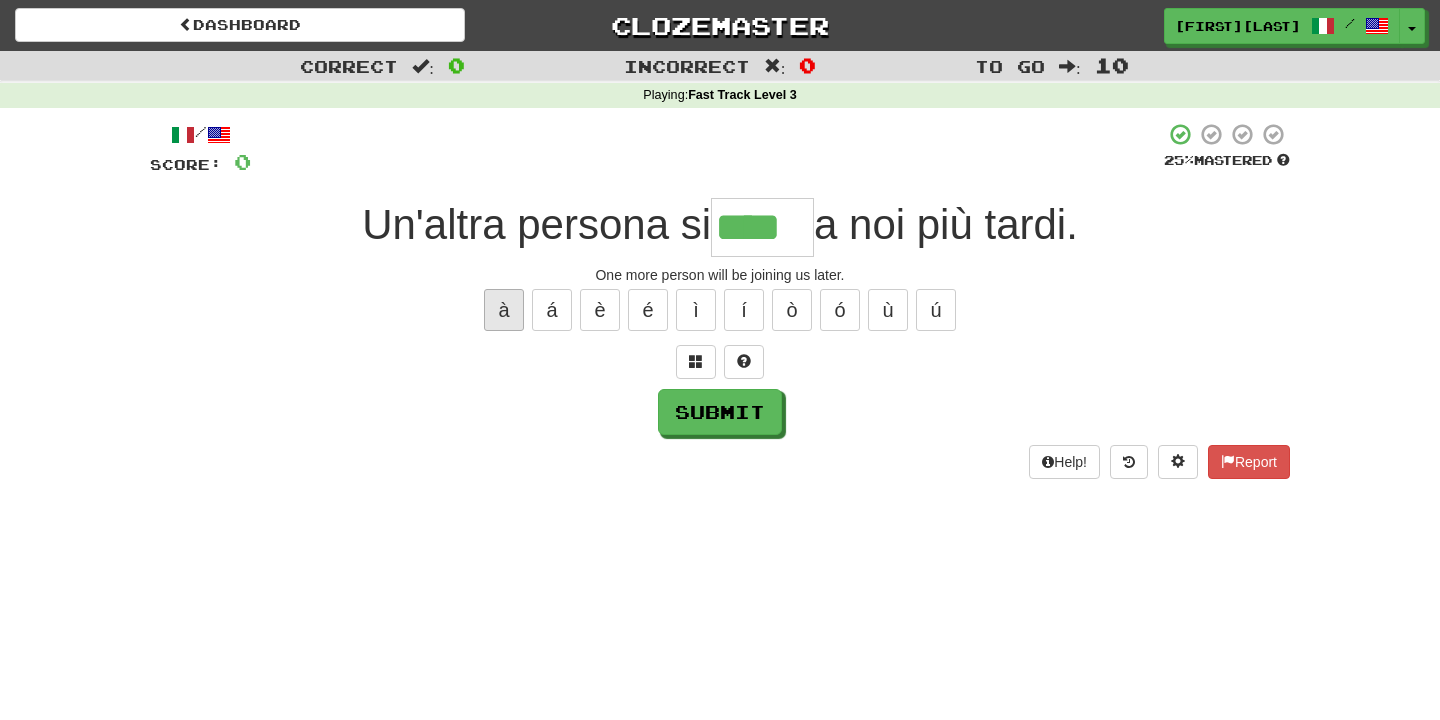 type on "*****" 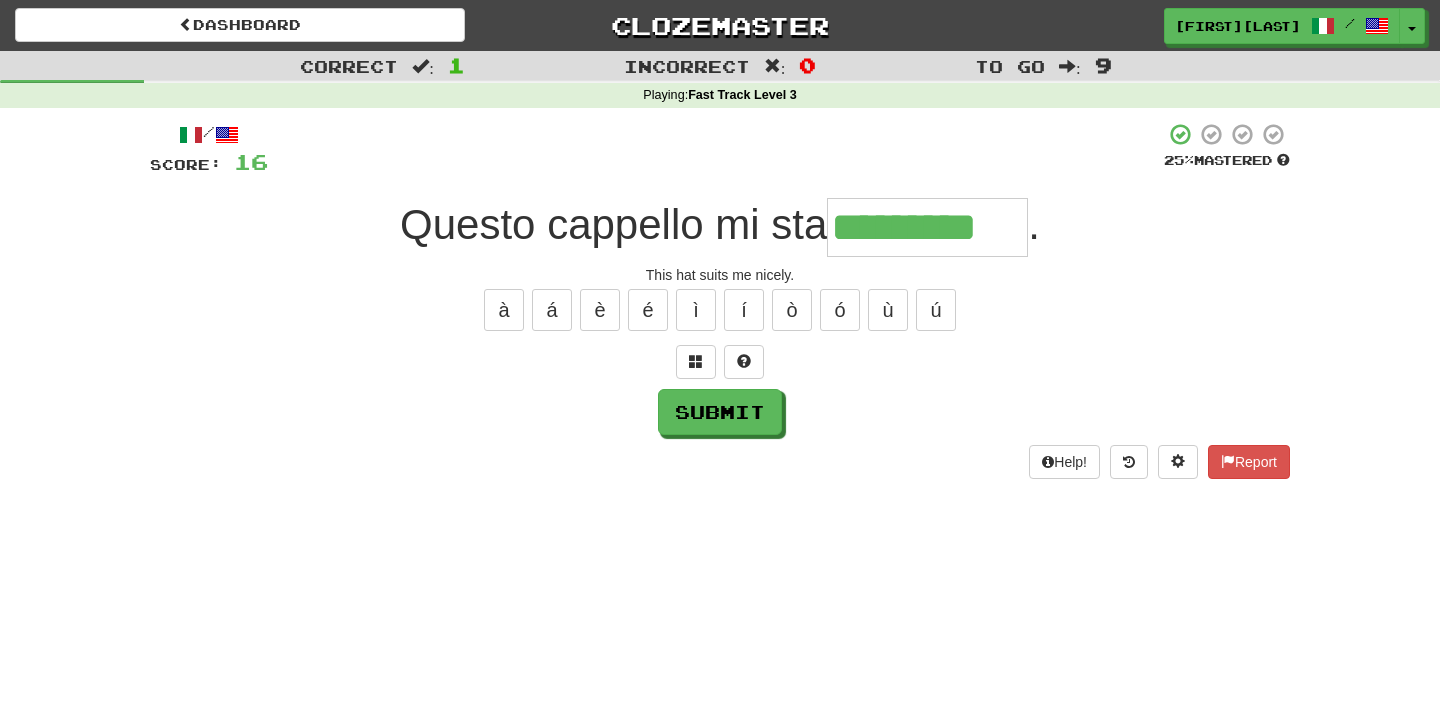 type on "*********" 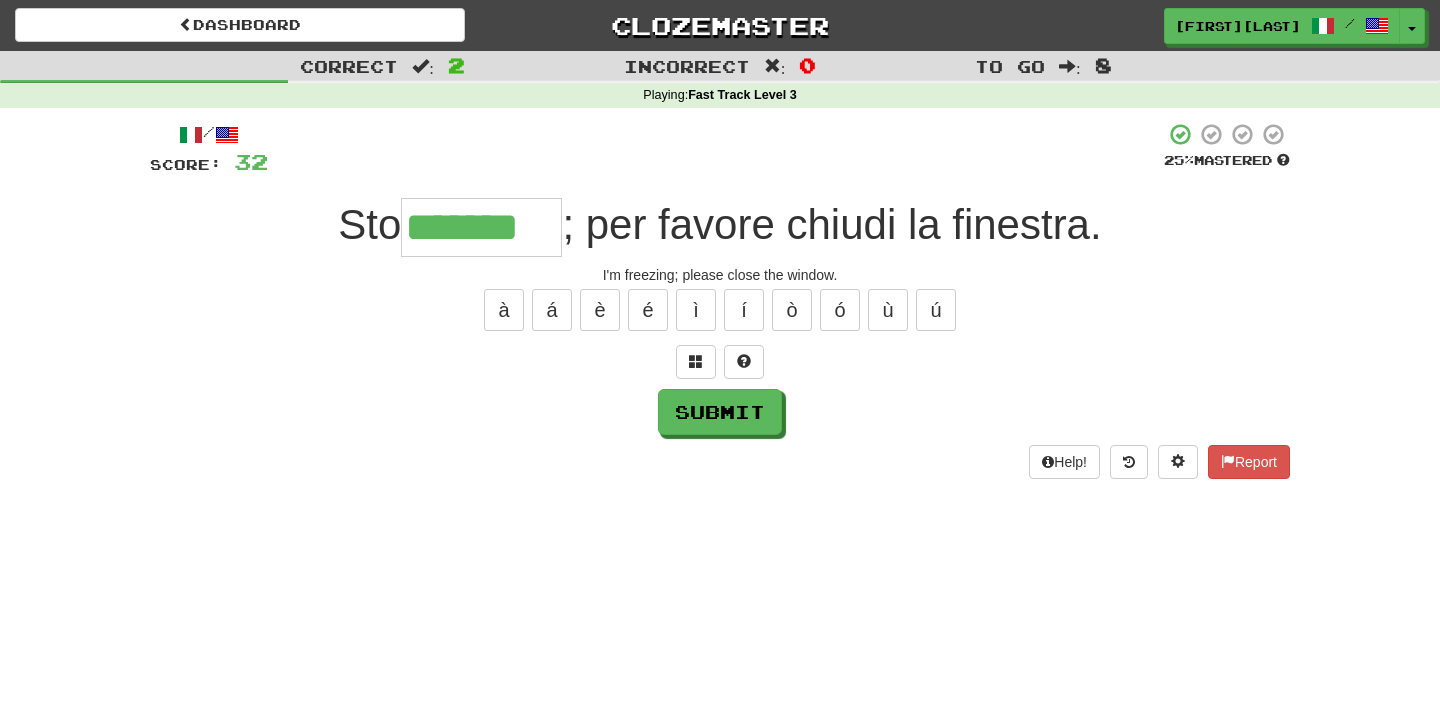 type on "*******" 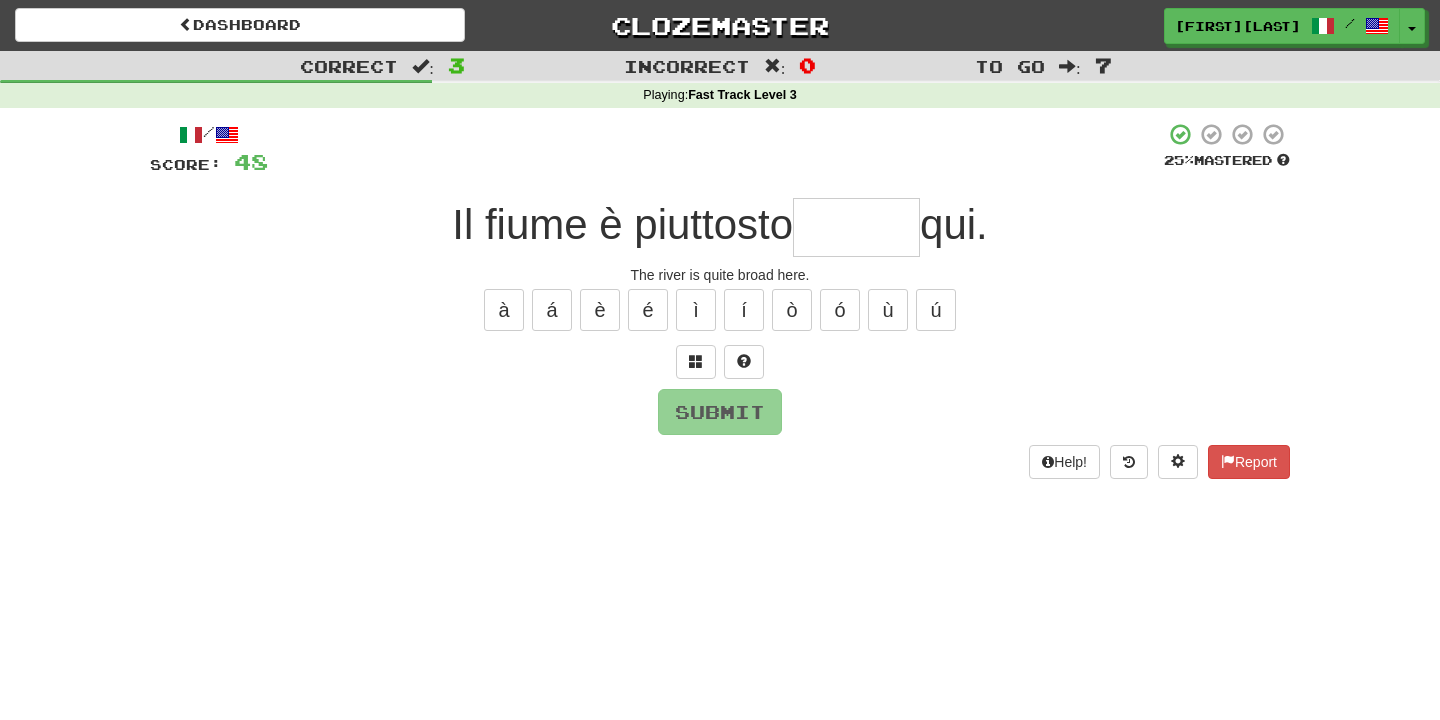 type on "*" 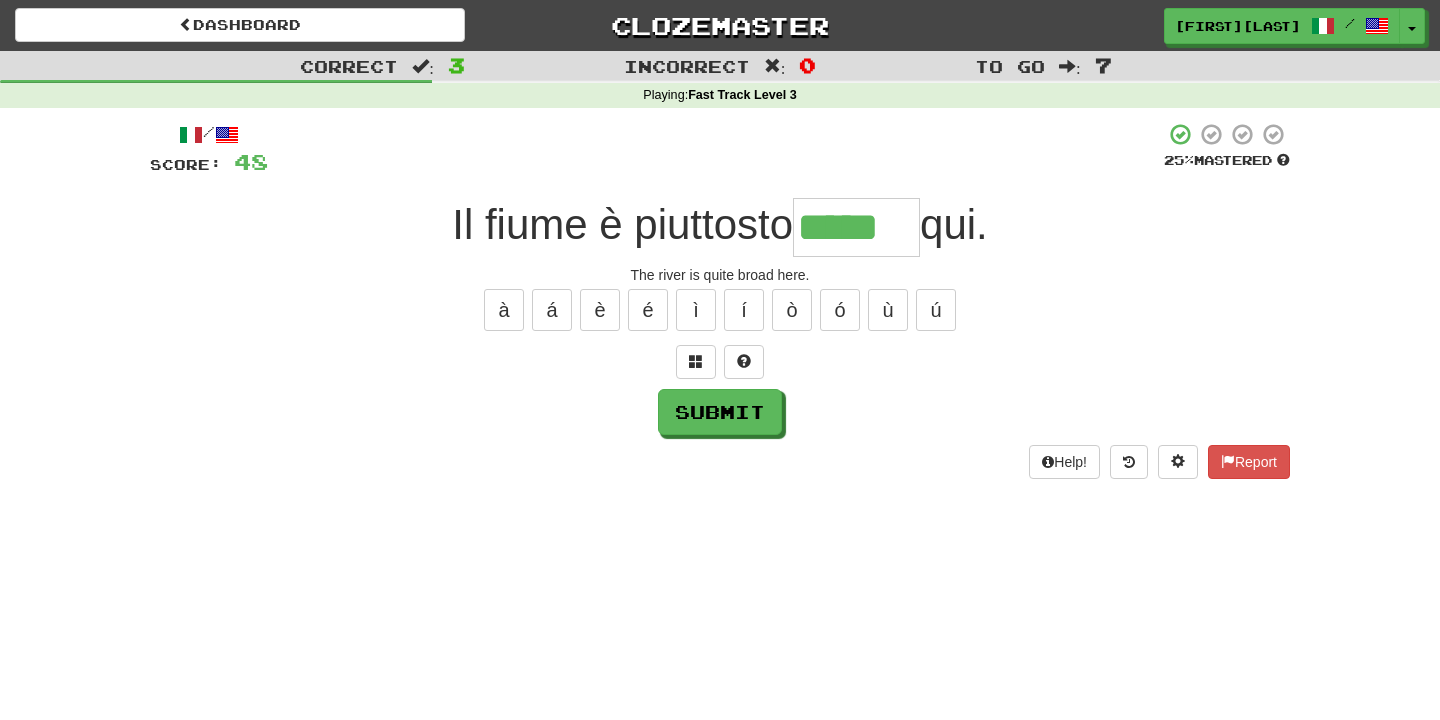 type on "*****" 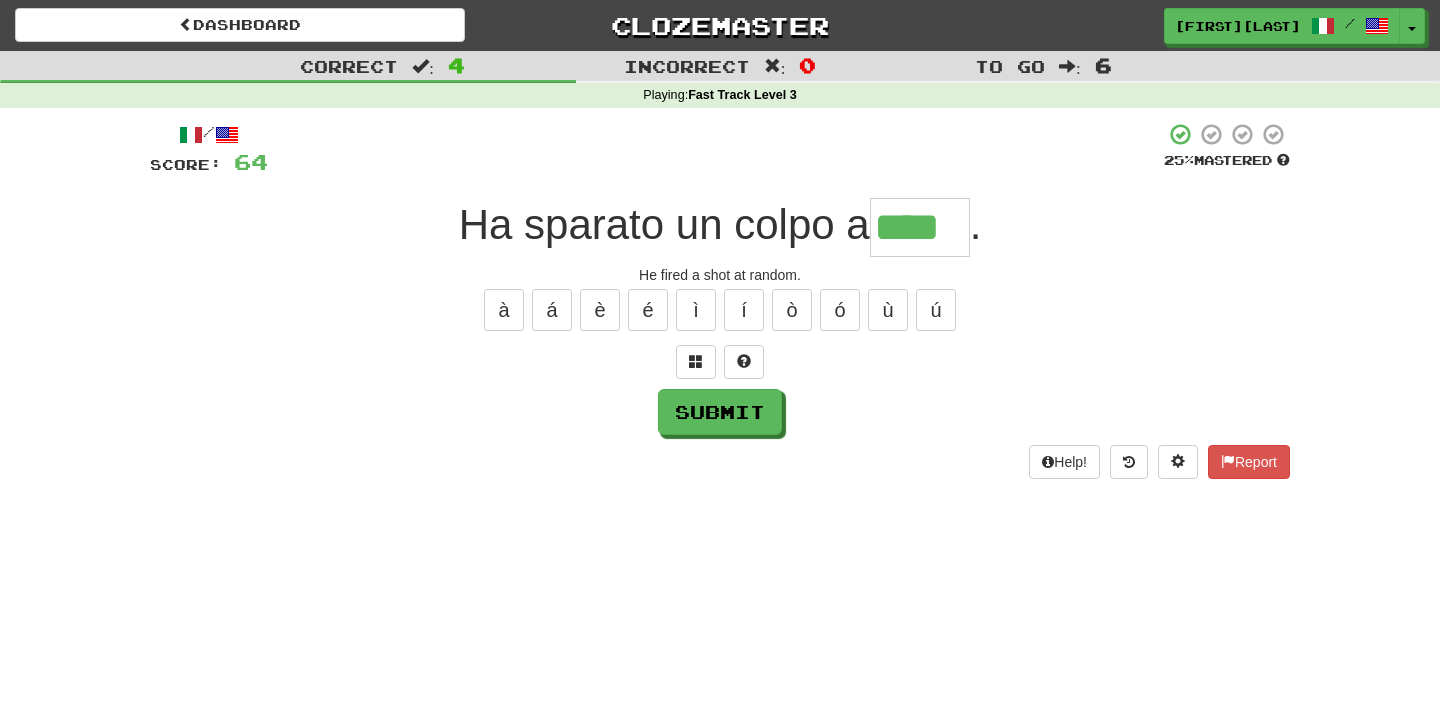 type on "****" 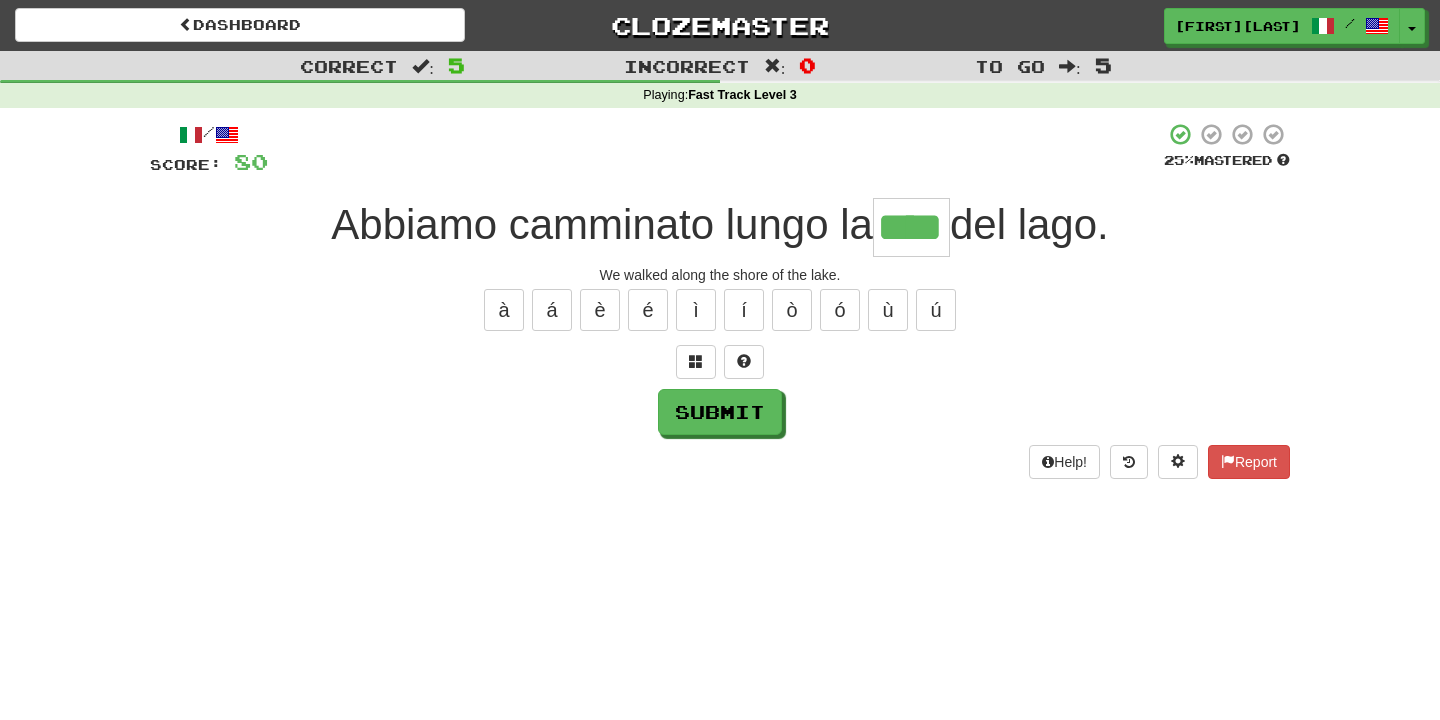 type on "****" 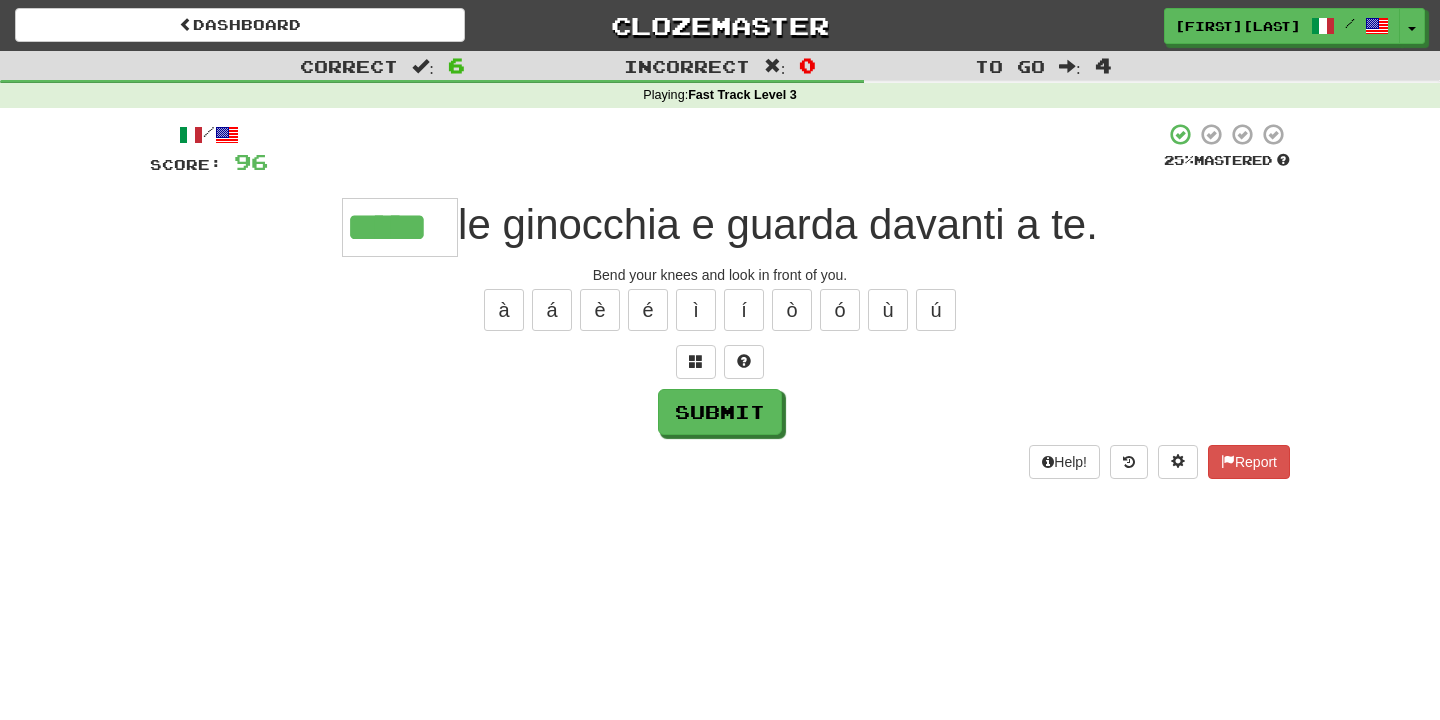type on "*****" 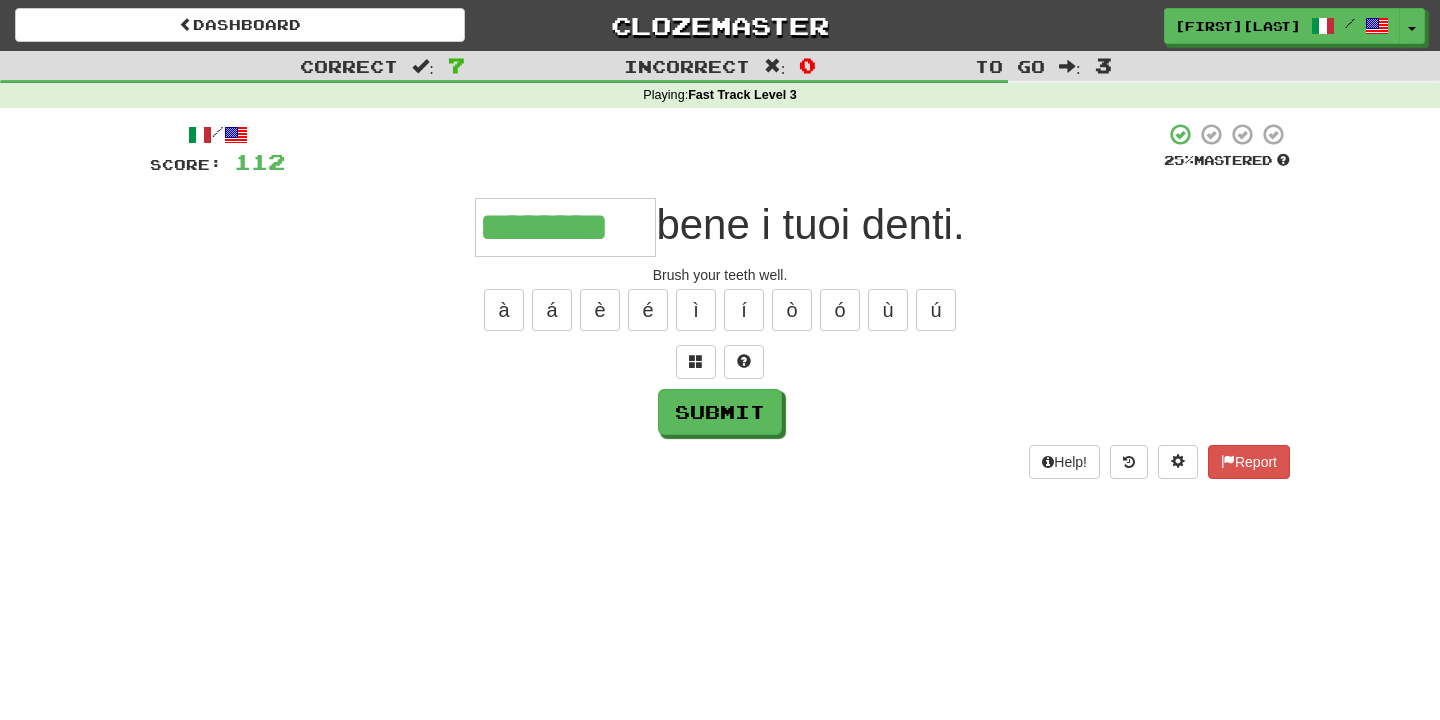 type on "********" 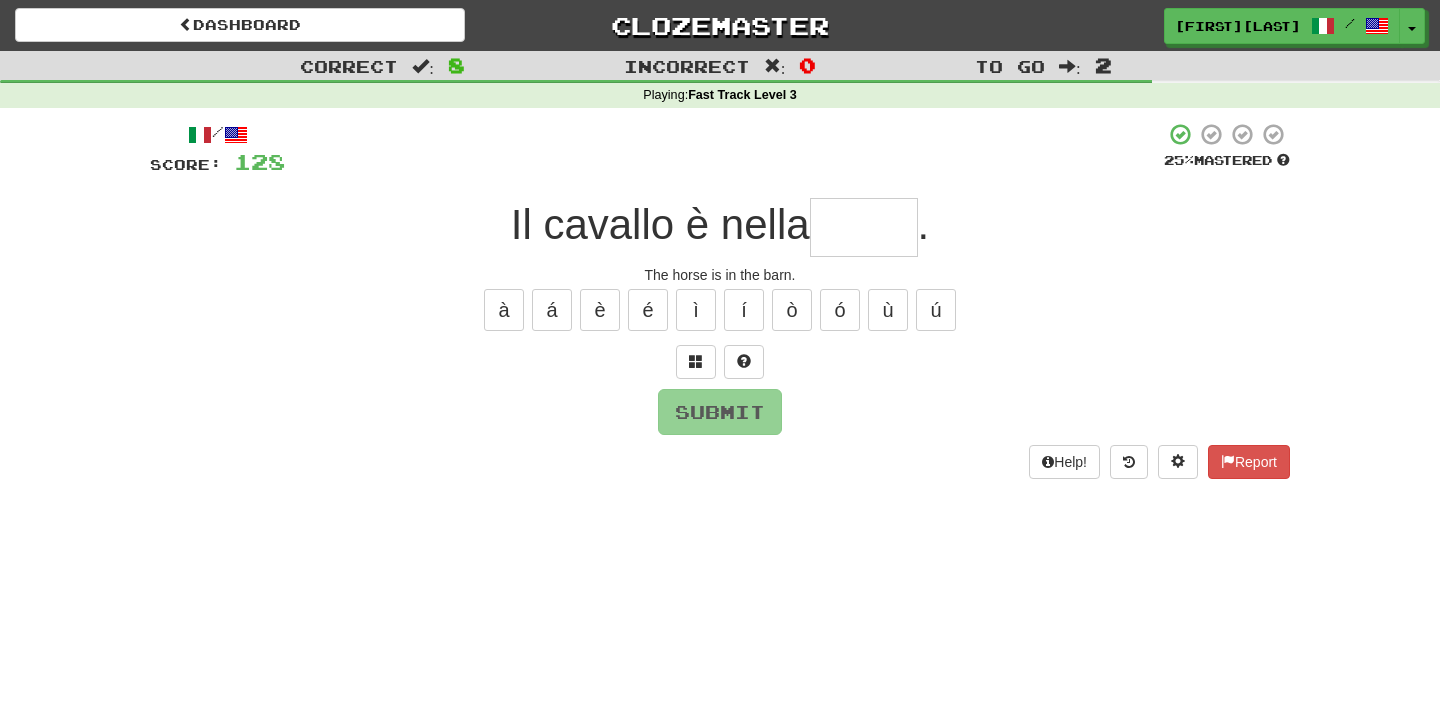 type on "******" 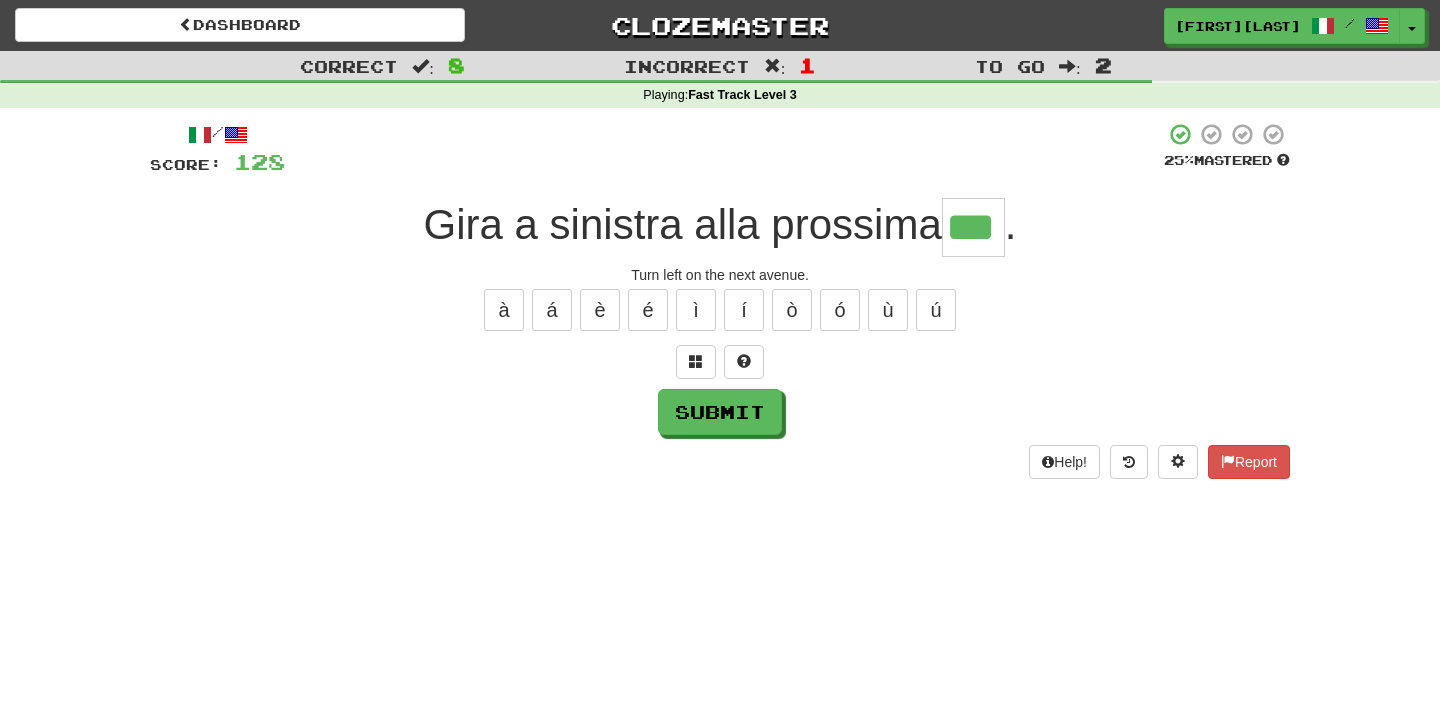 type on "***" 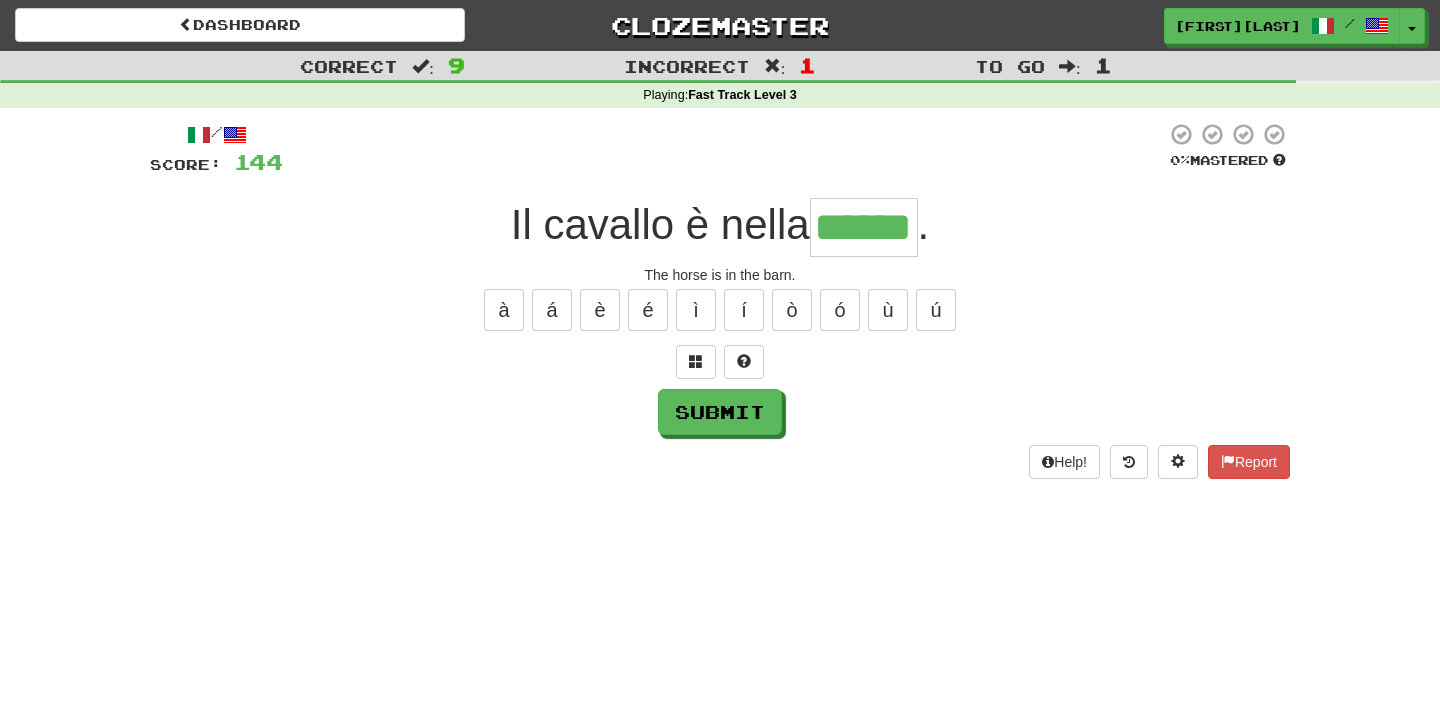 type on "******" 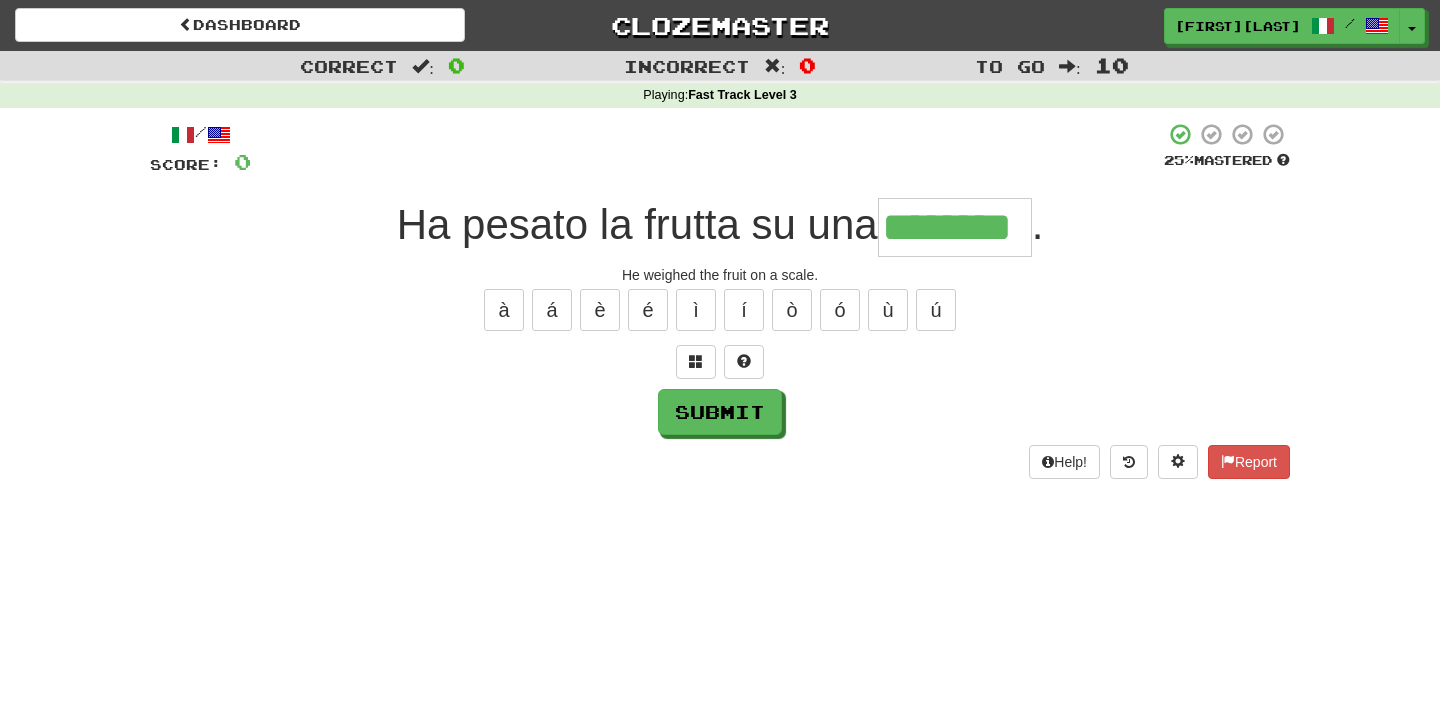 type on "********" 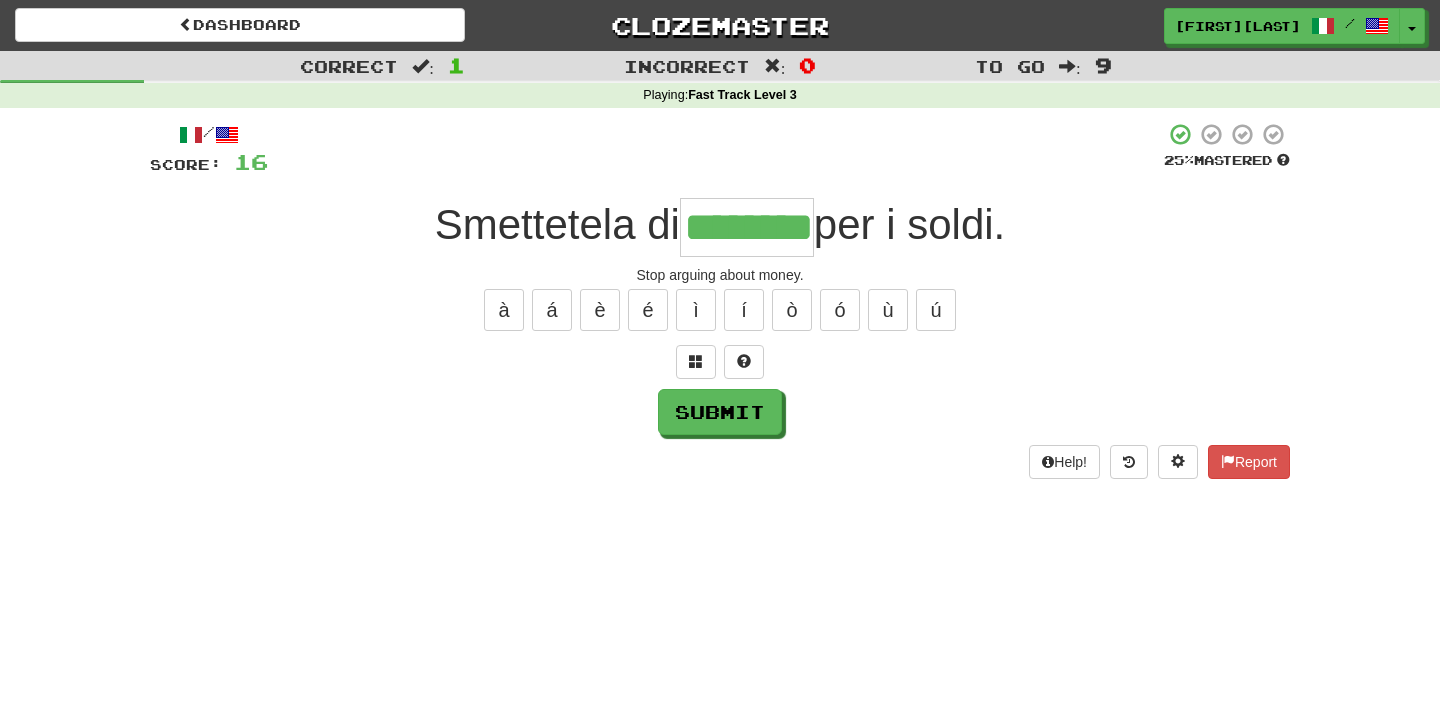 type on "********" 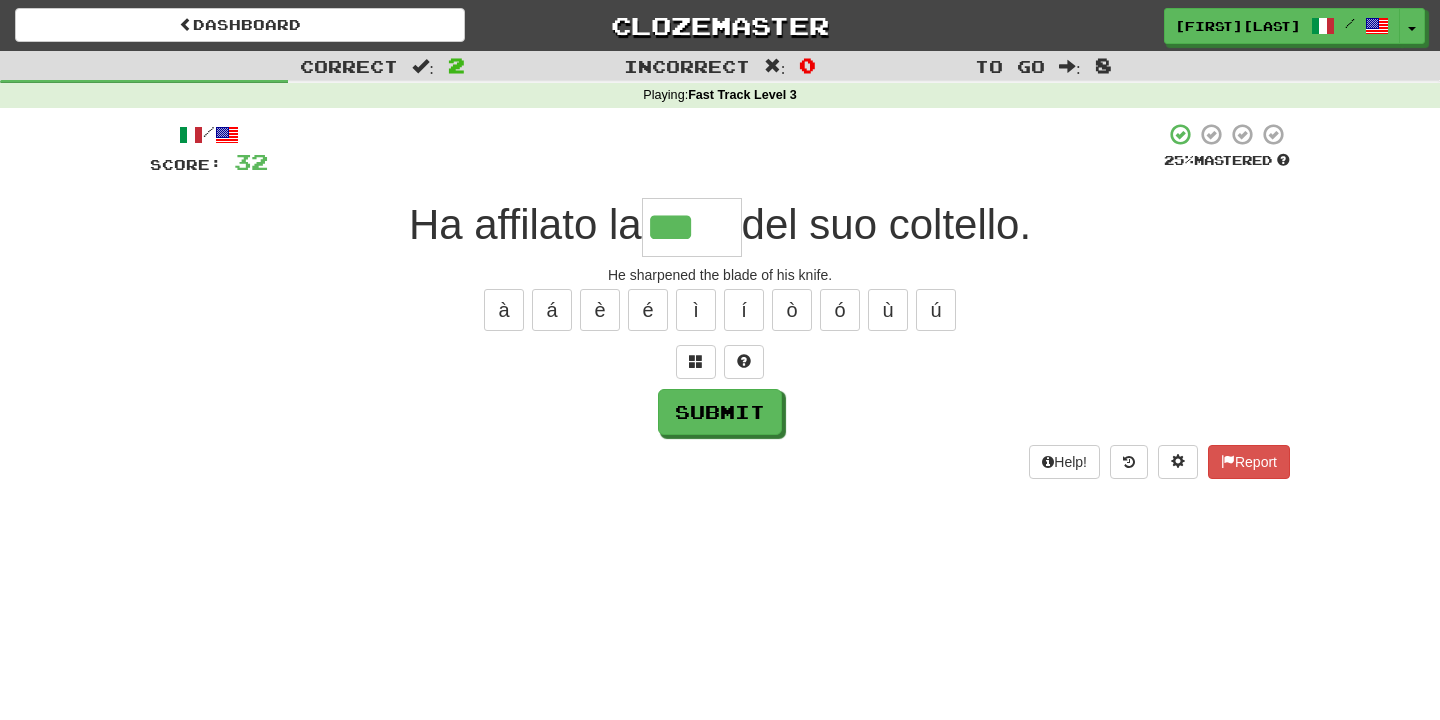 scroll, scrollTop: 0, scrollLeft: 0, axis: both 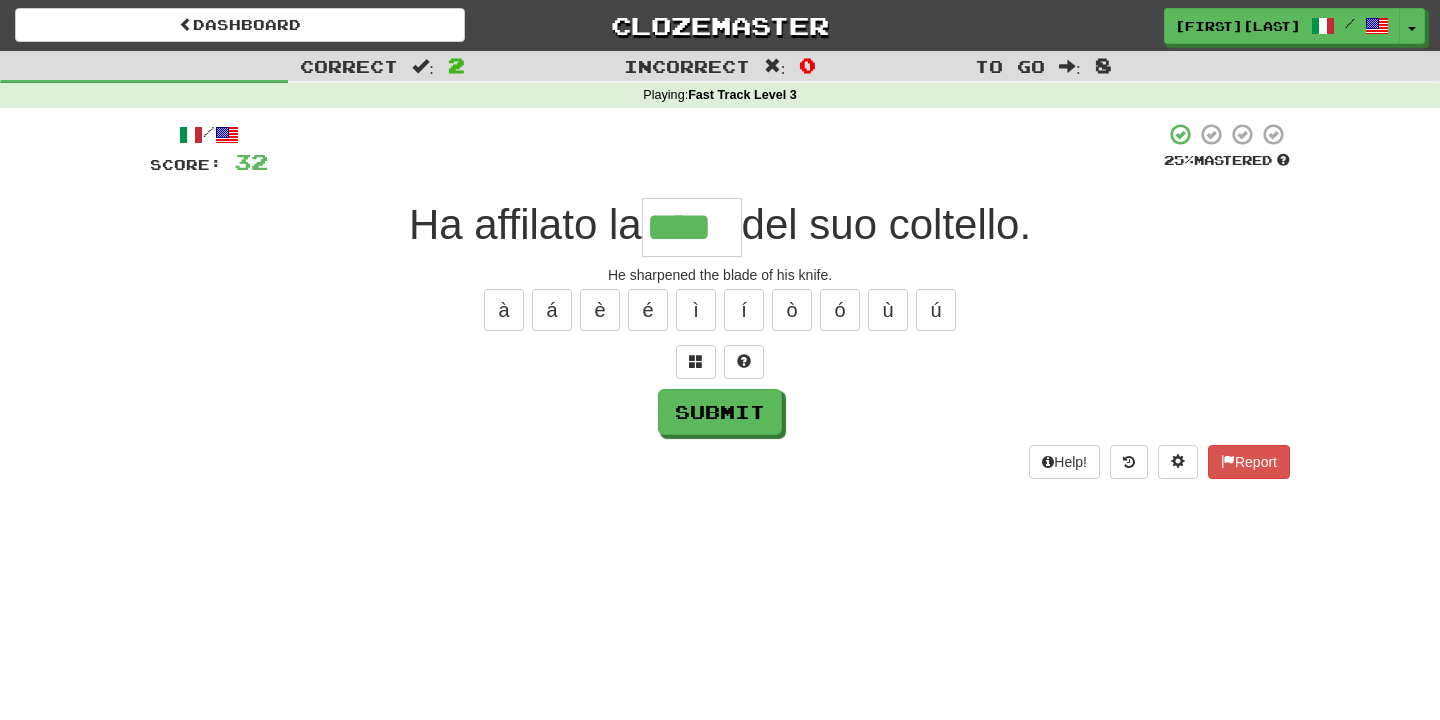 type on "****" 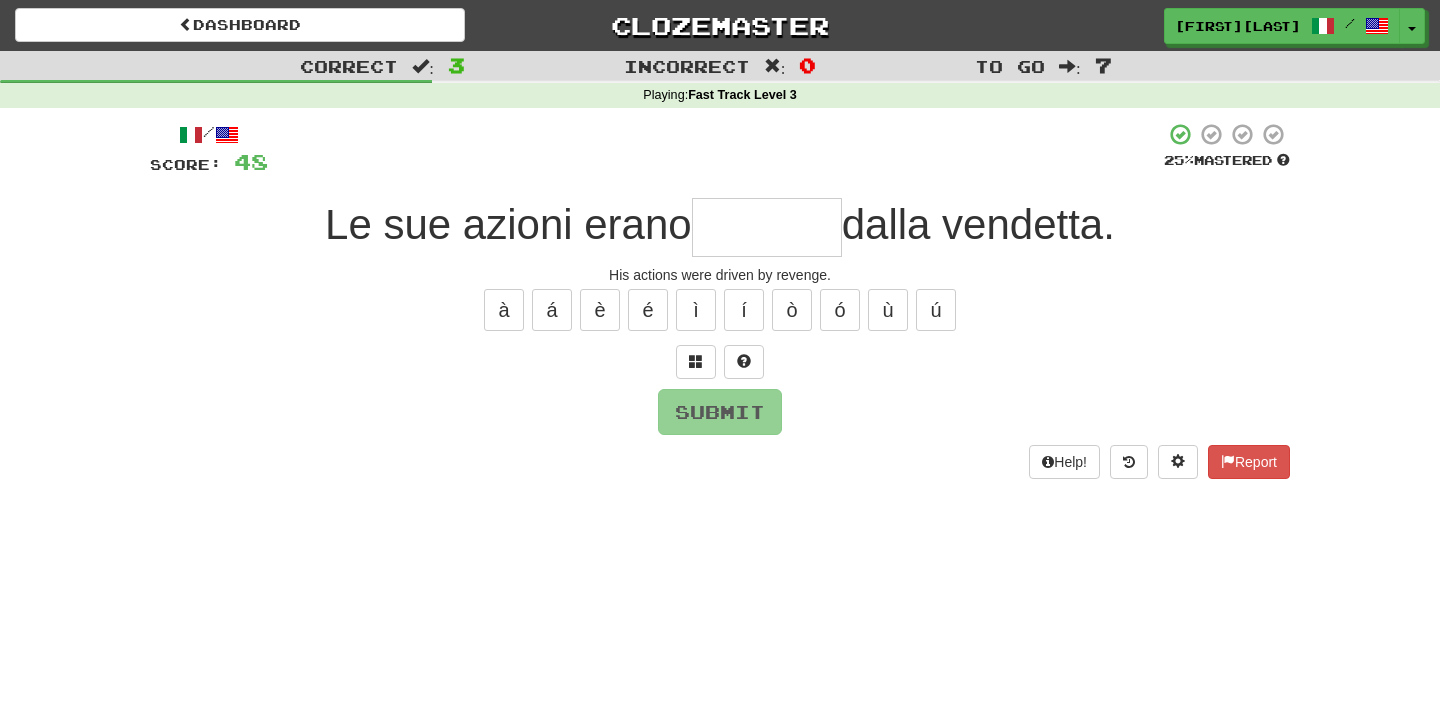 type on "*" 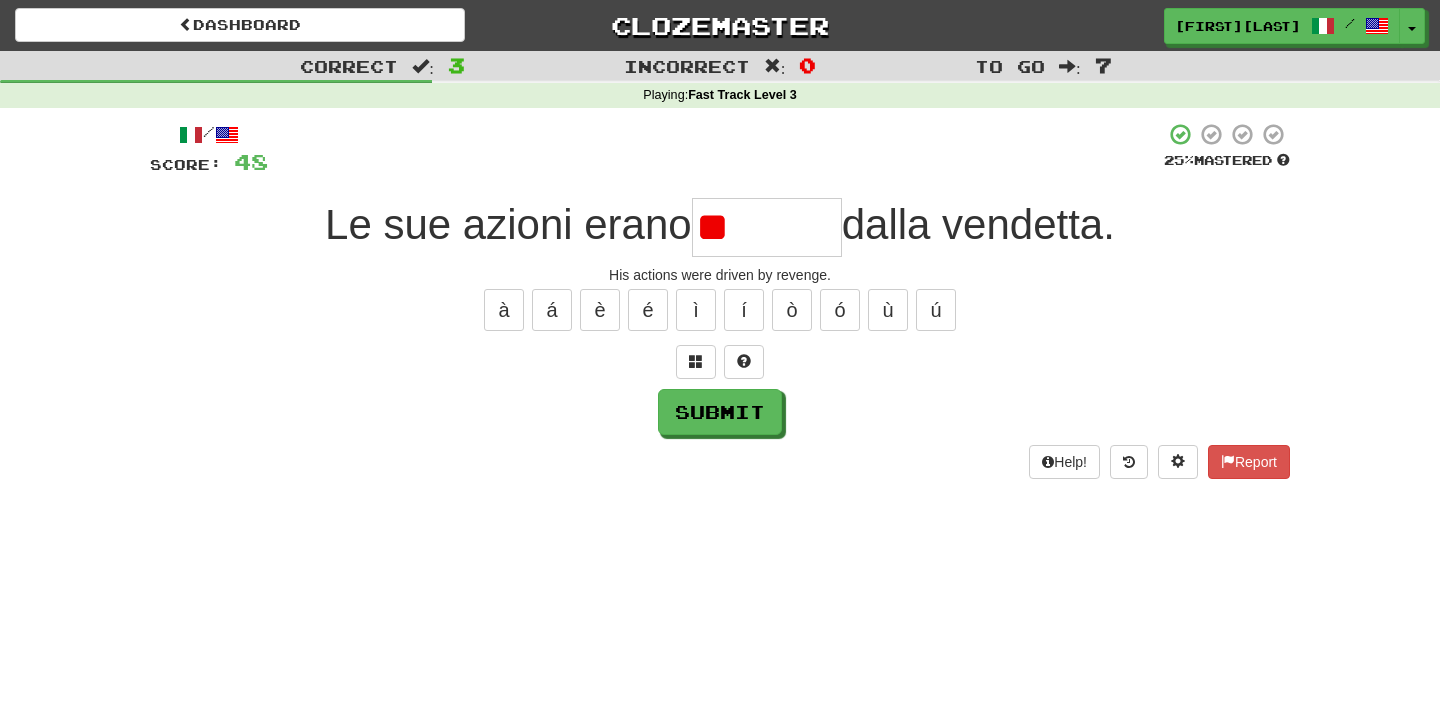 type on "*" 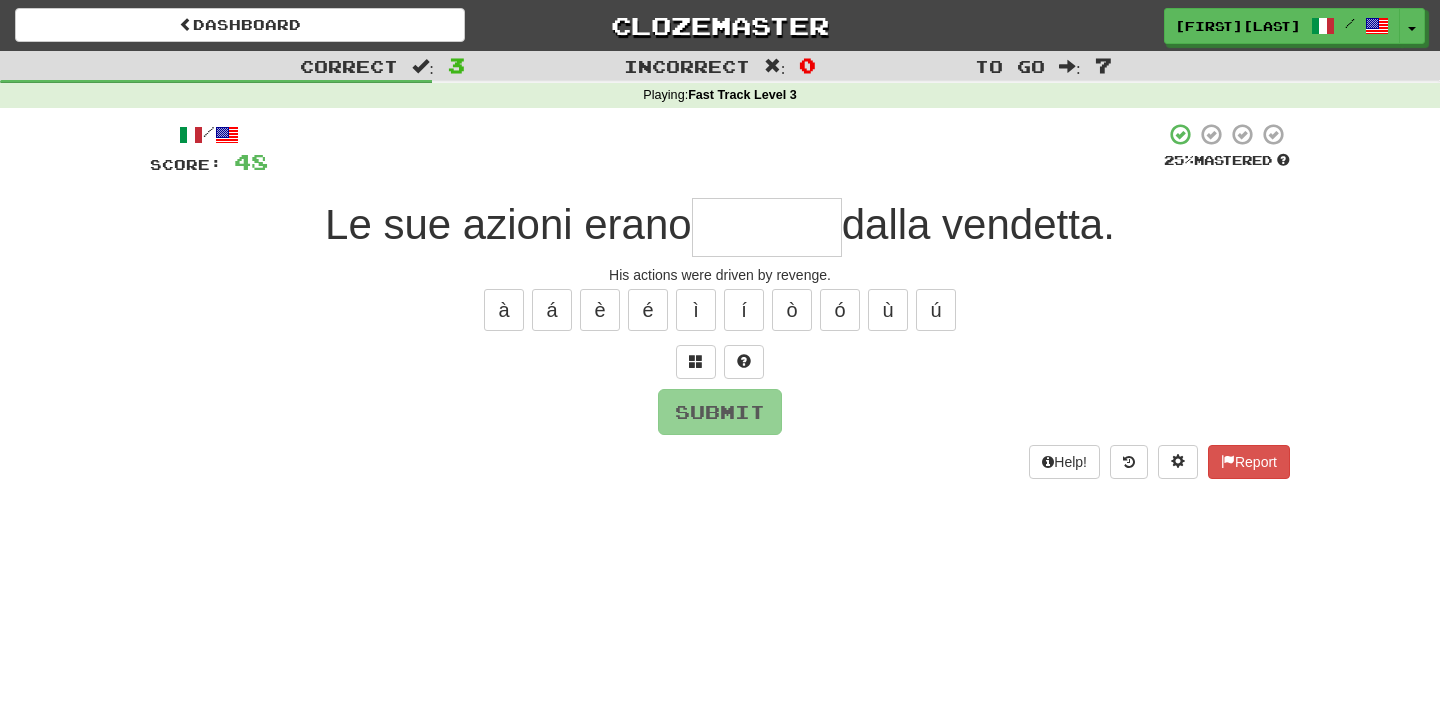 type on "*******" 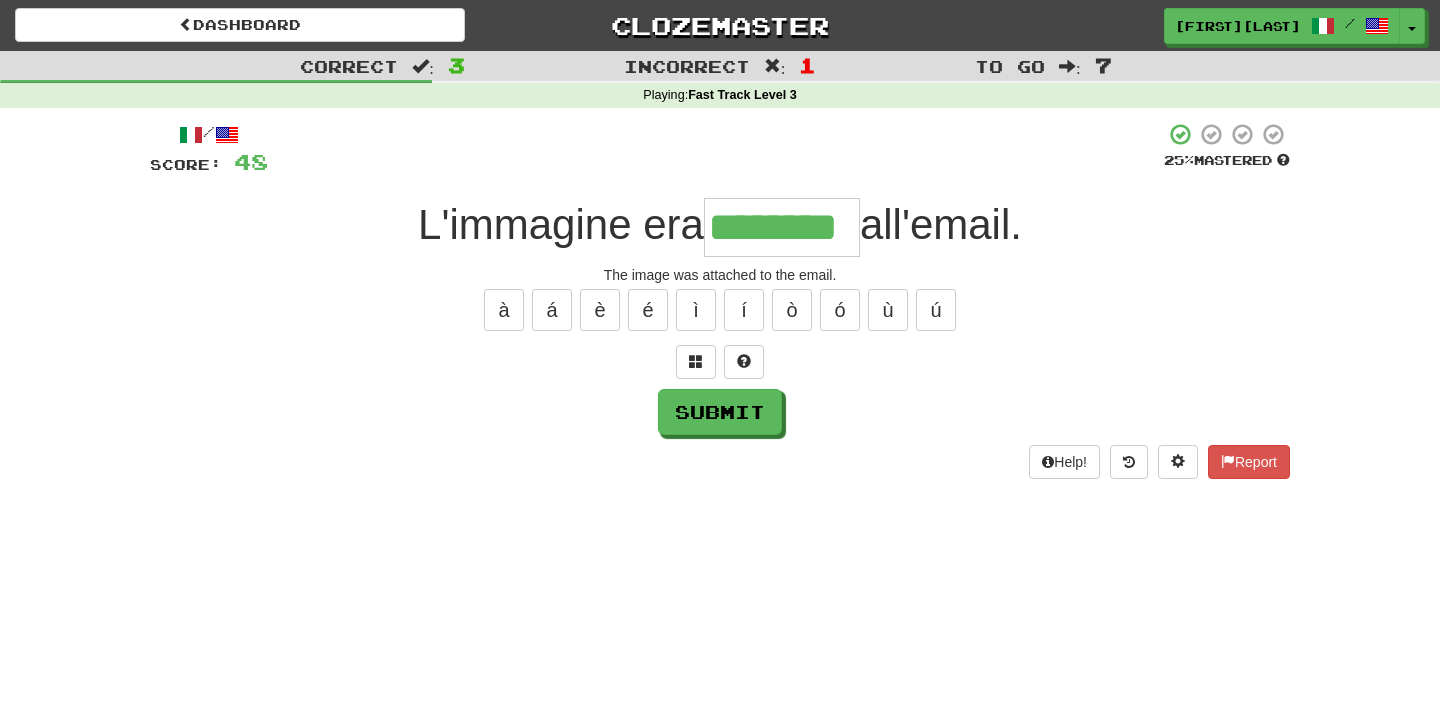 type on "********" 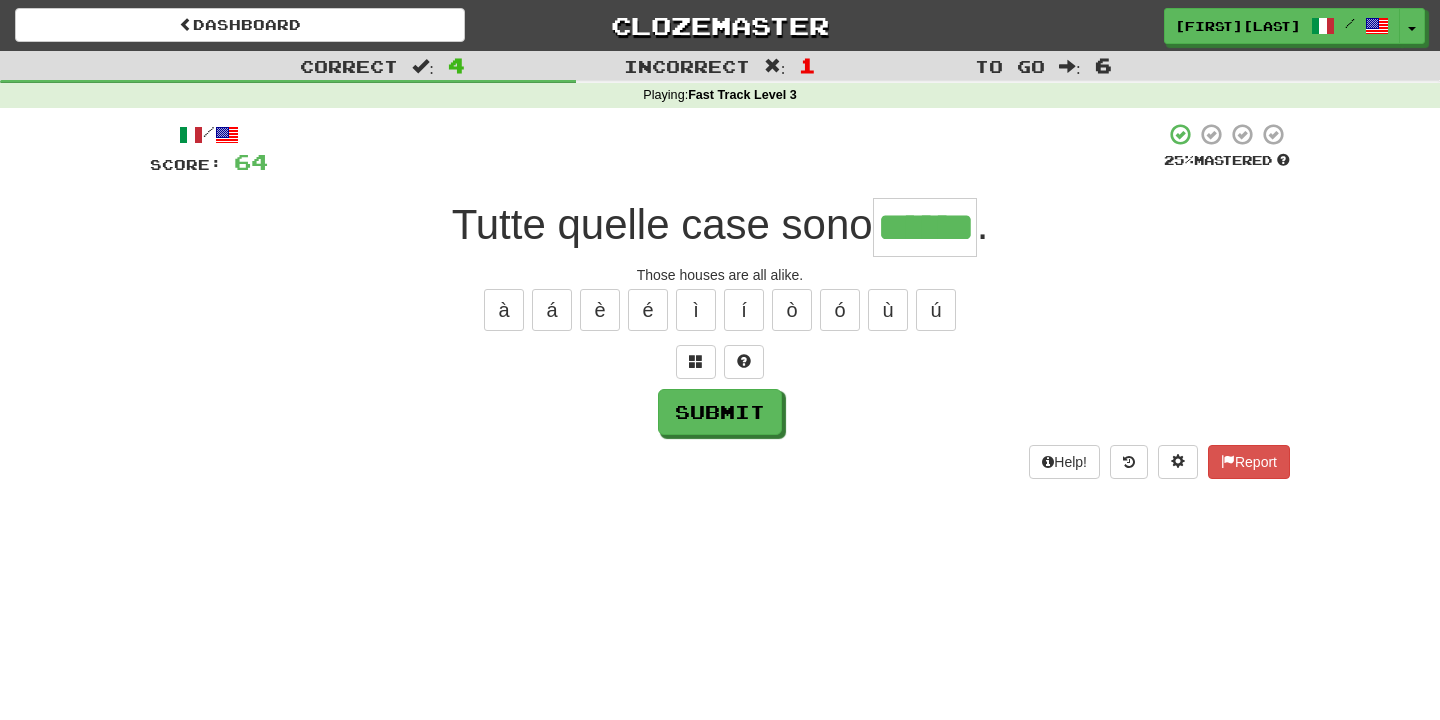 type on "******" 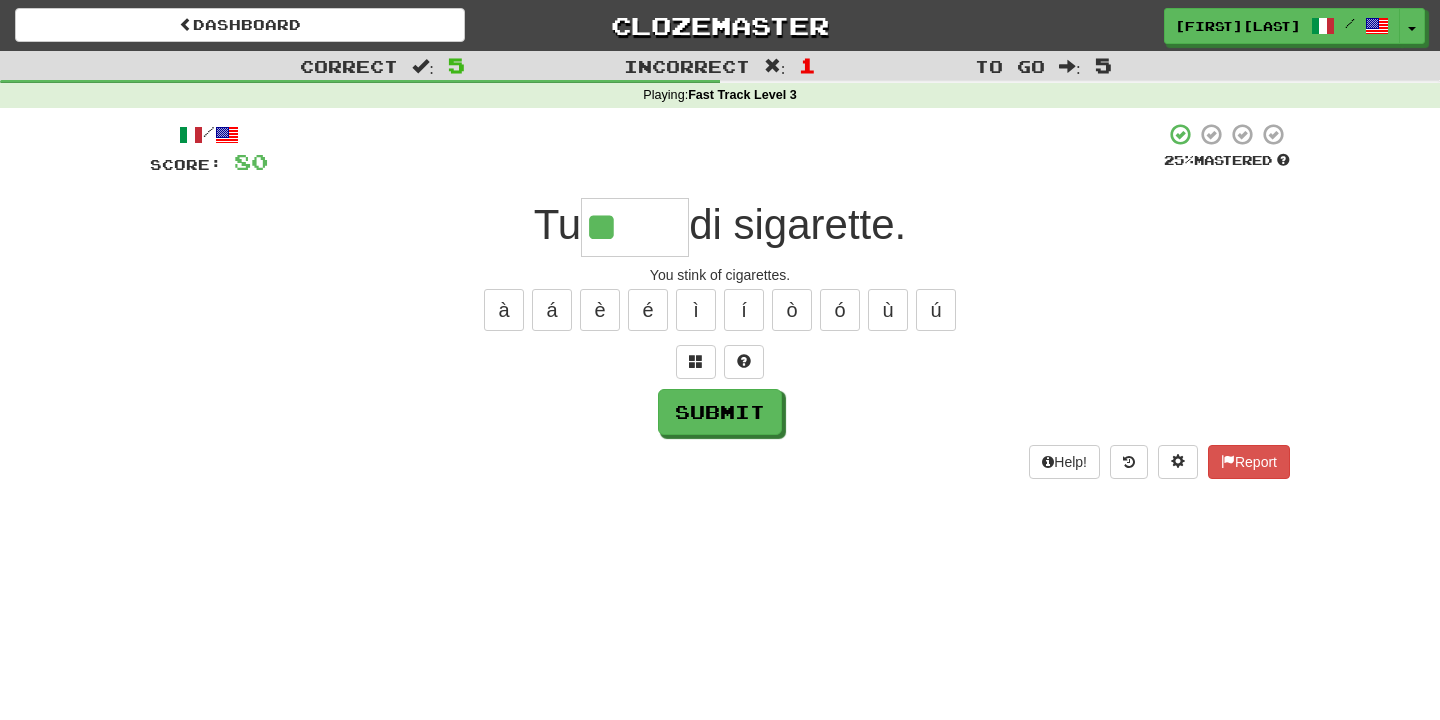 type on "*****" 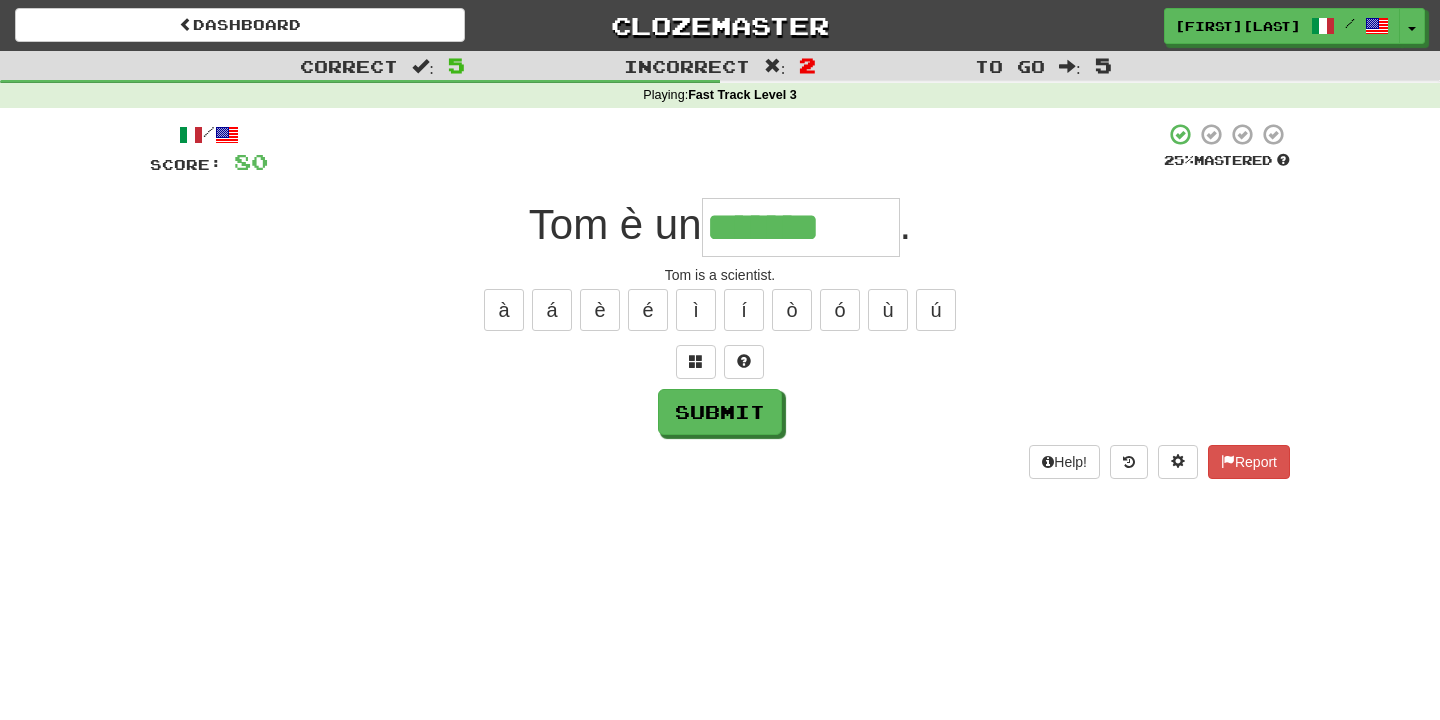 type on "**********" 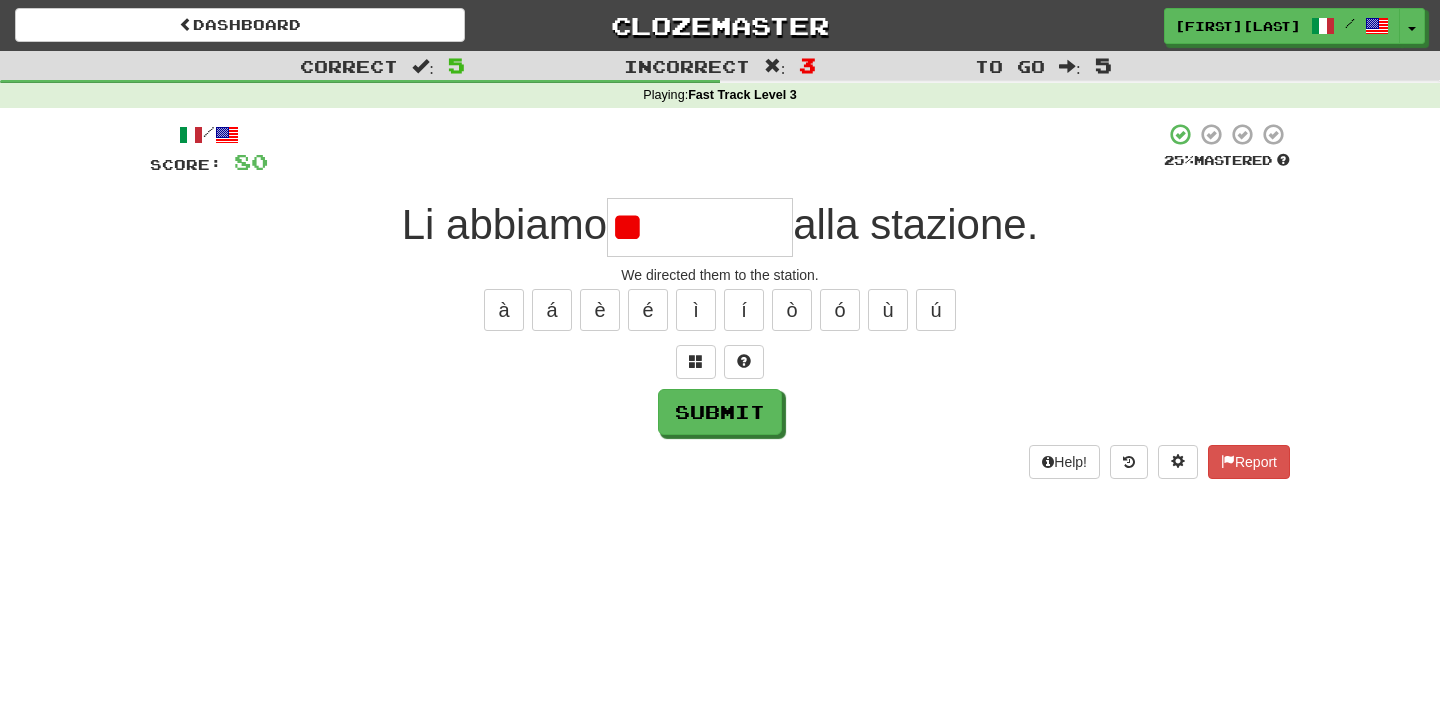 type on "*" 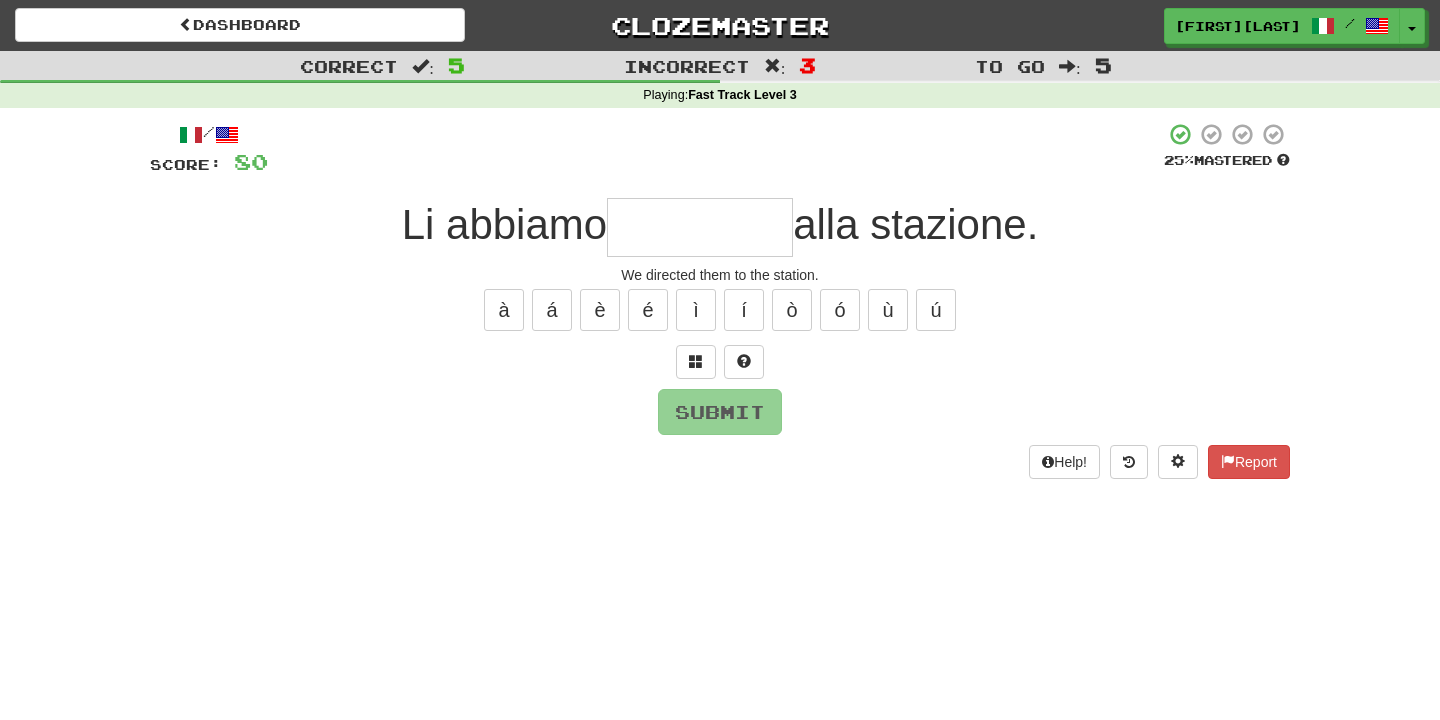 type on "*" 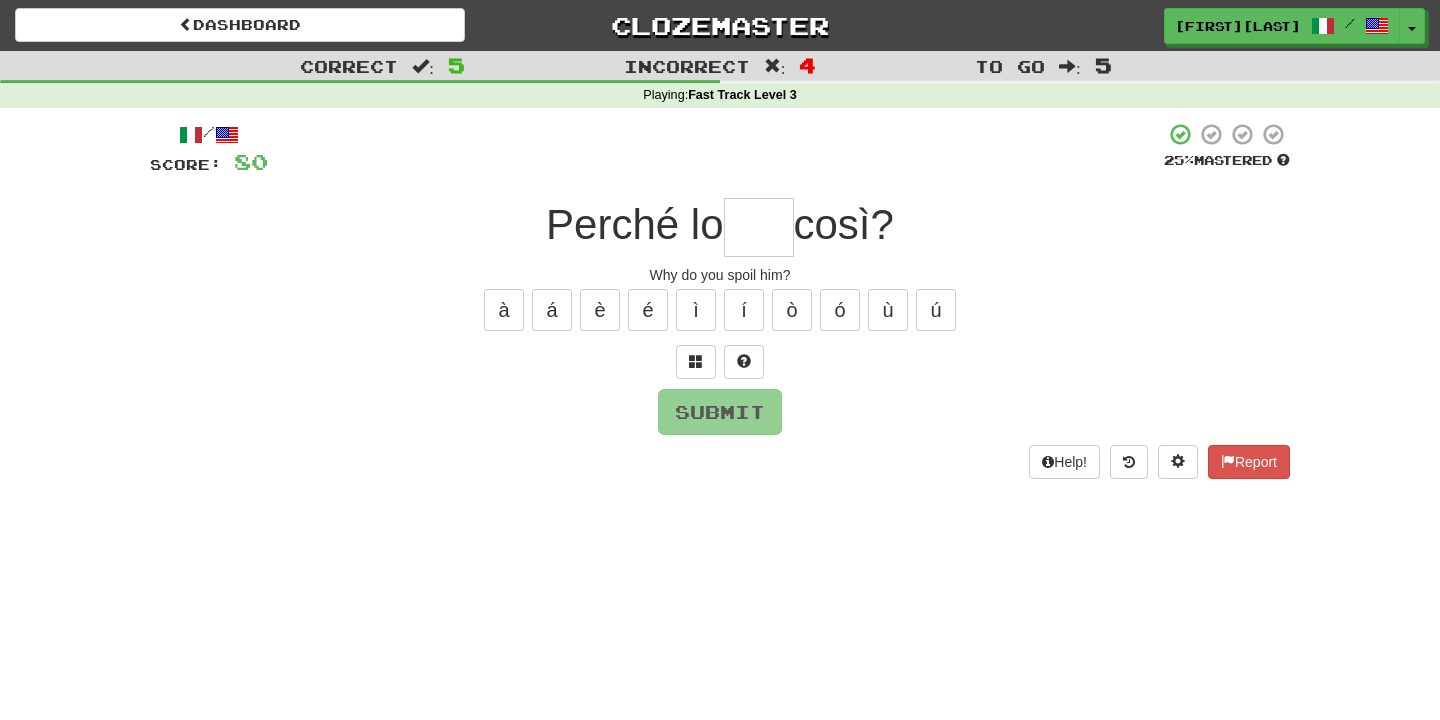 type on "****" 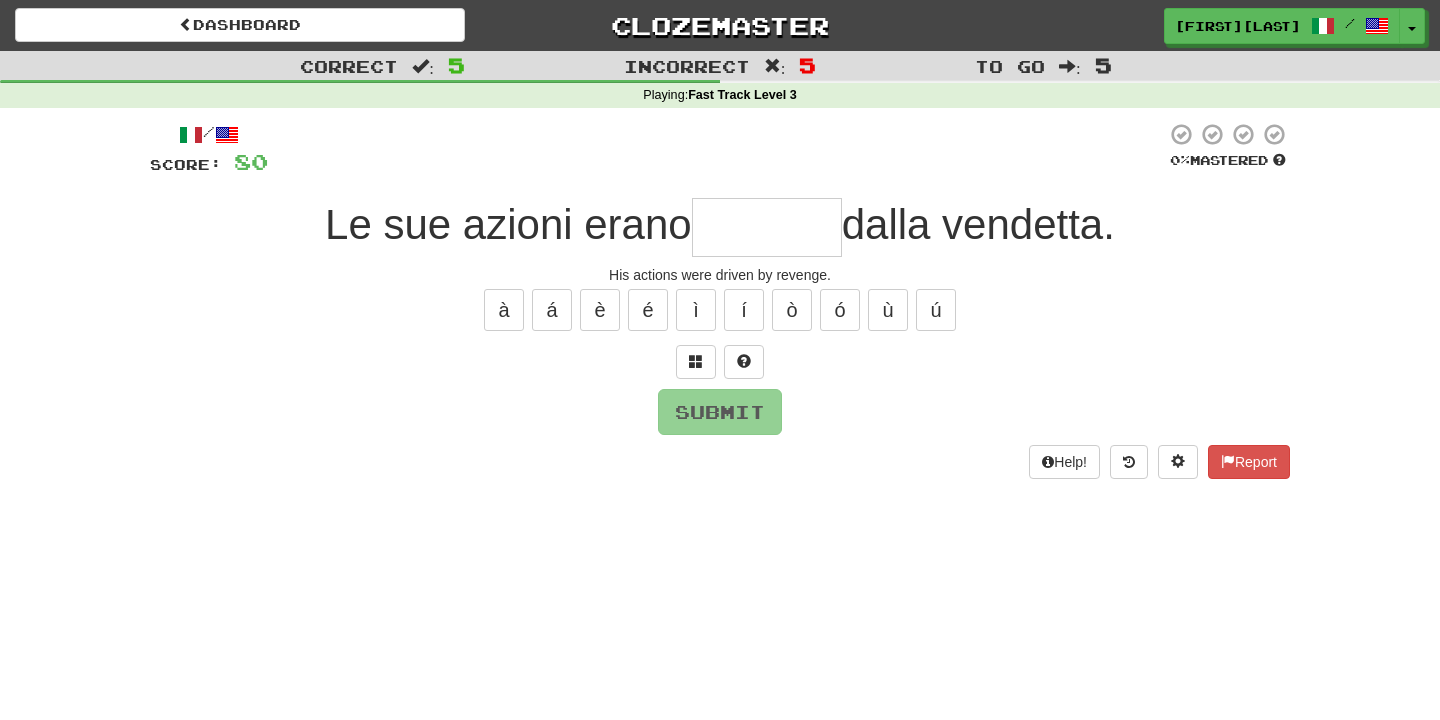 type on "*******" 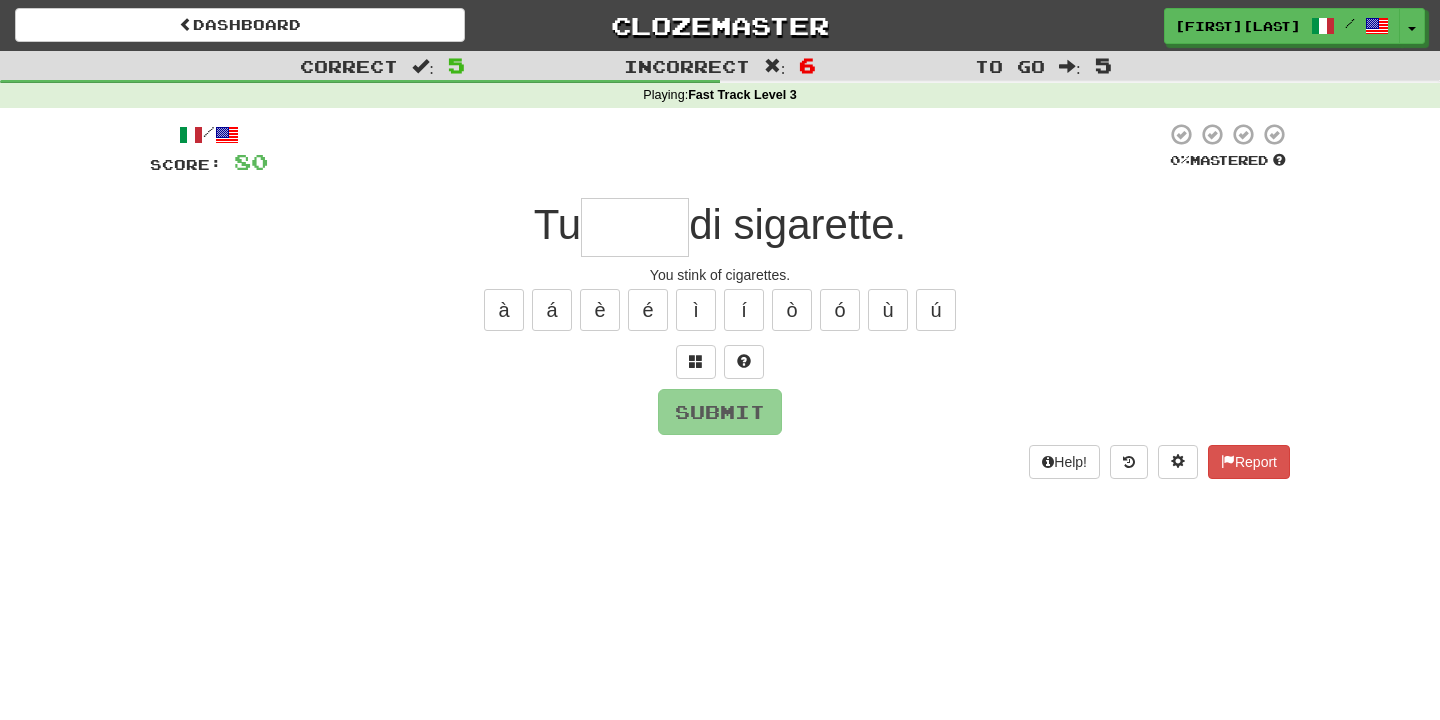 type on "*****" 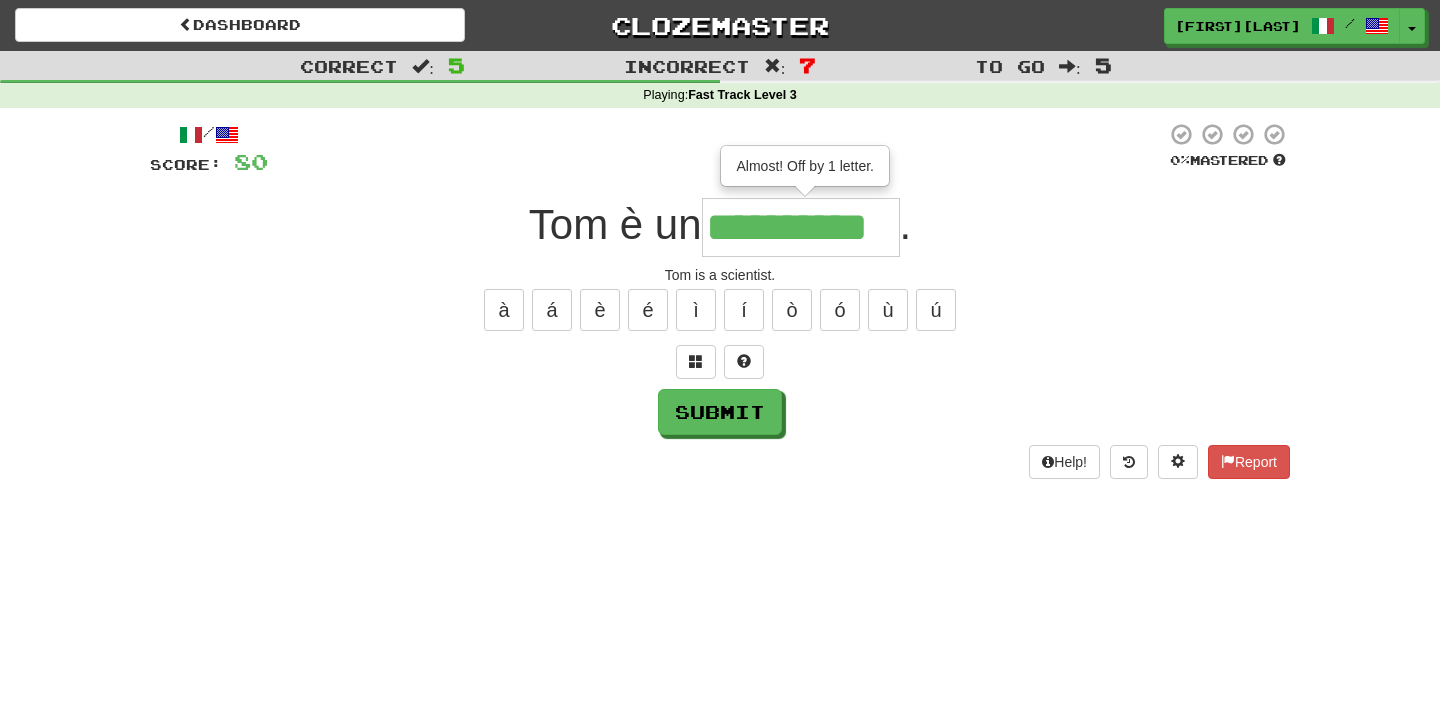 type on "**********" 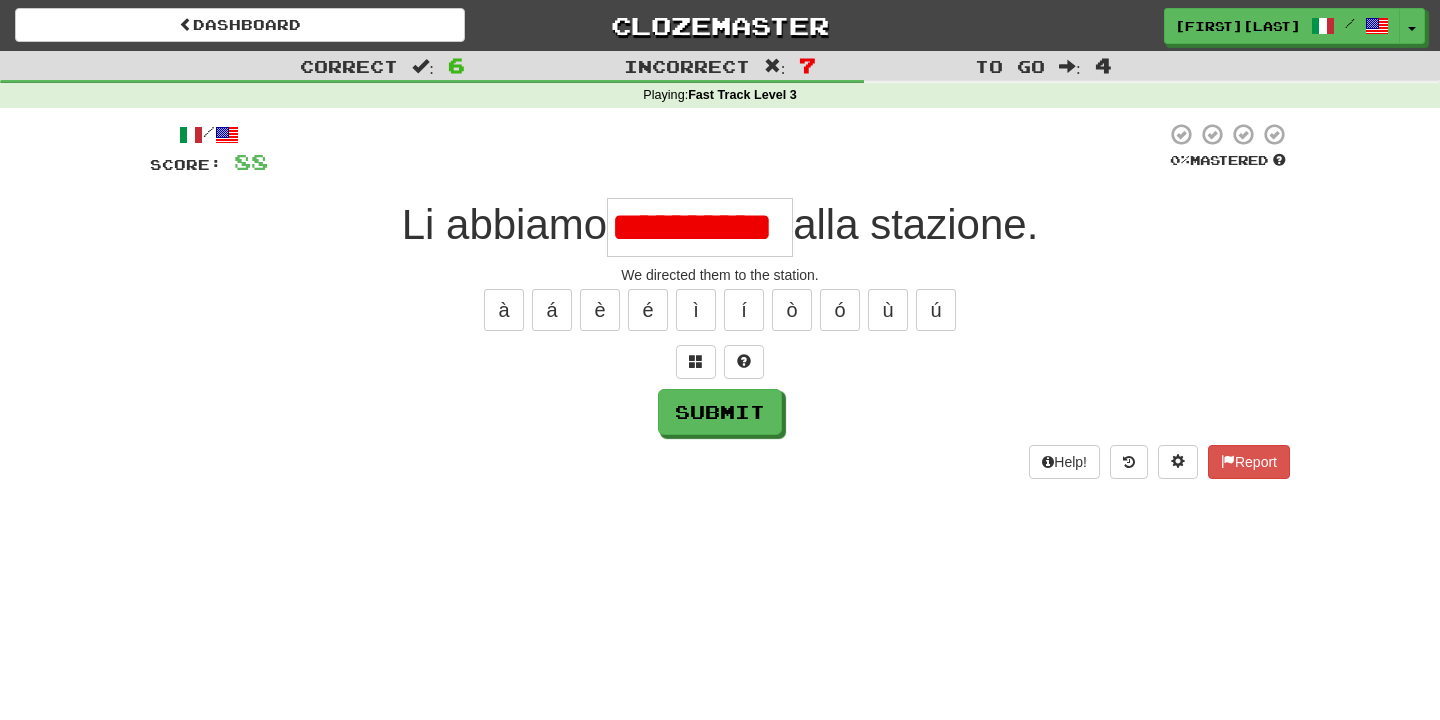 scroll, scrollTop: 0, scrollLeft: 0, axis: both 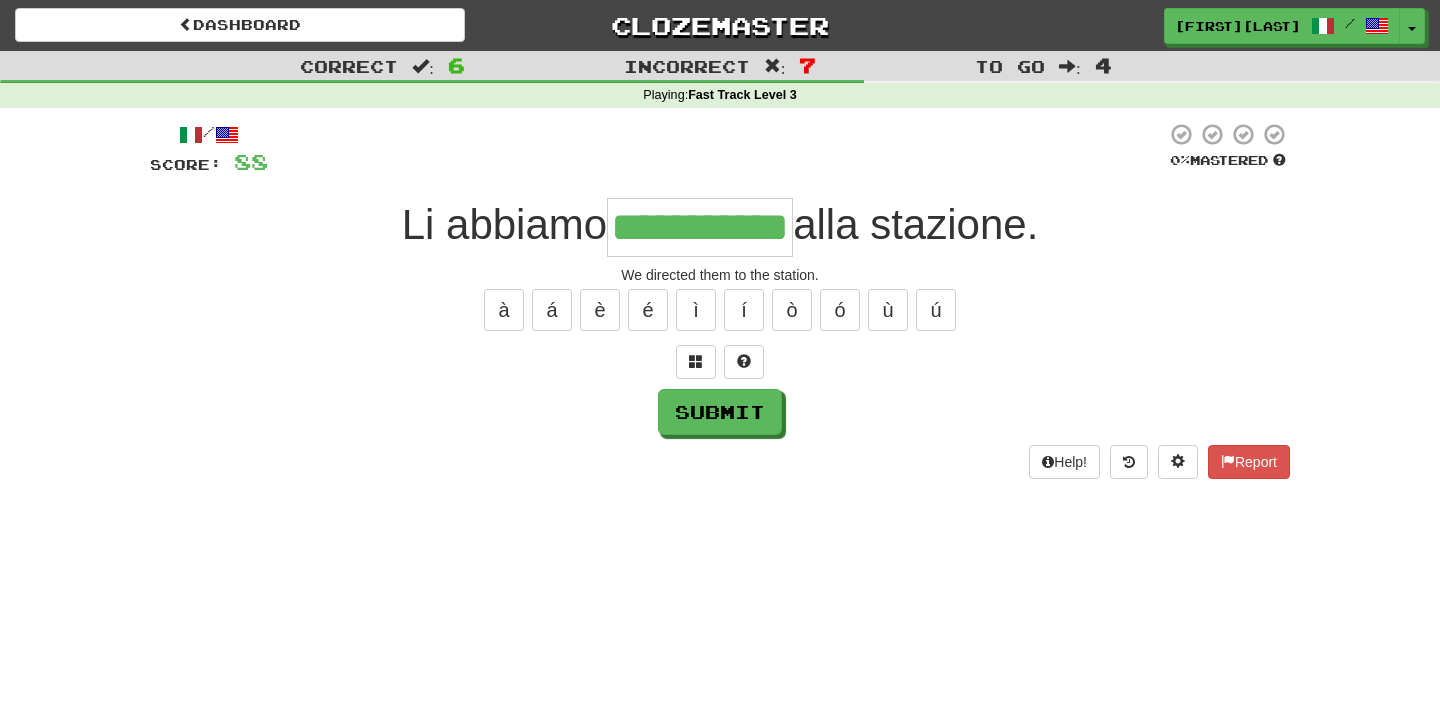 type on "**********" 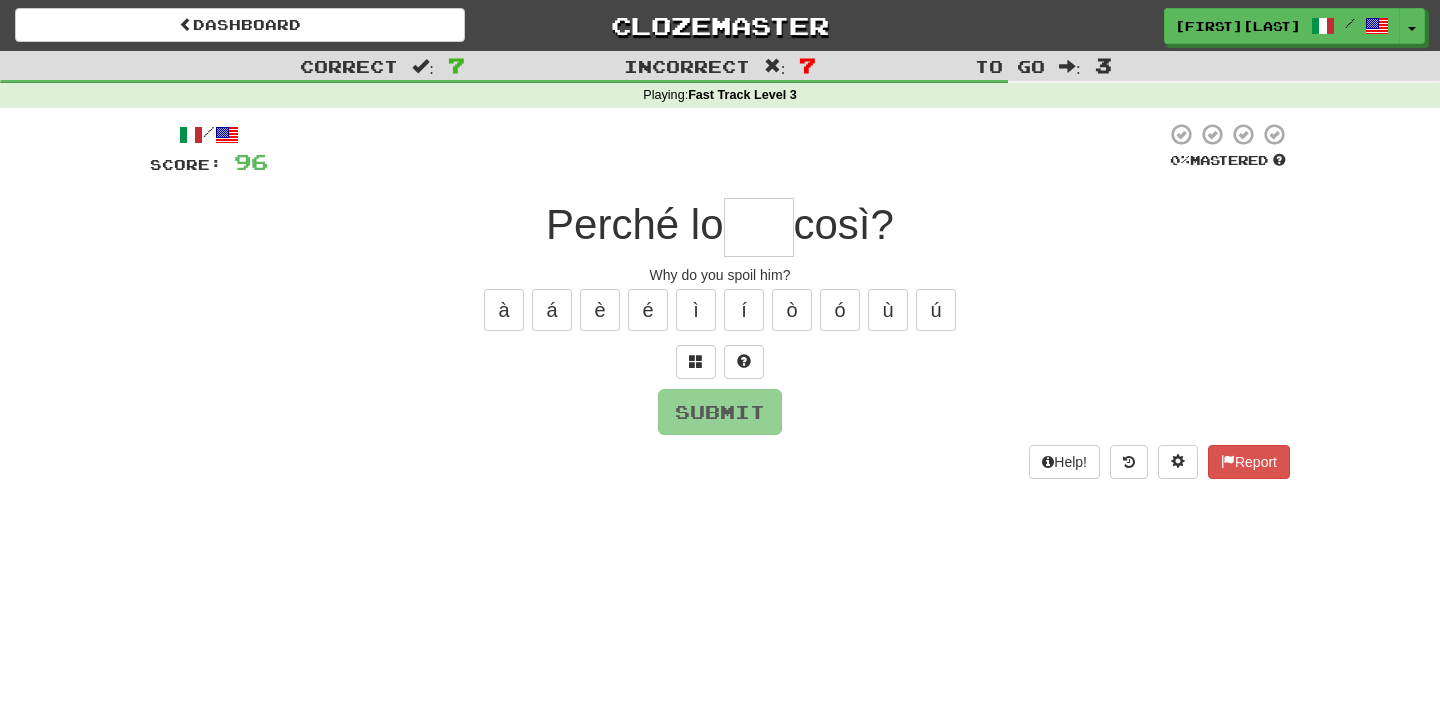 type on "*" 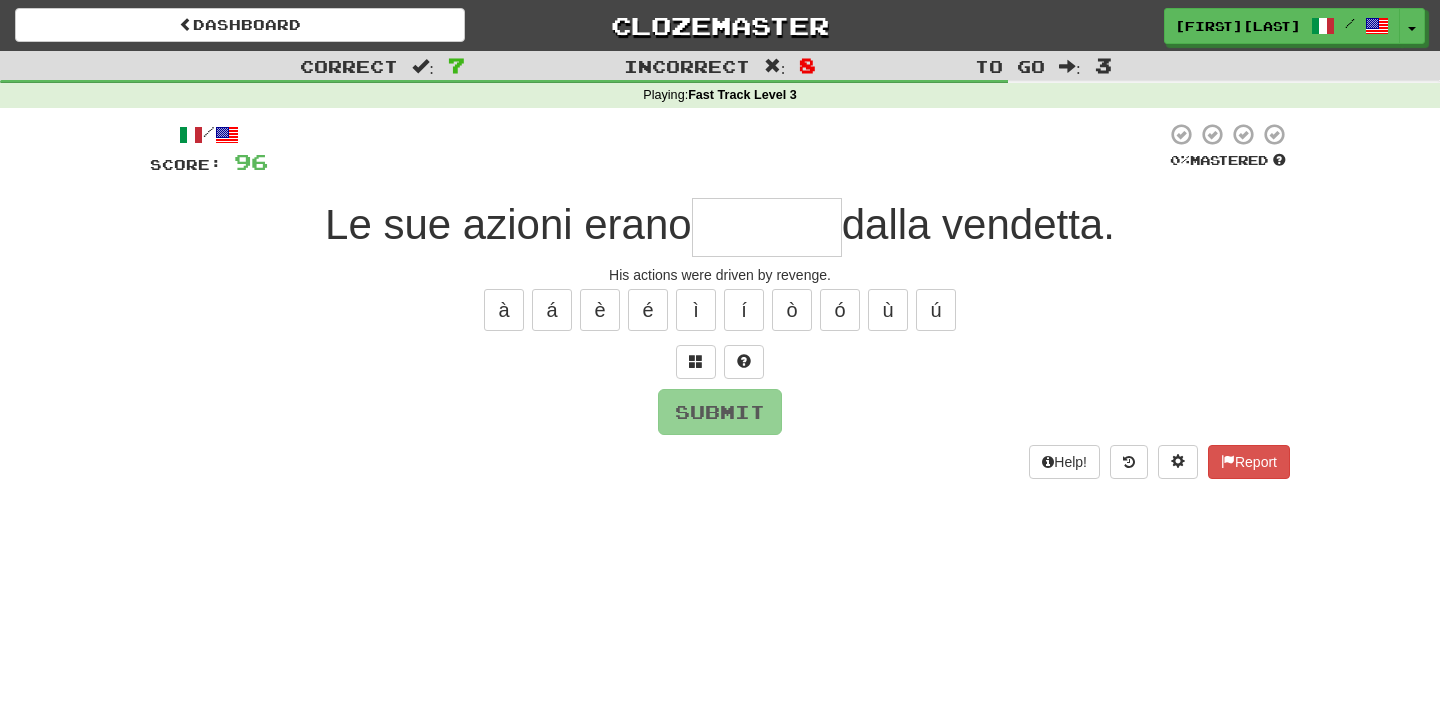 type on "*******" 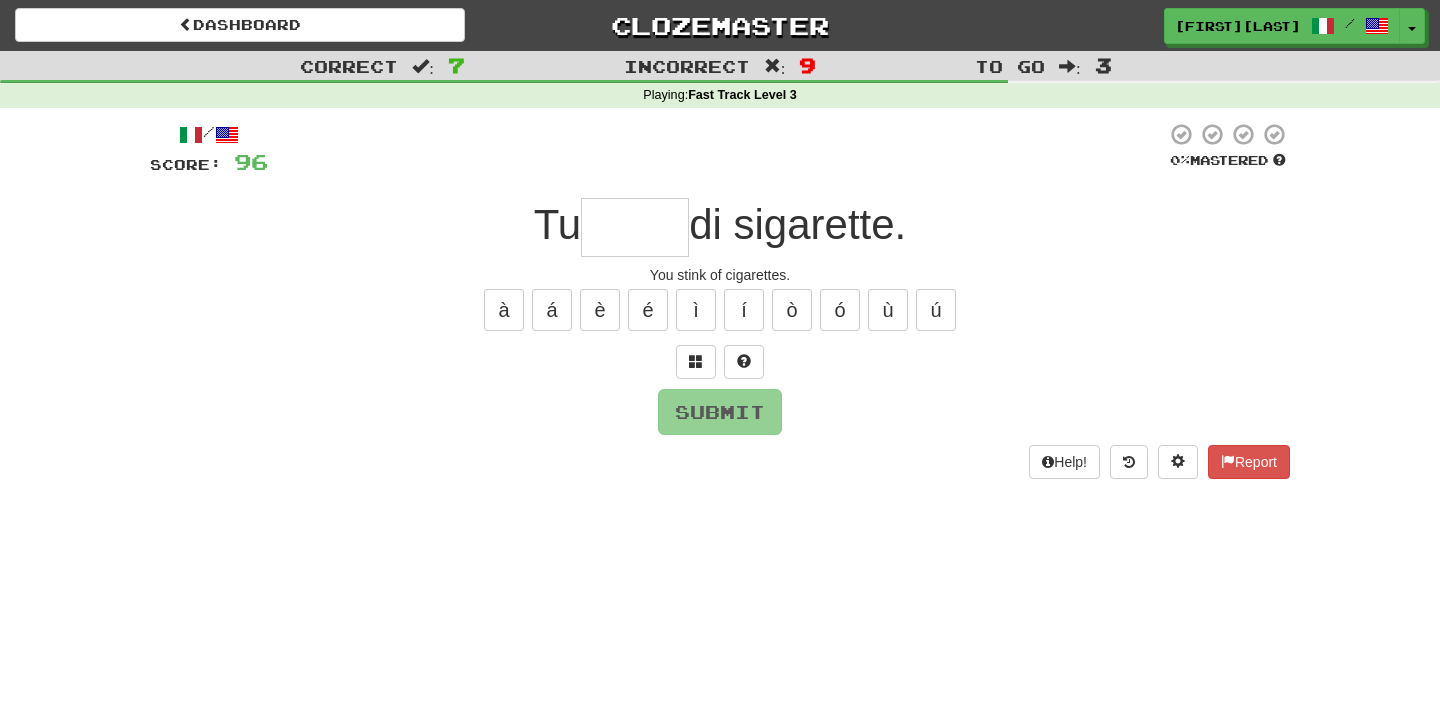 type on "*****" 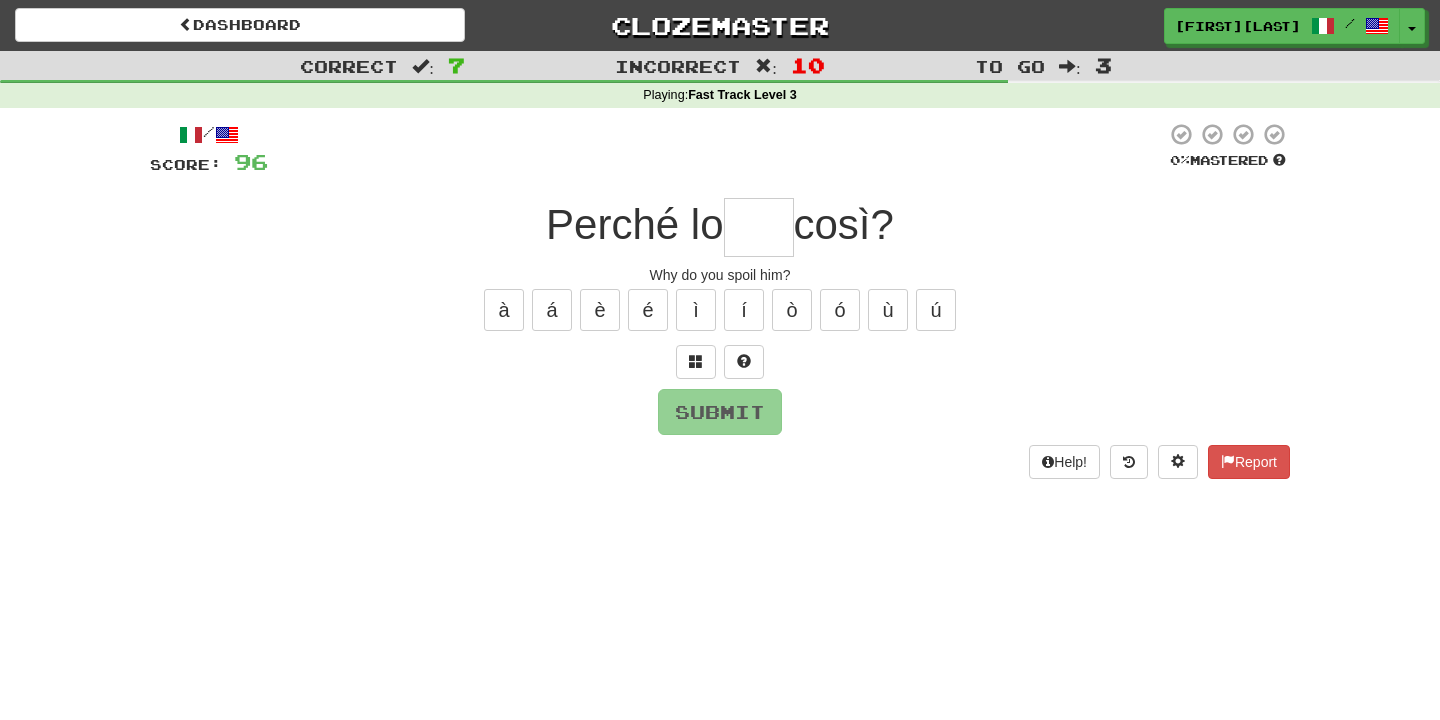 type on "****" 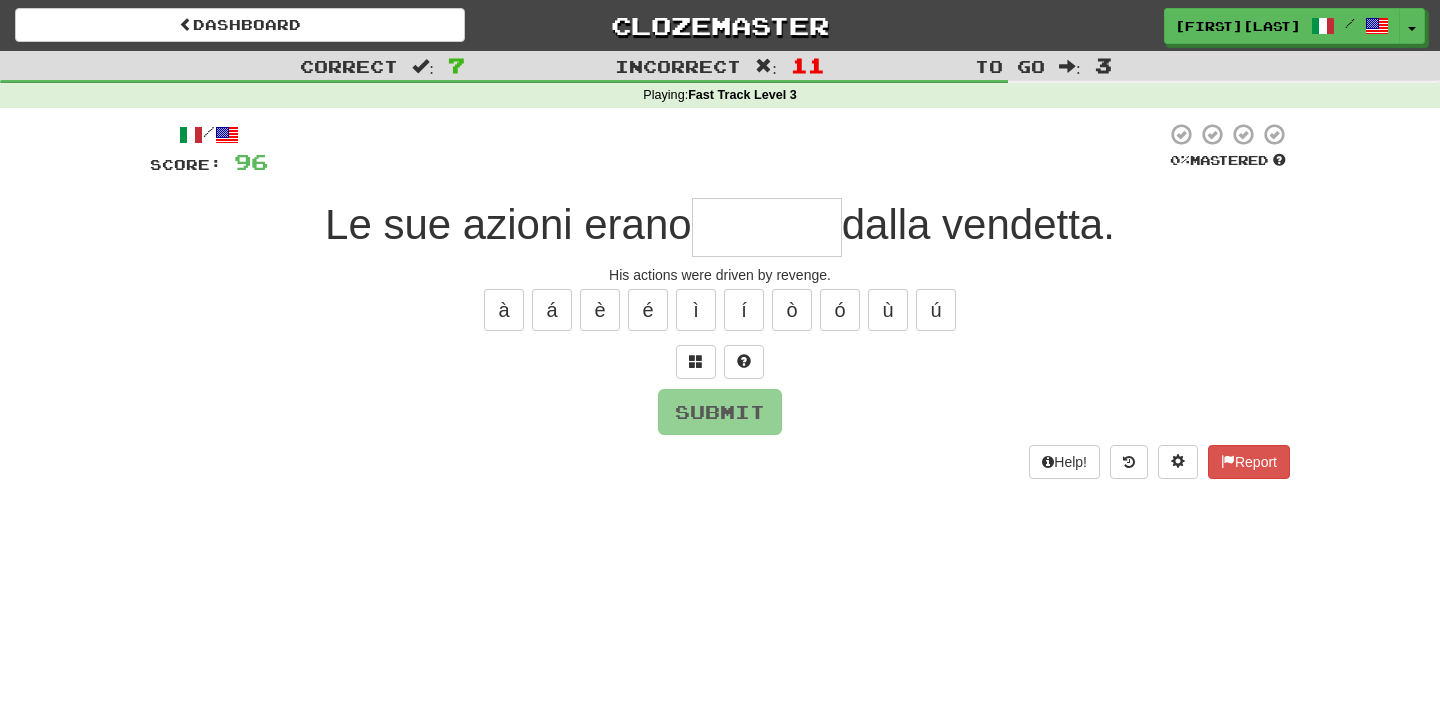 type on "*" 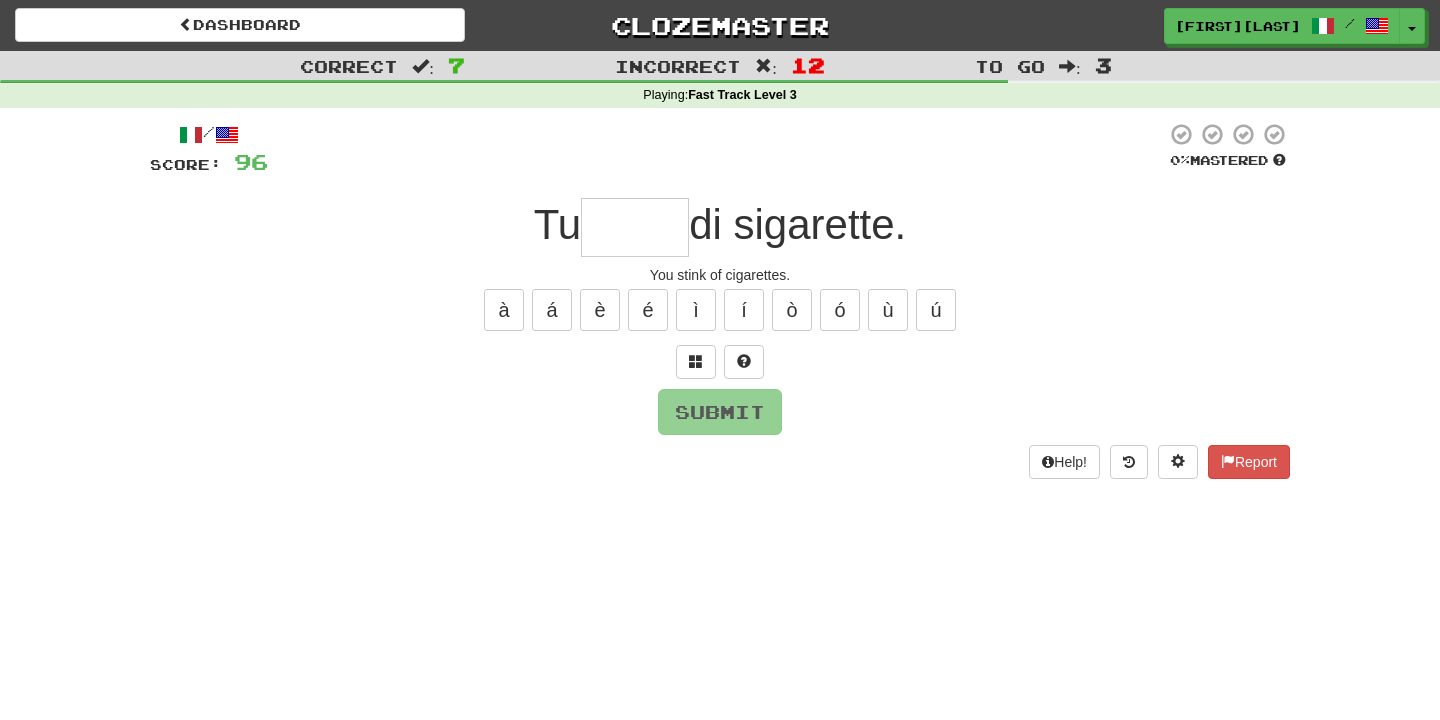 type on "*****" 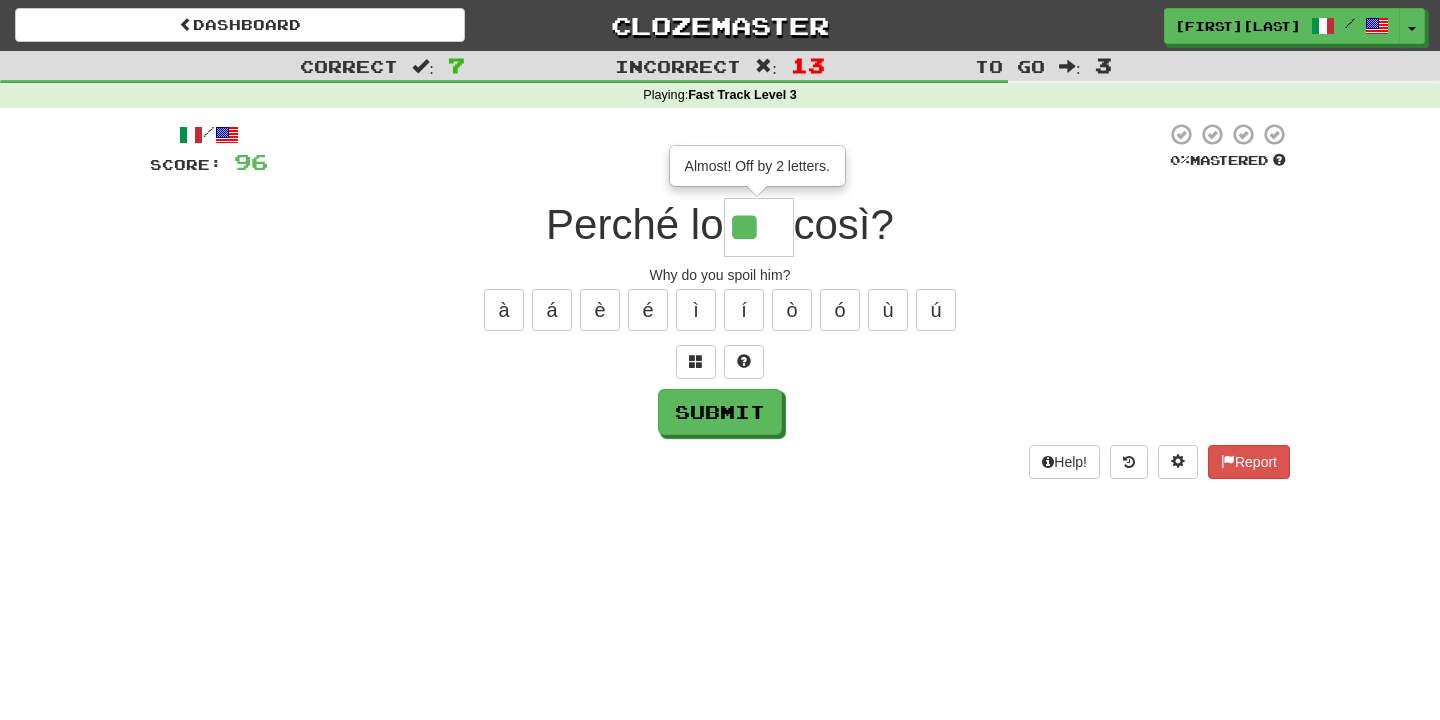 type on "****" 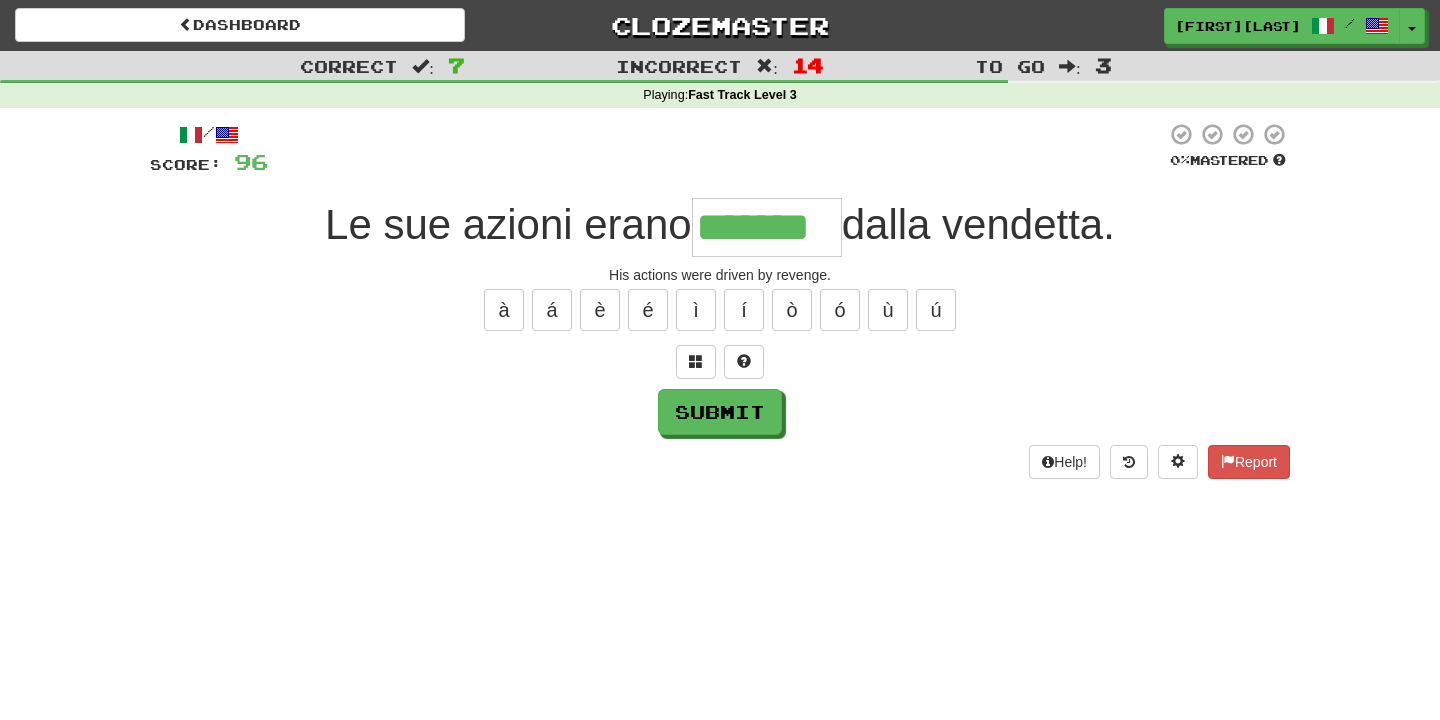 type on "*******" 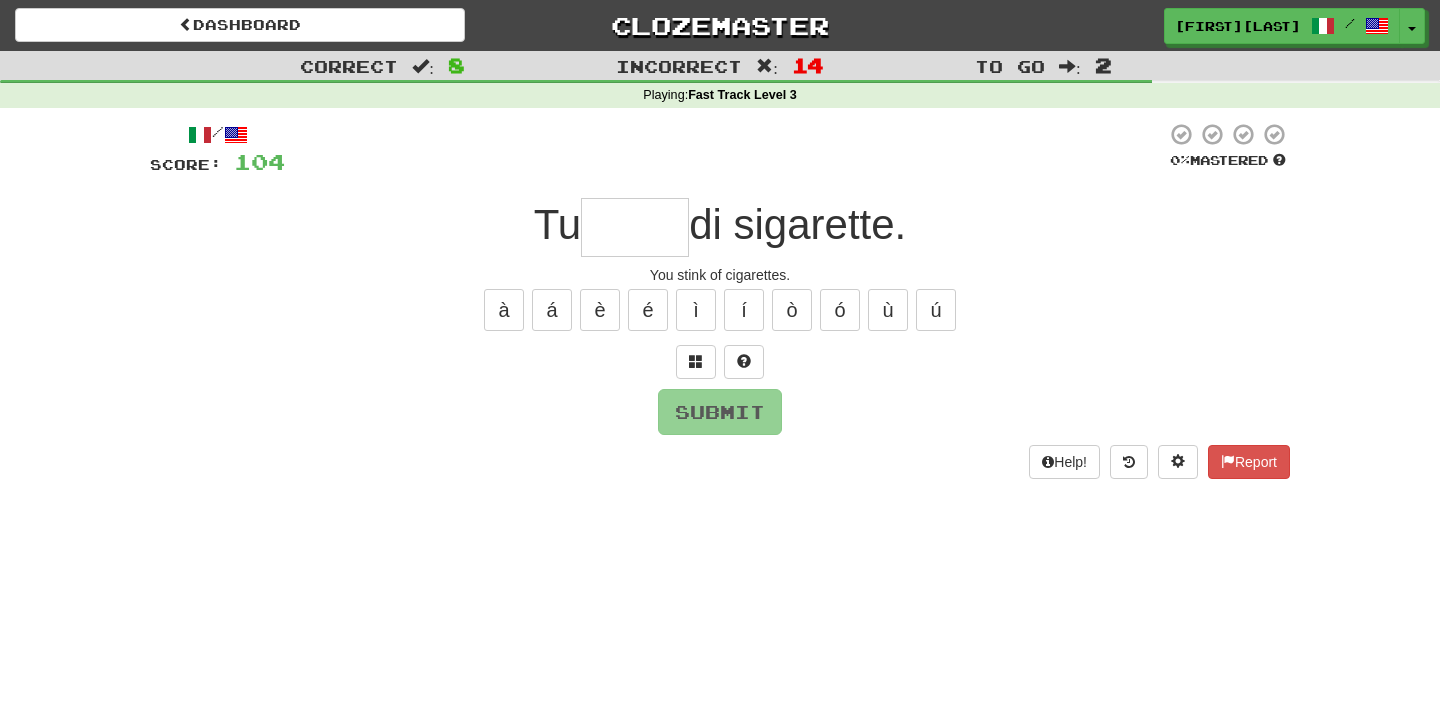type on "*****" 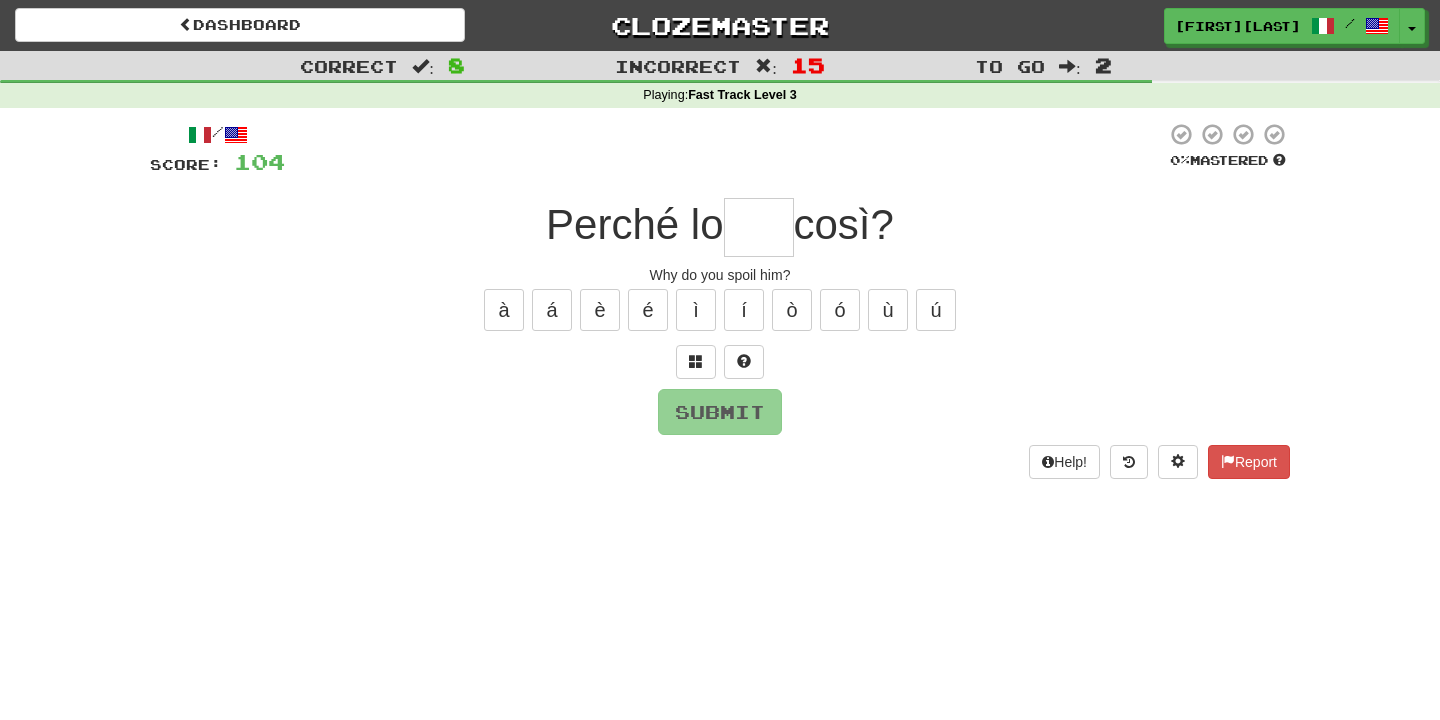 type on "*" 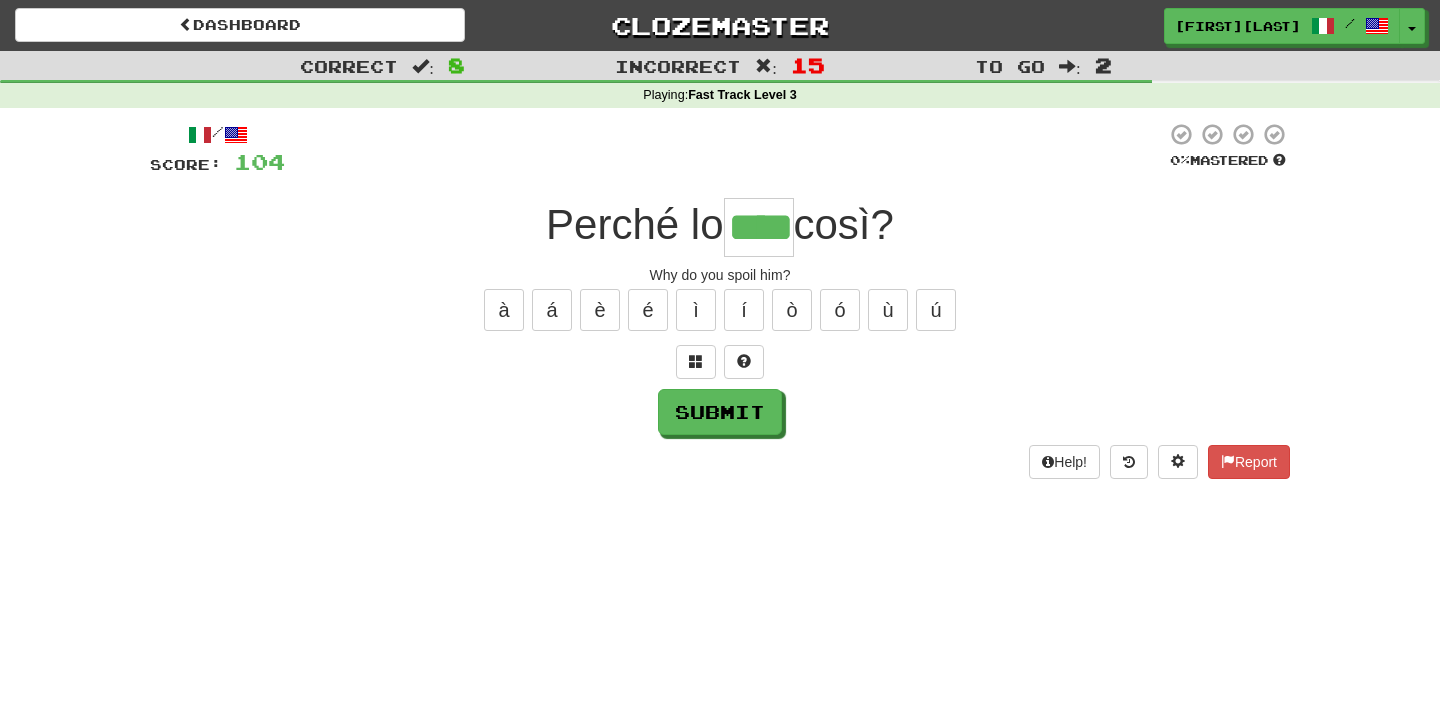 type on "****" 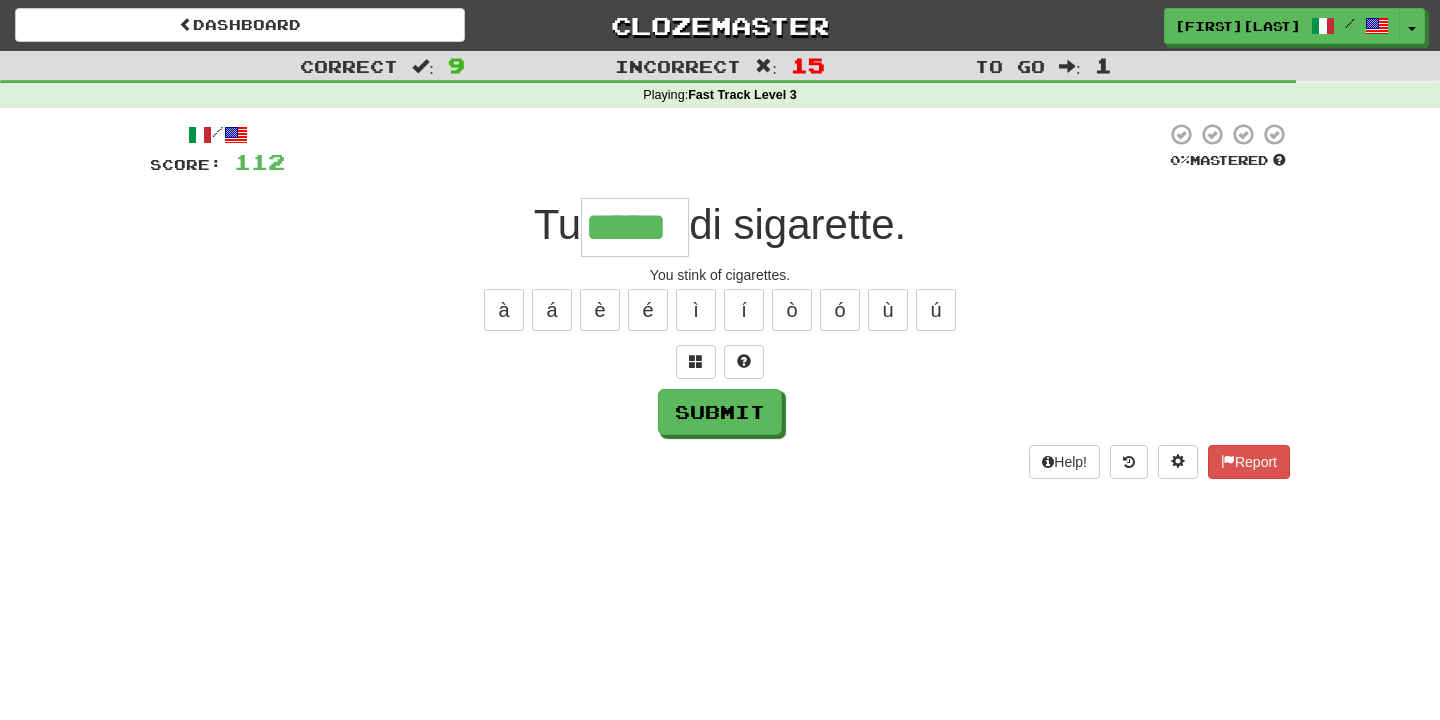 type on "*****" 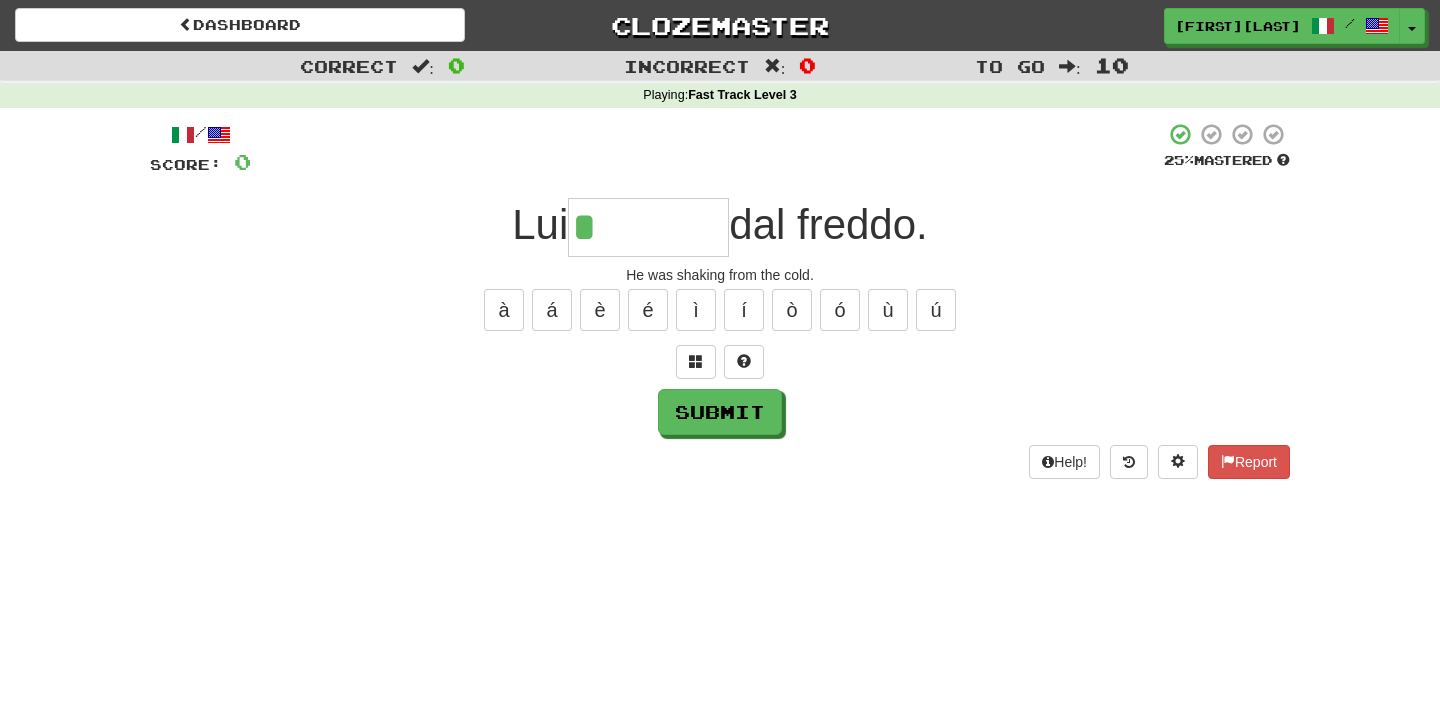 type on "*******" 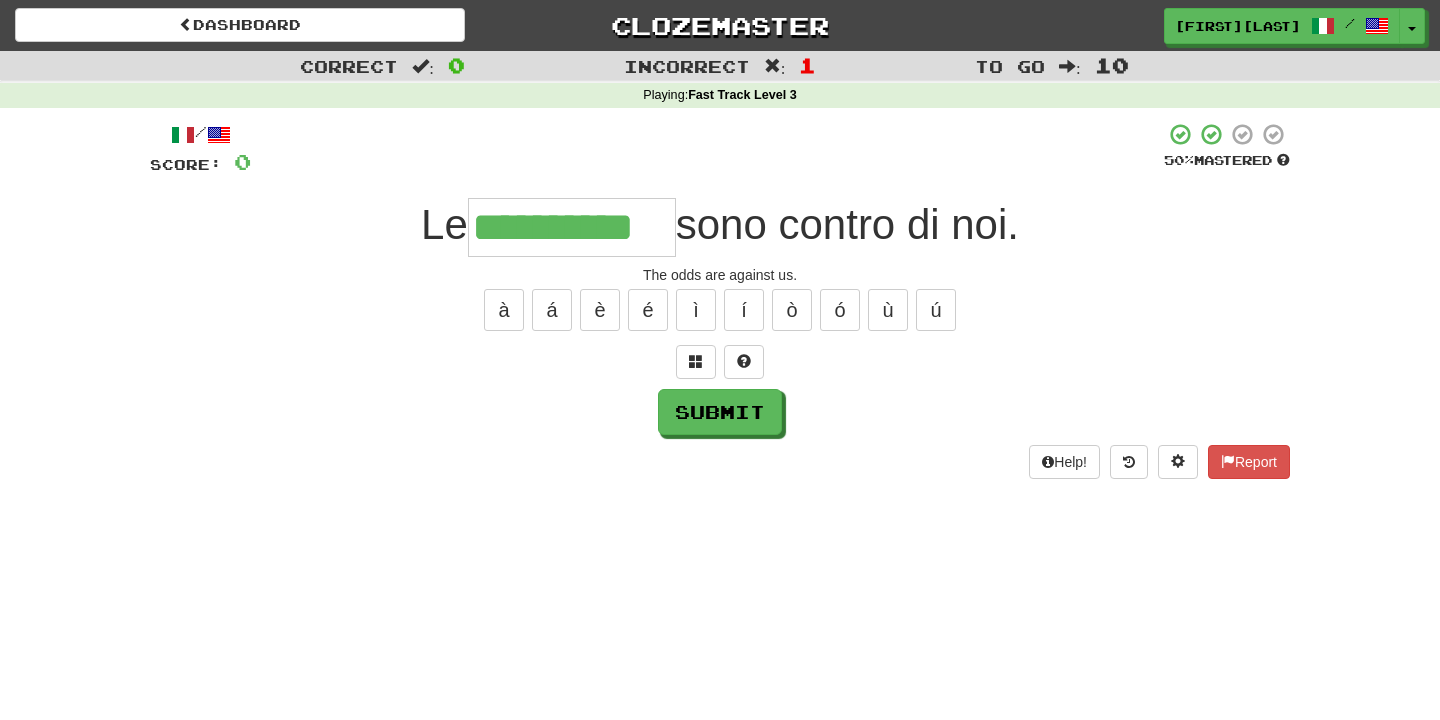 click on "à á è é ì í ò ó ù ú" at bounding box center [720, 310] 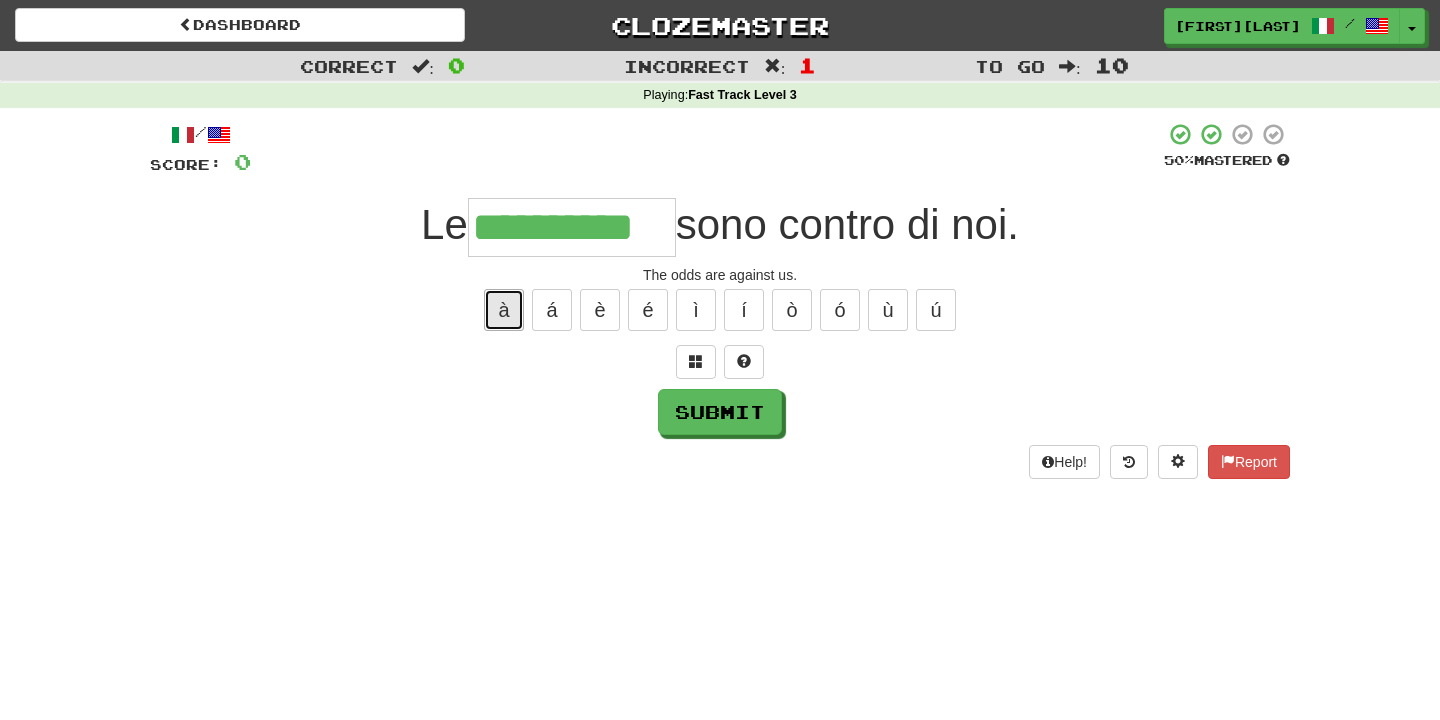 click on "à" at bounding box center (504, 310) 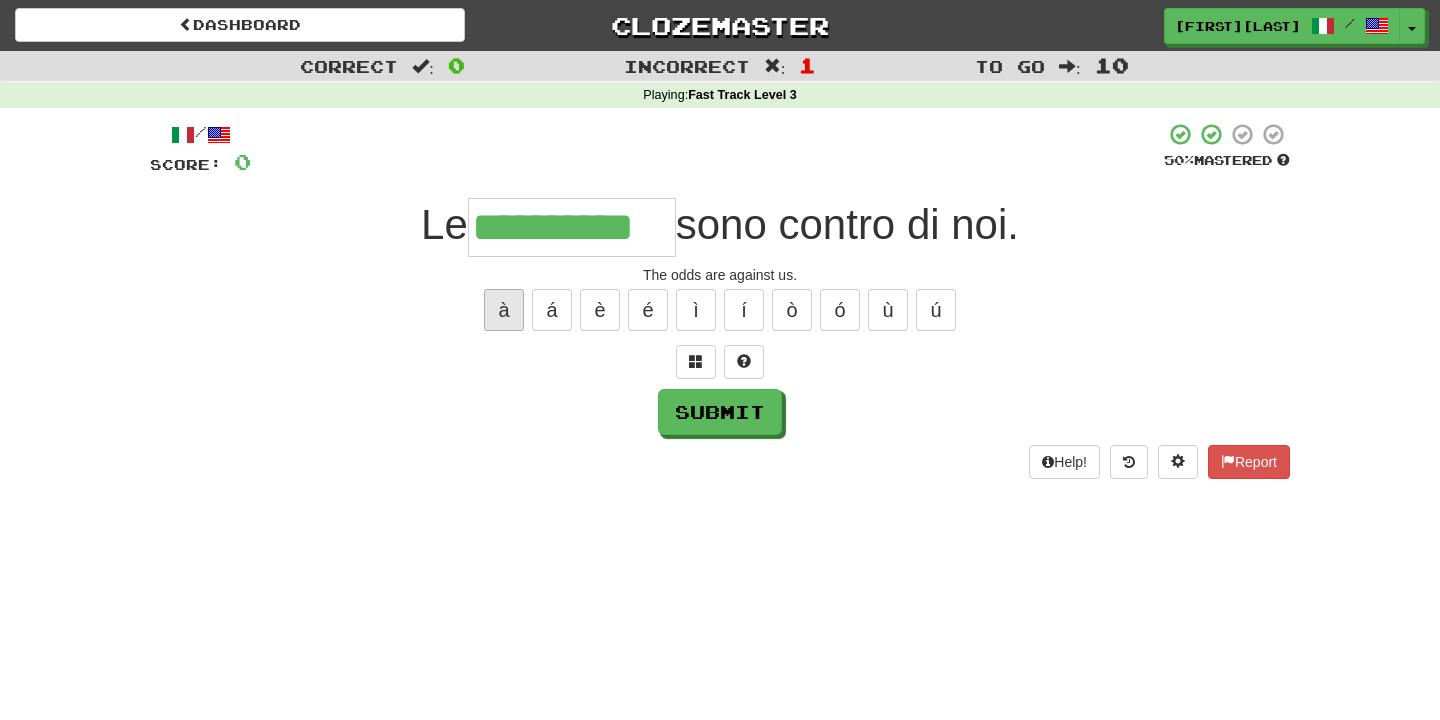 type on "**********" 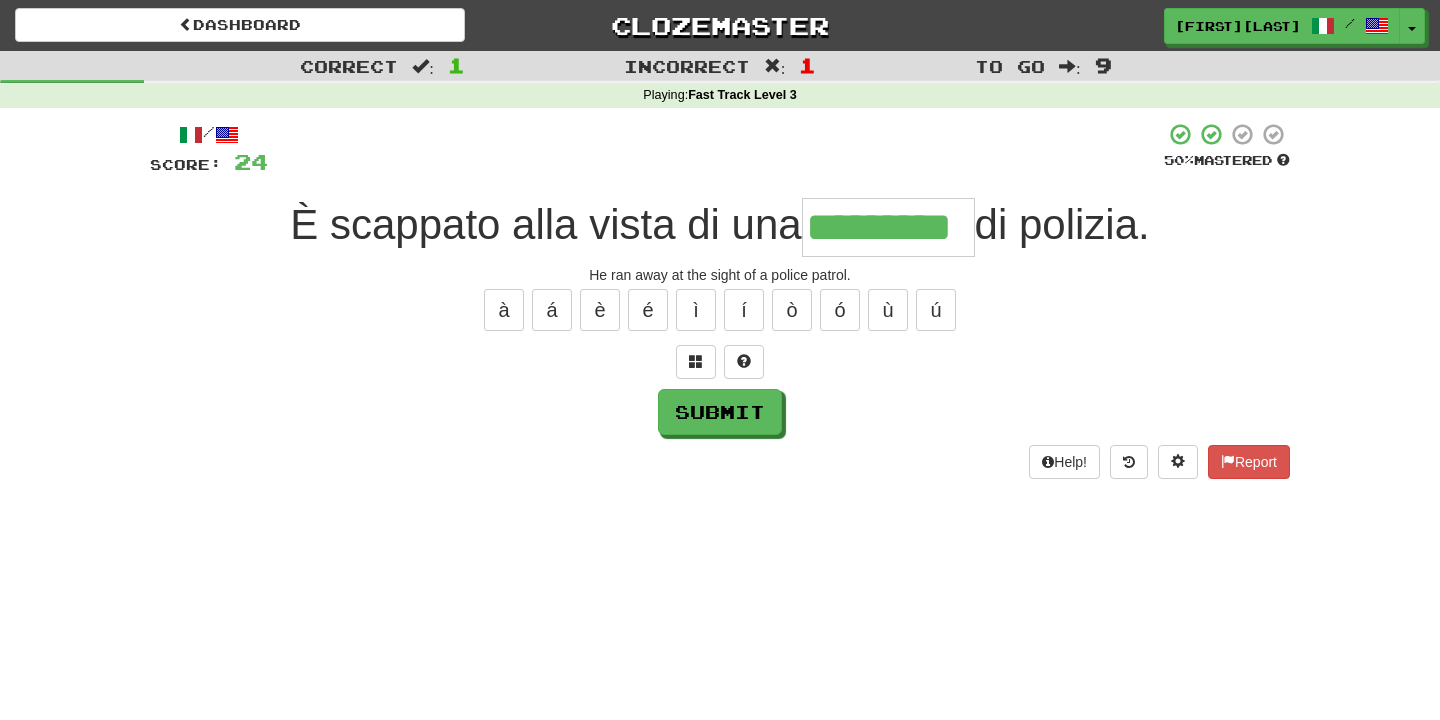 type on "*********" 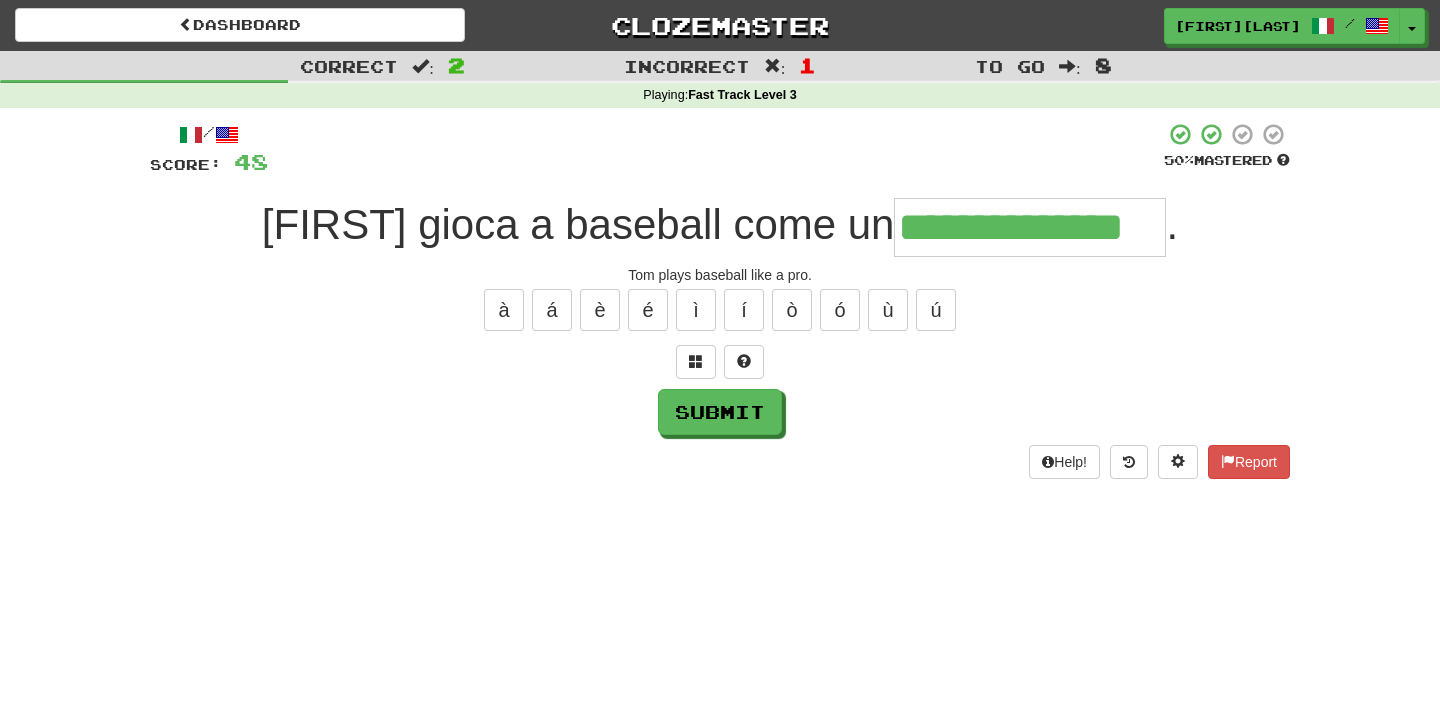type on "**********" 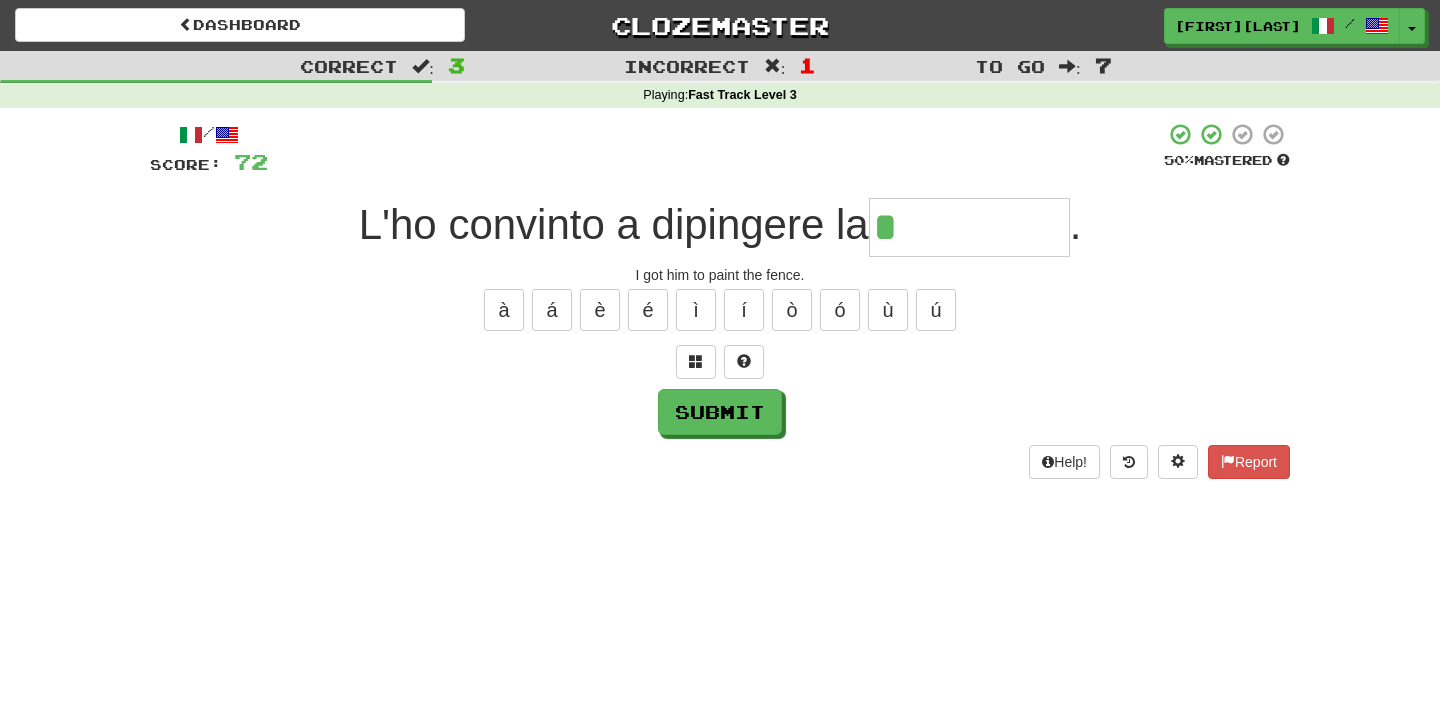 type on "**********" 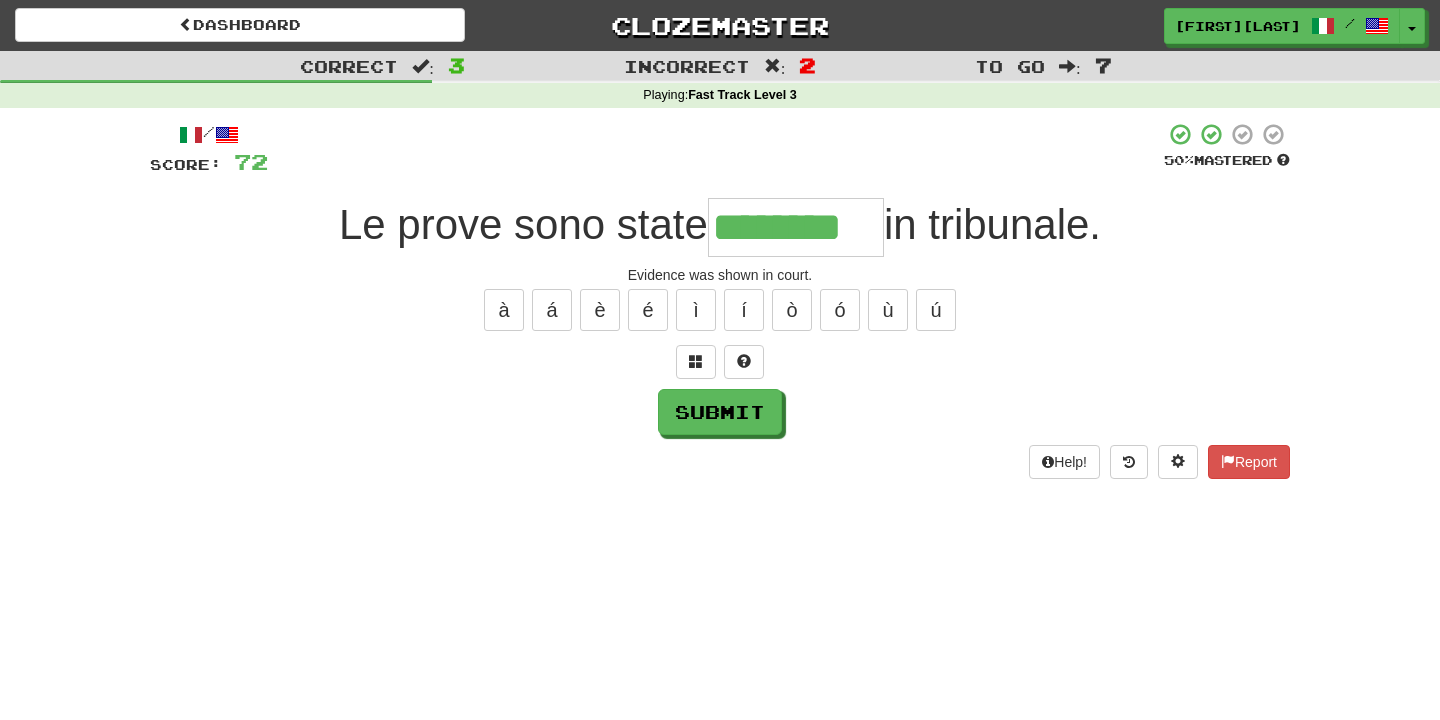 type on "********" 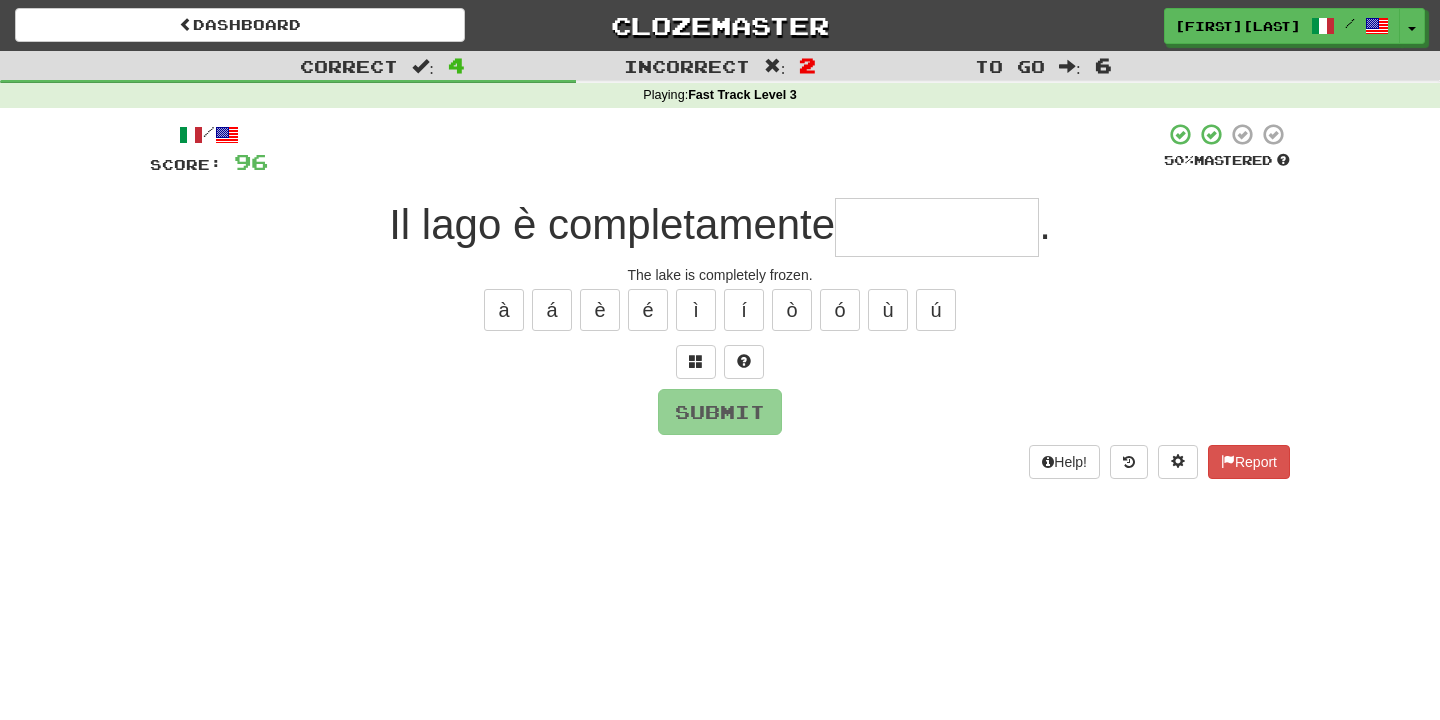 type on "*" 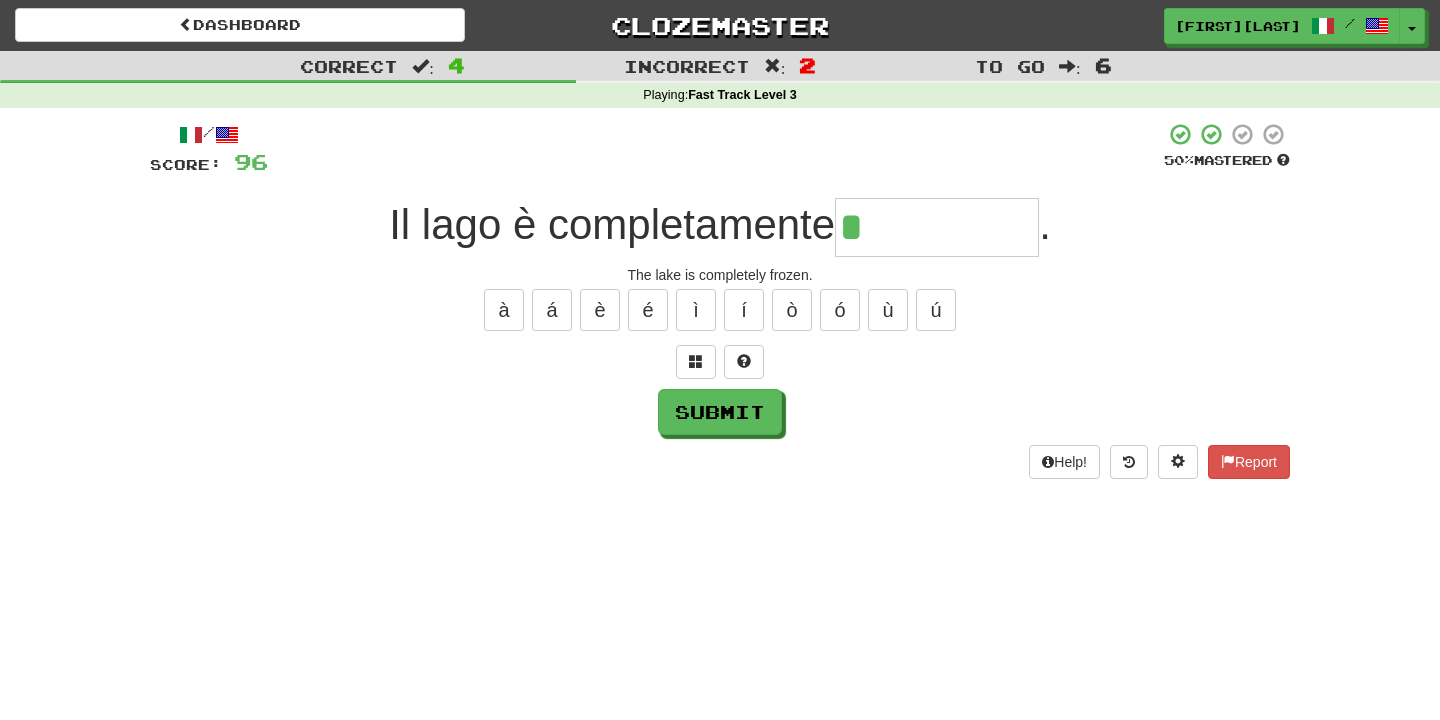 type on "**********" 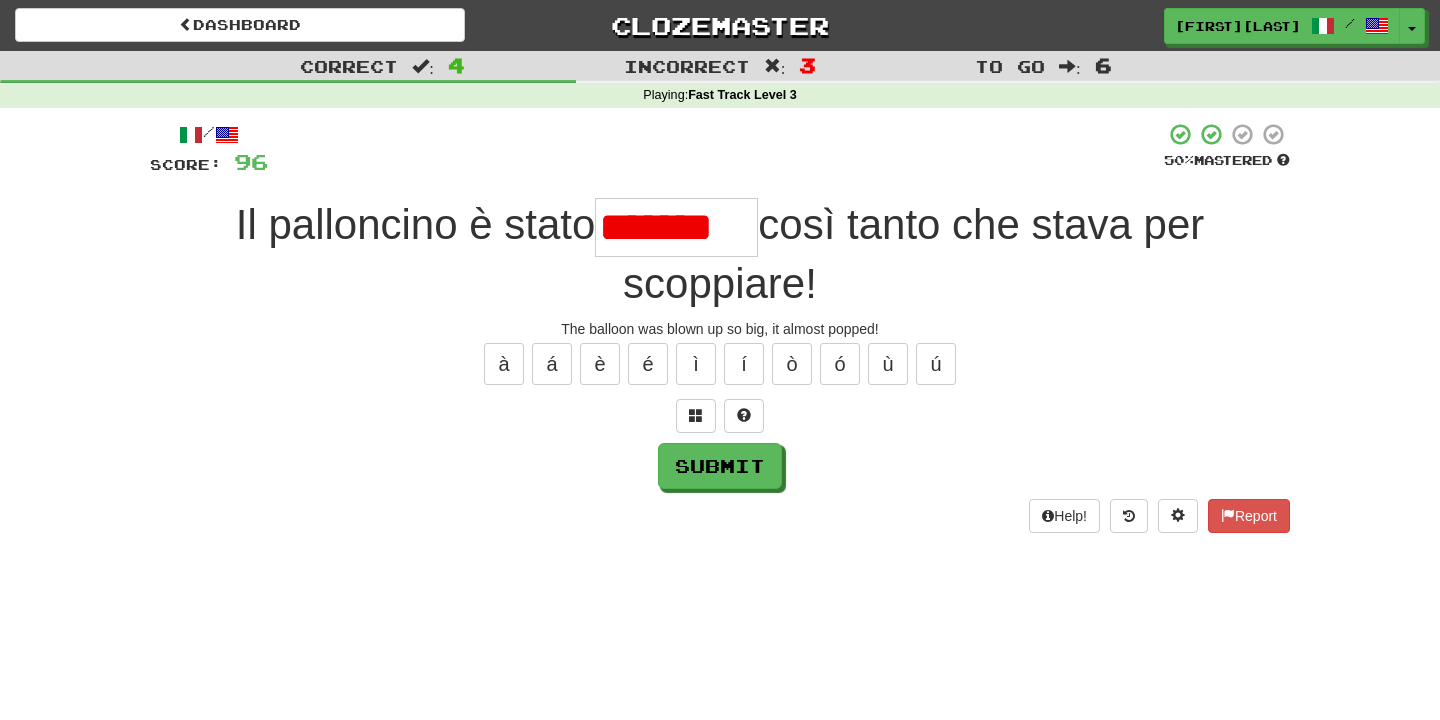 scroll, scrollTop: 0, scrollLeft: 0, axis: both 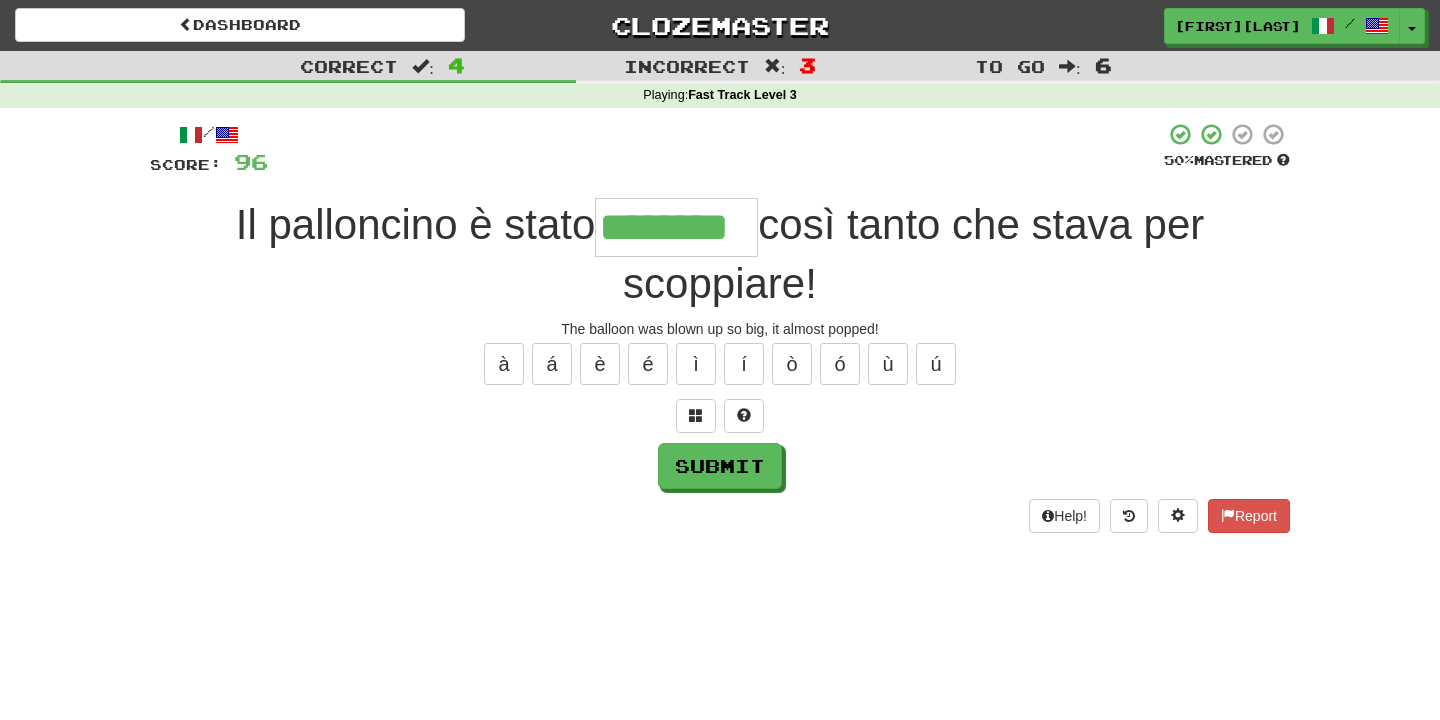 type on "********" 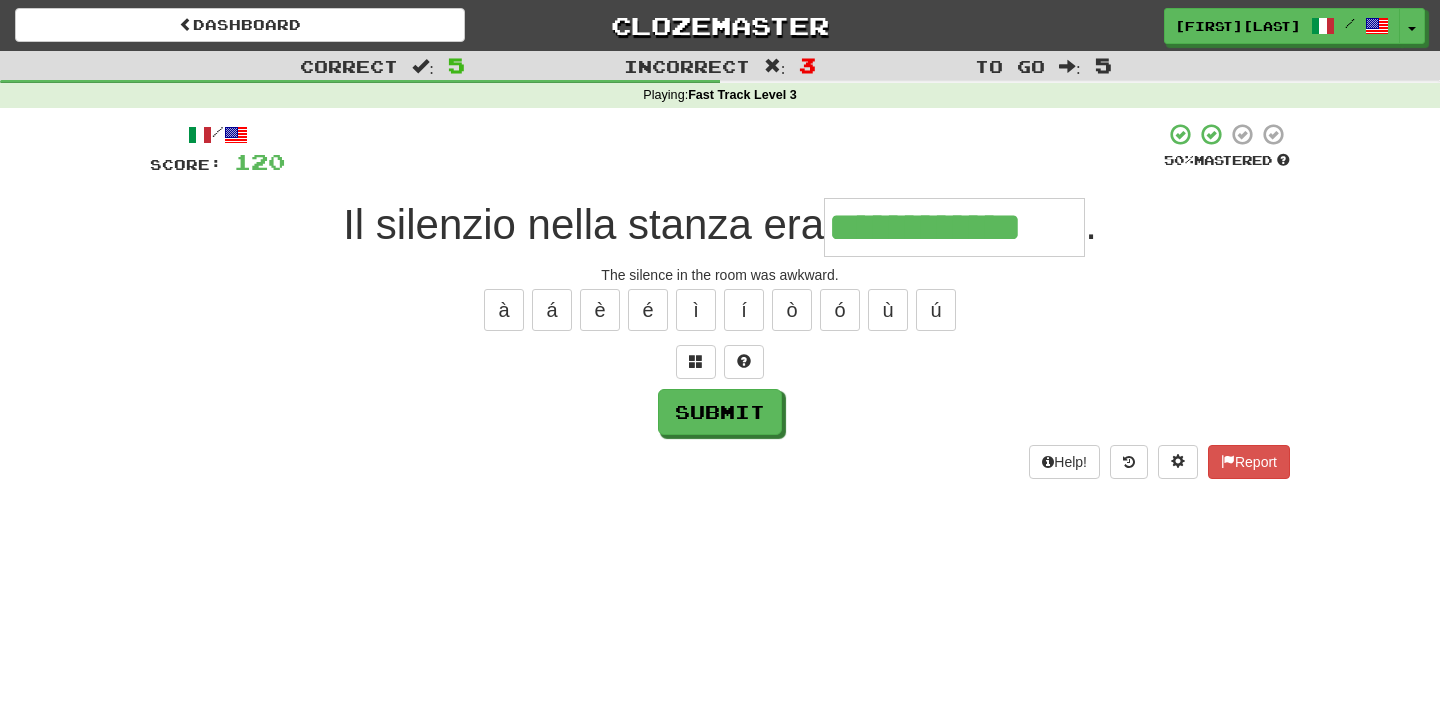 type on "**********" 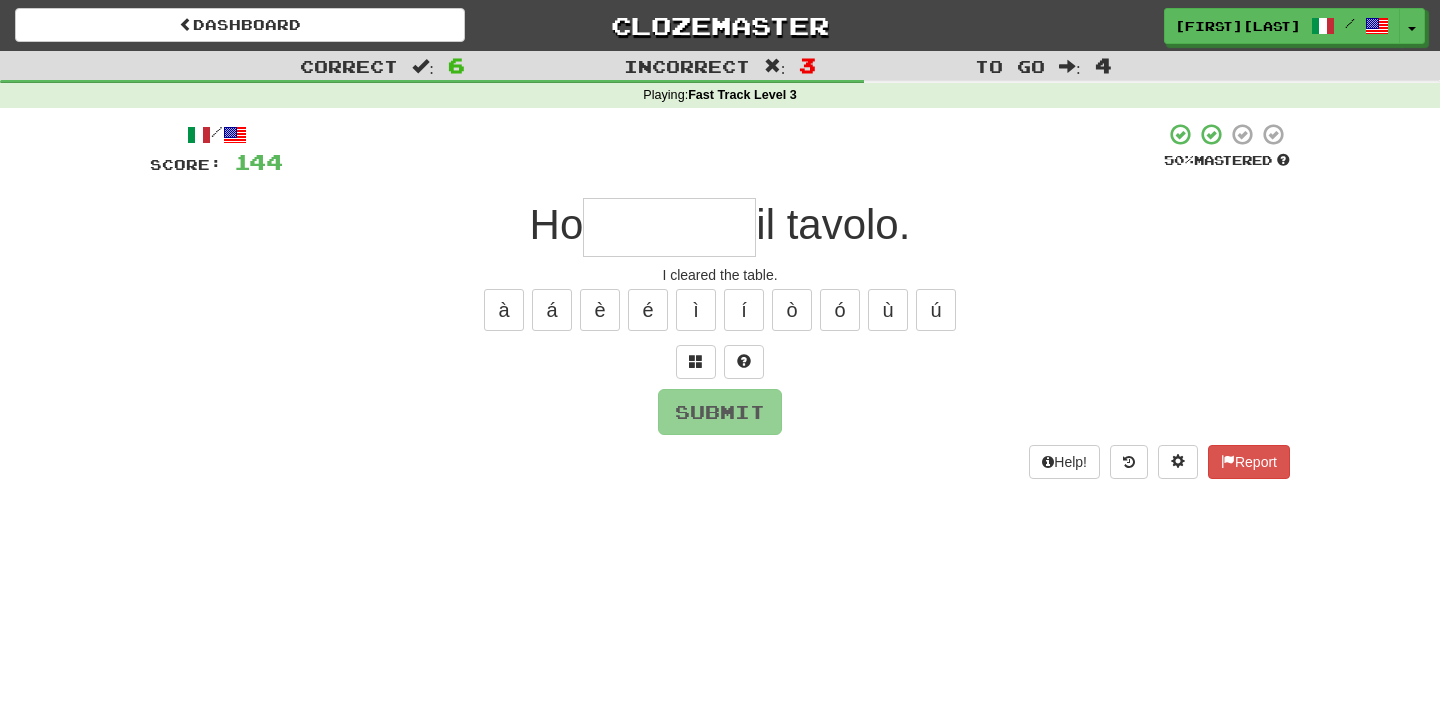 type on "********" 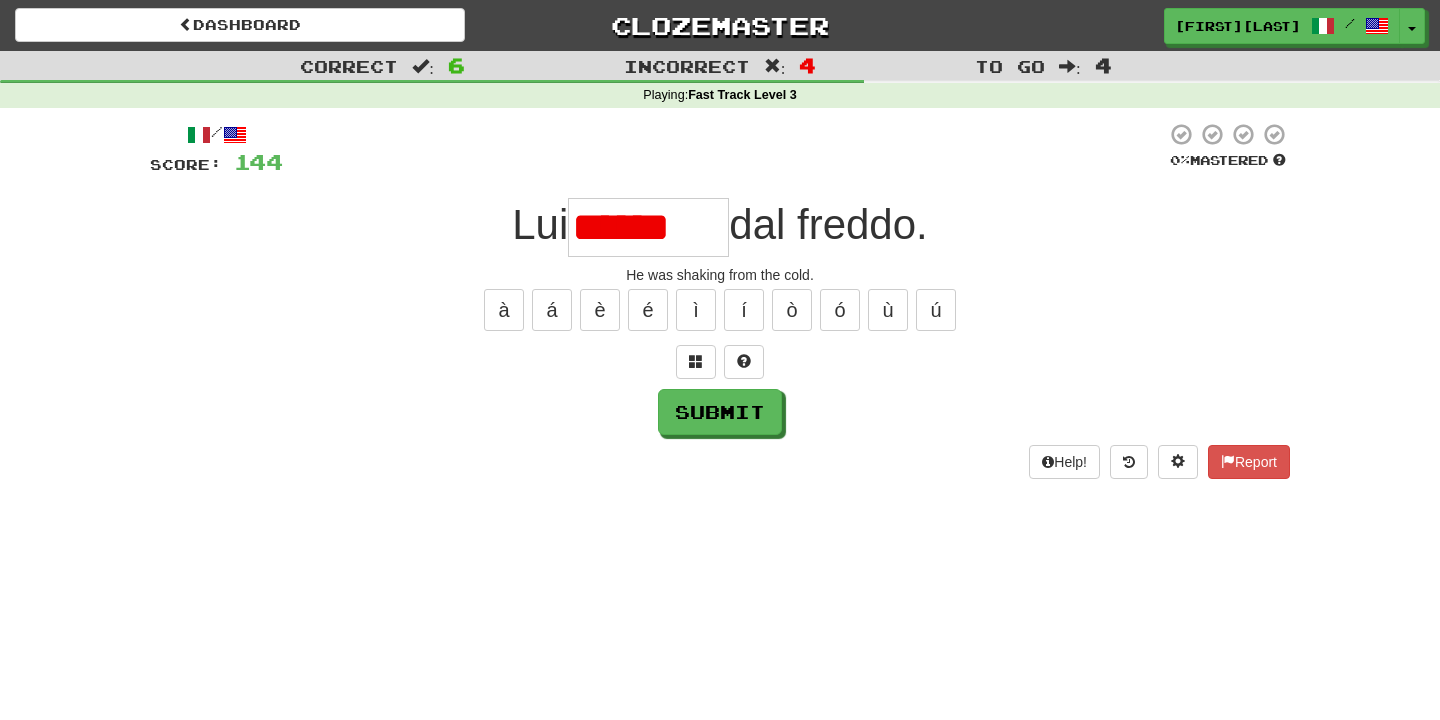 scroll, scrollTop: 0, scrollLeft: 0, axis: both 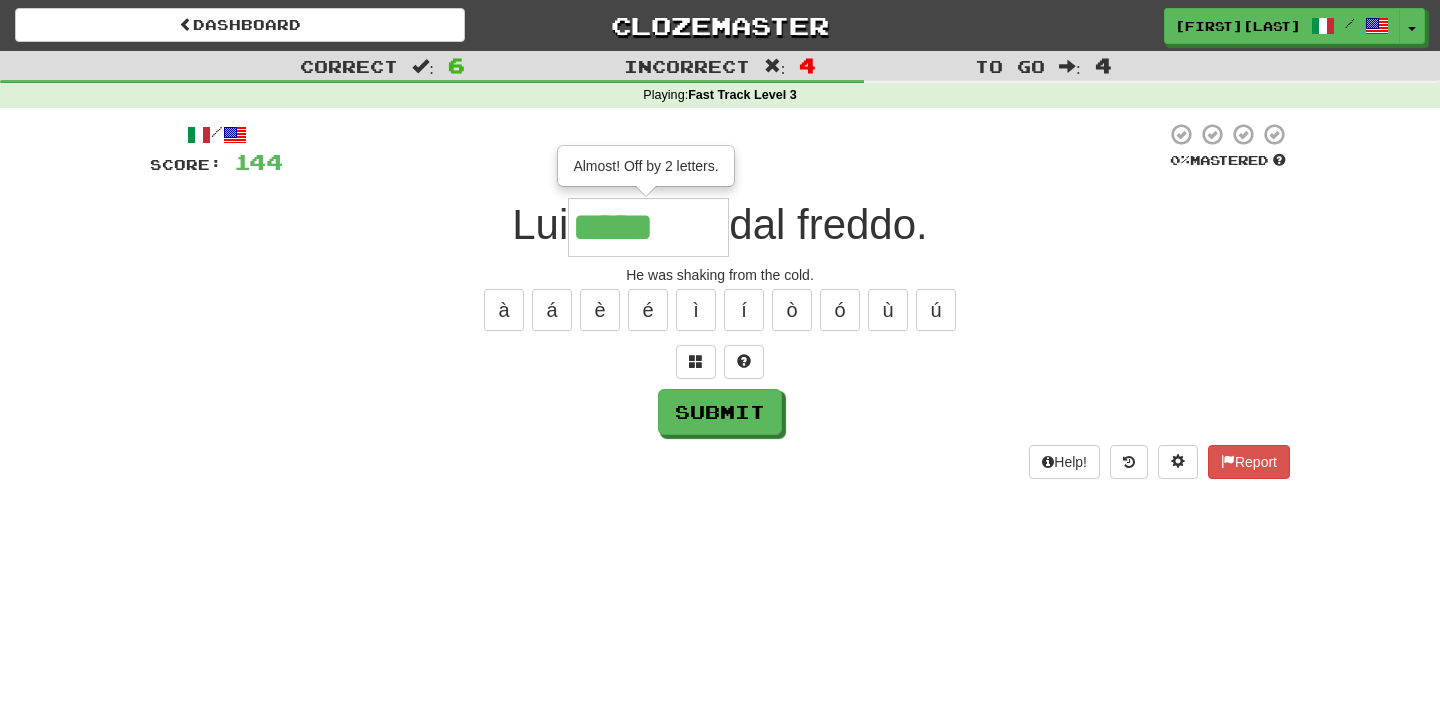 type on "*******" 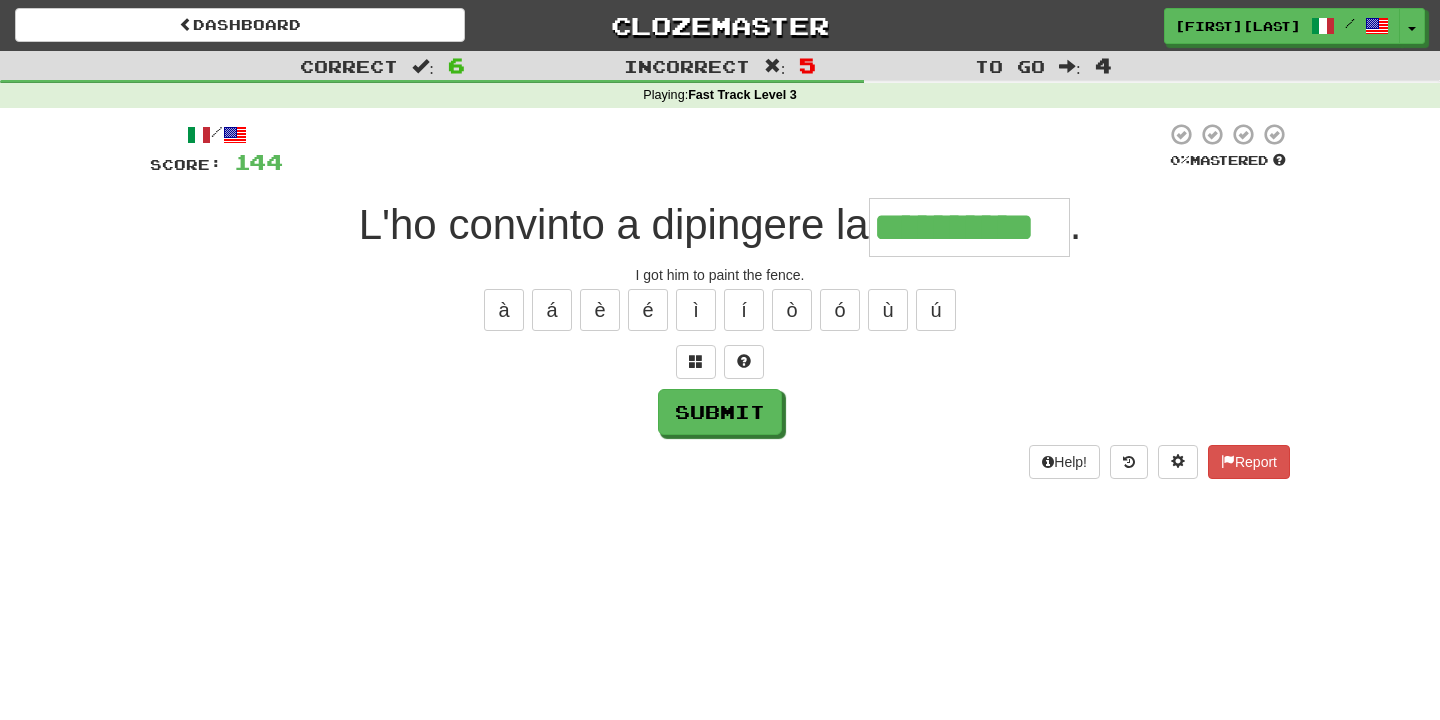 type on "**********" 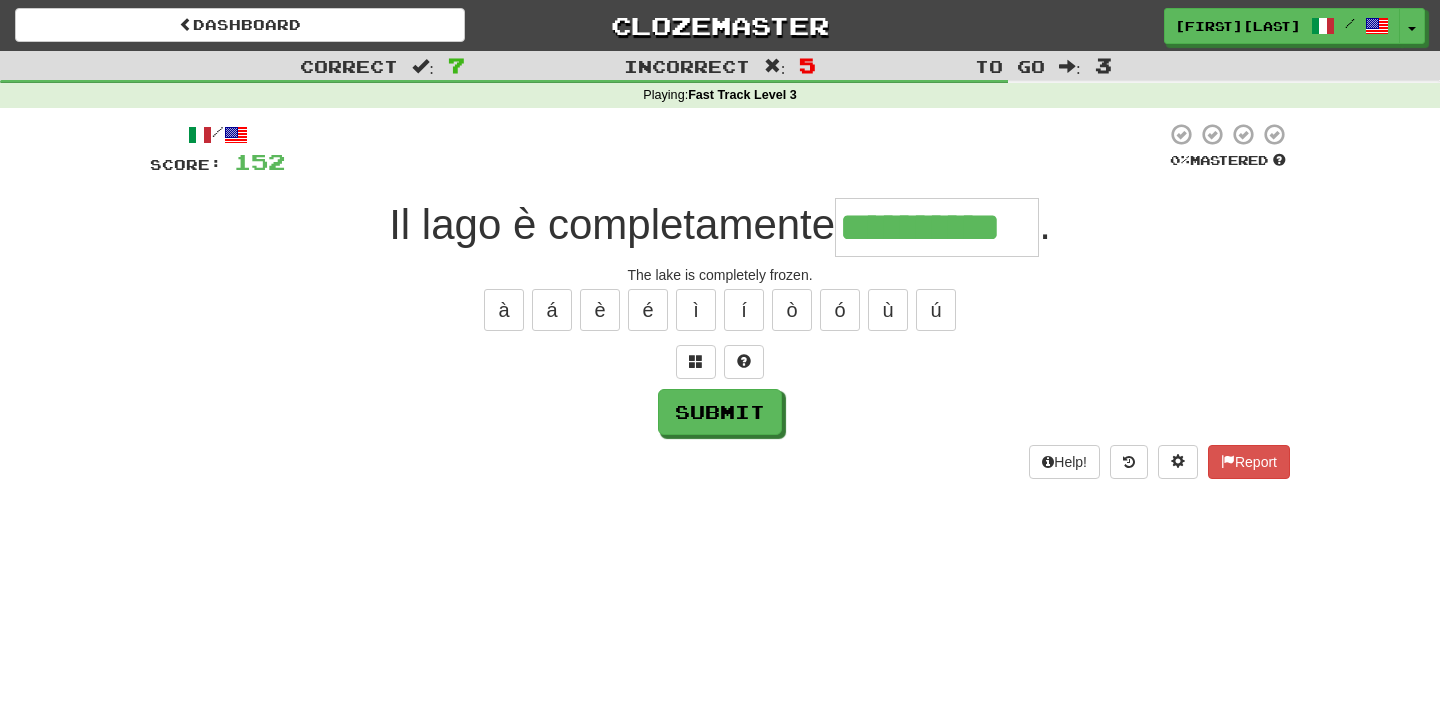 type on "**********" 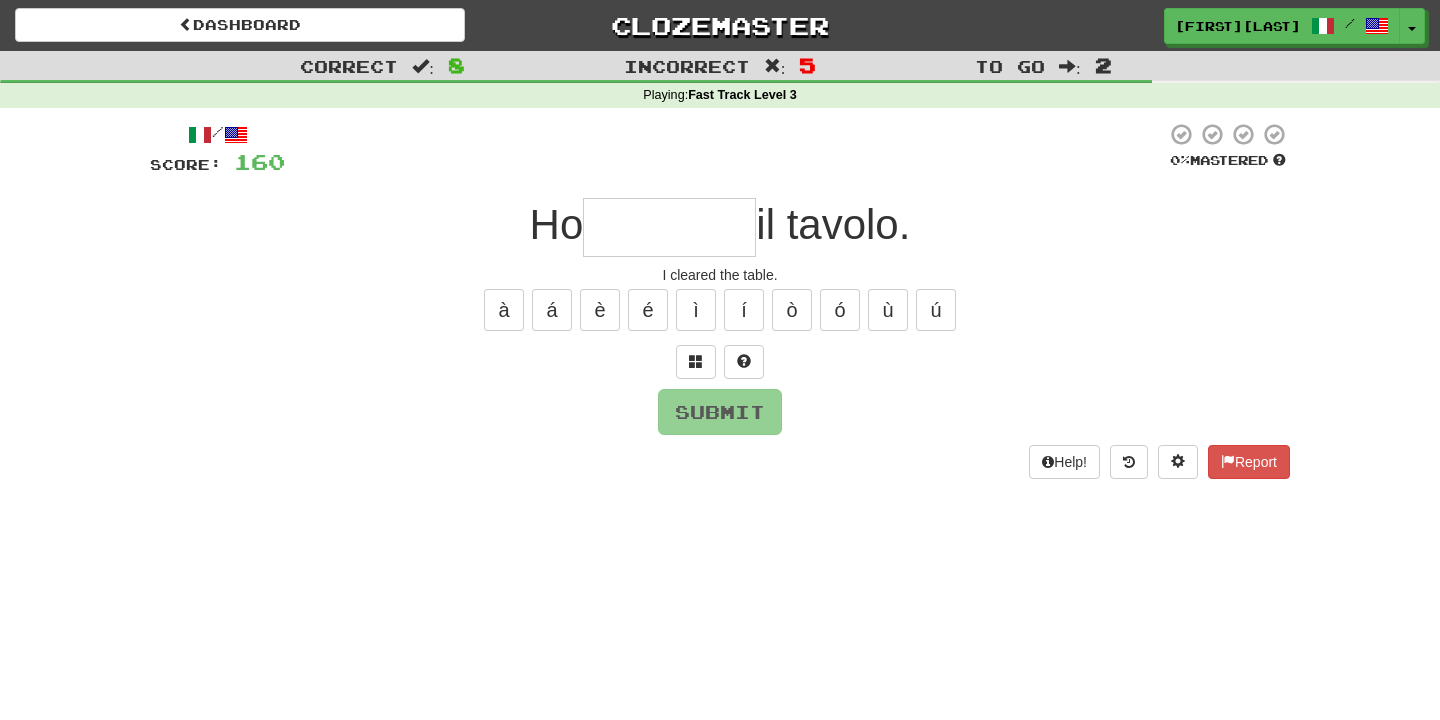 type on "********" 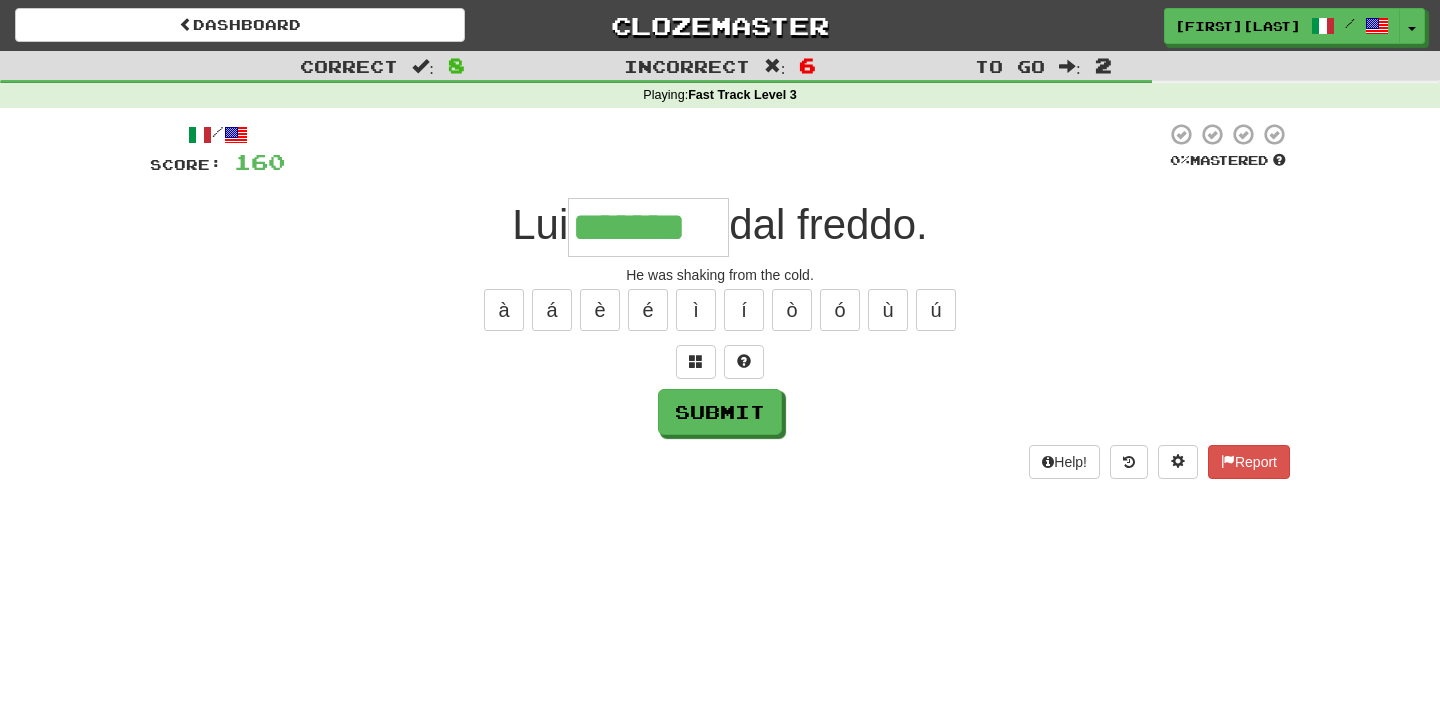 type on "*******" 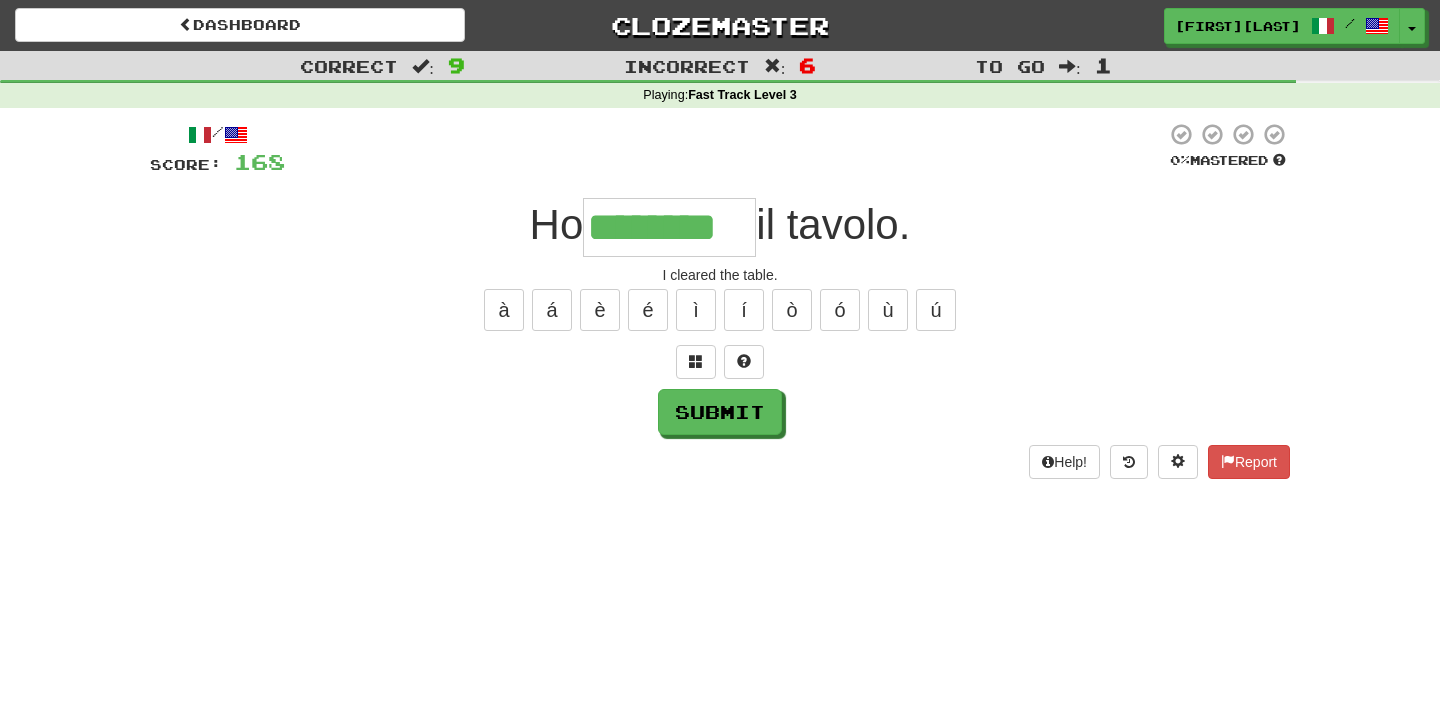 type on "********" 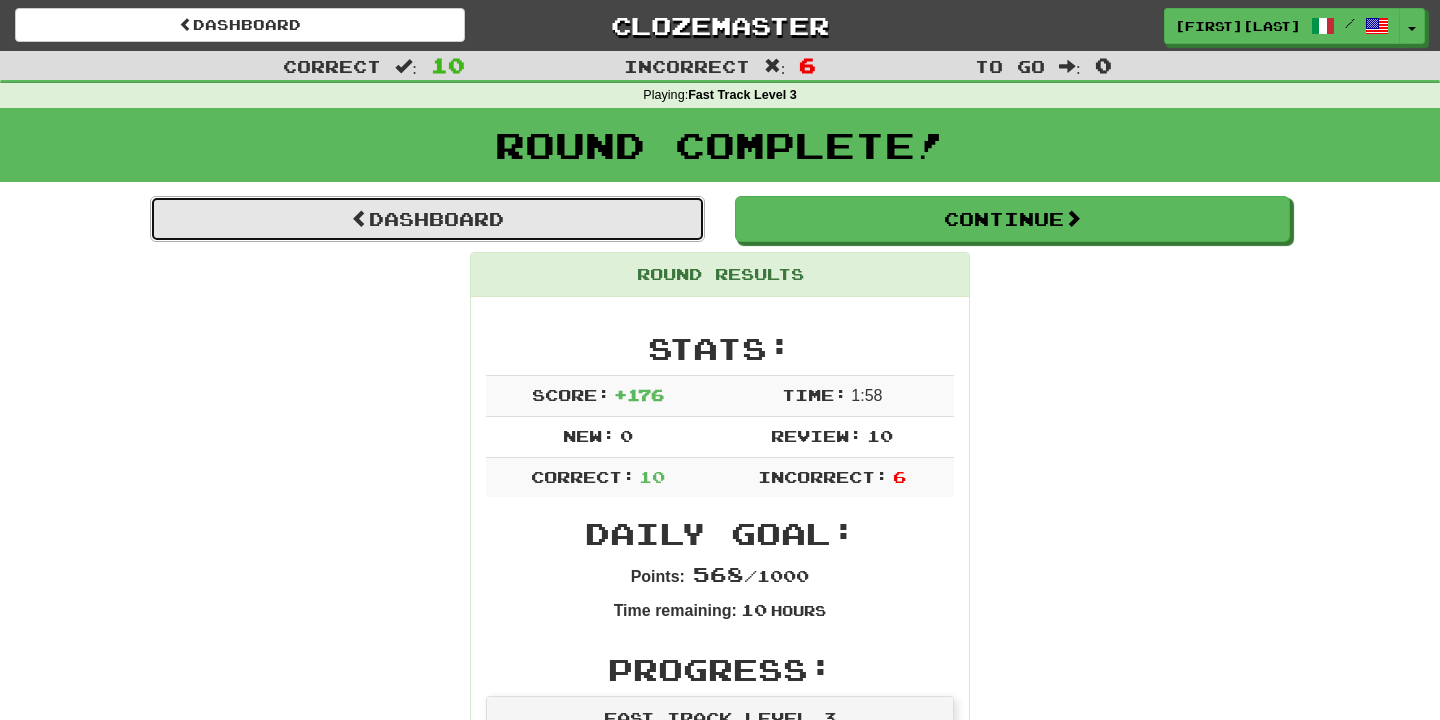 click on "Dashboard" at bounding box center (427, 219) 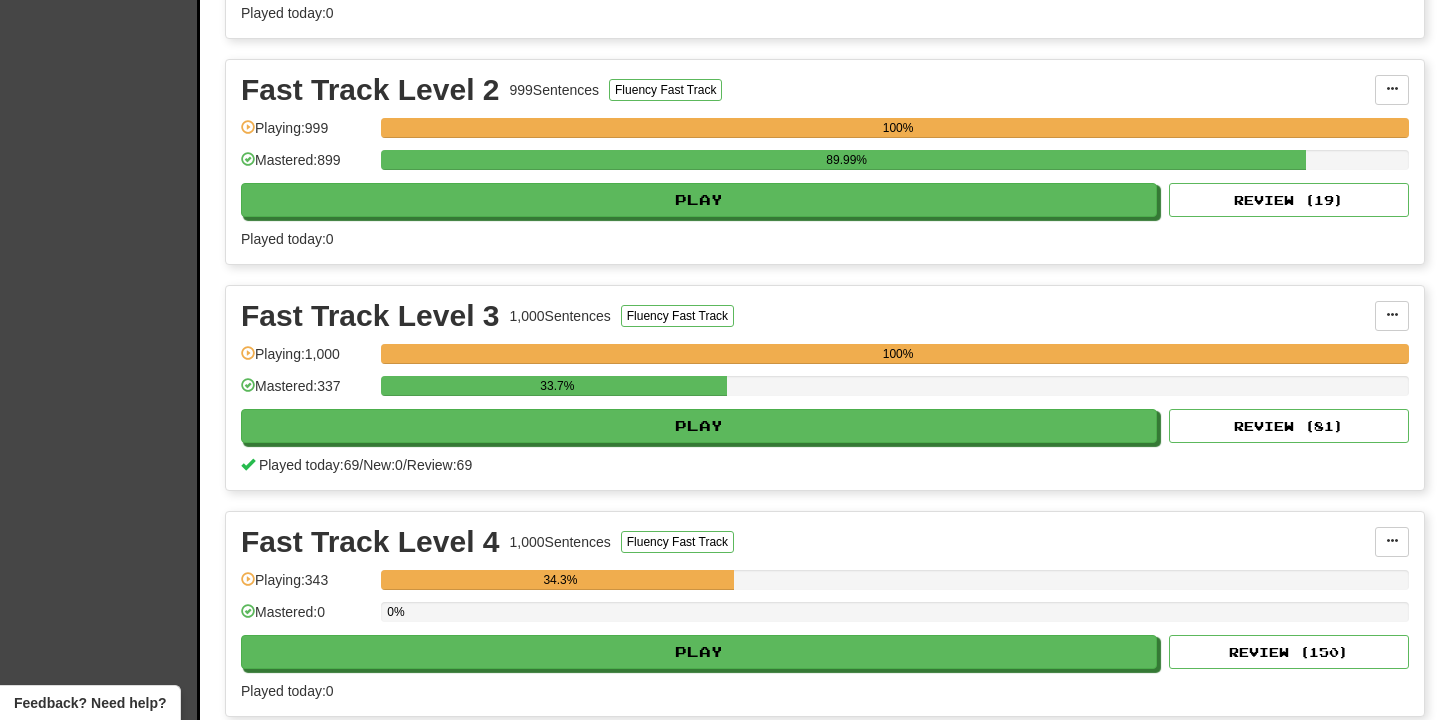 scroll, scrollTop: 634, scrollLeft: 0, axis: vertical 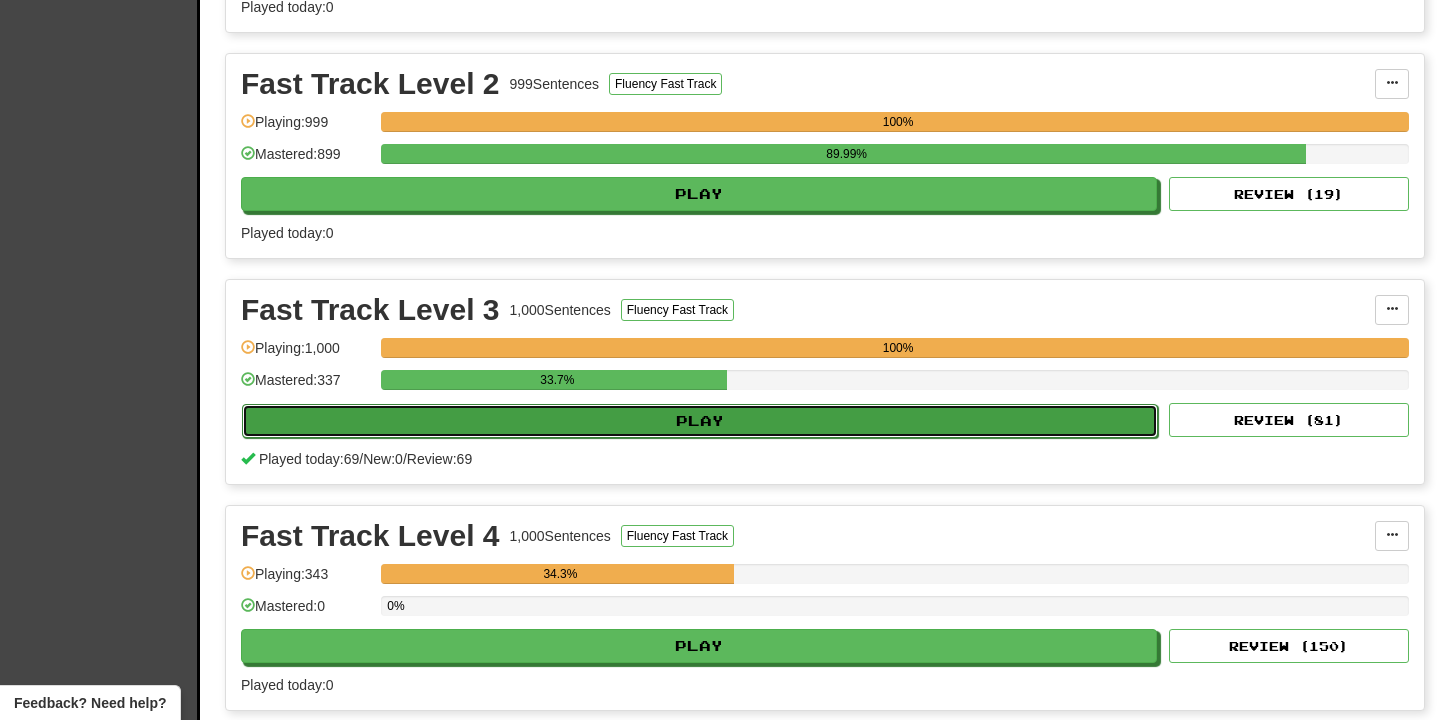 click on "Play" at bounding box center (700, 421) 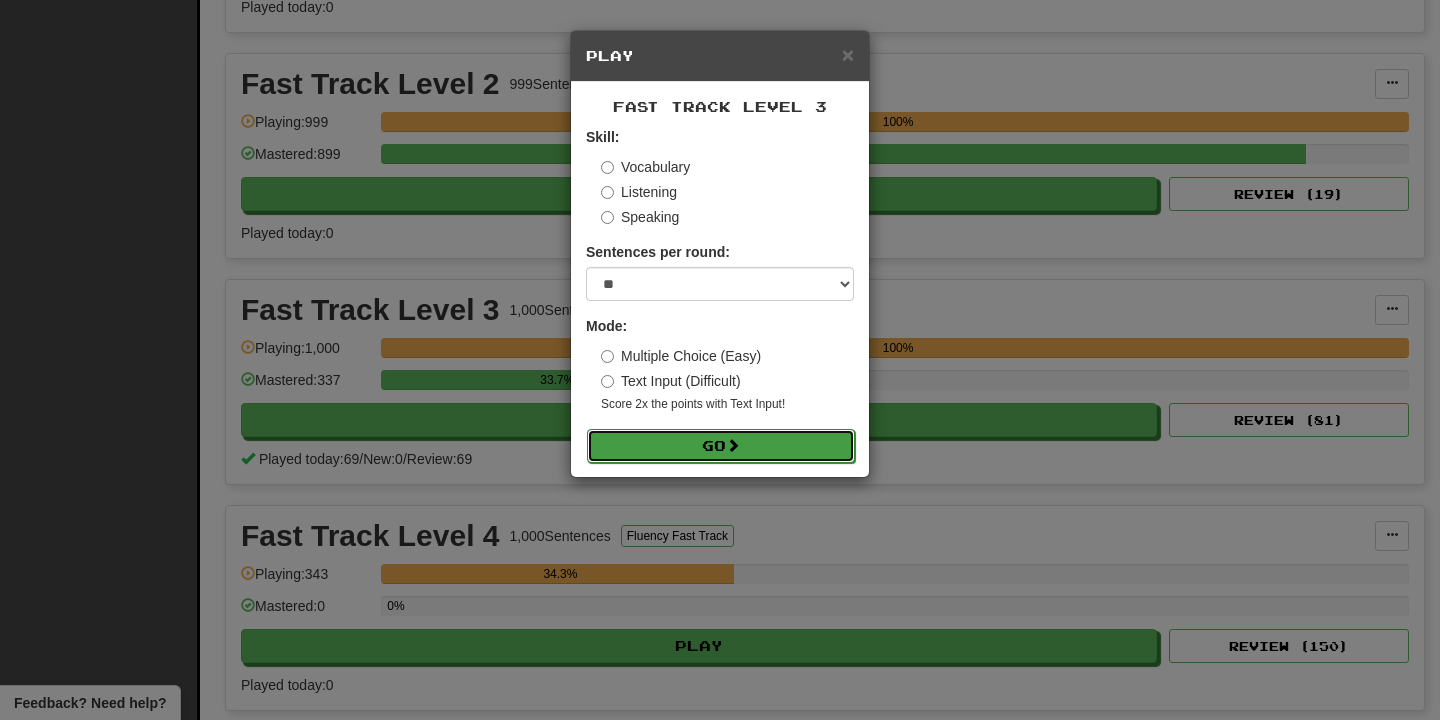 click on "Go" at bounding box center [721, 446] 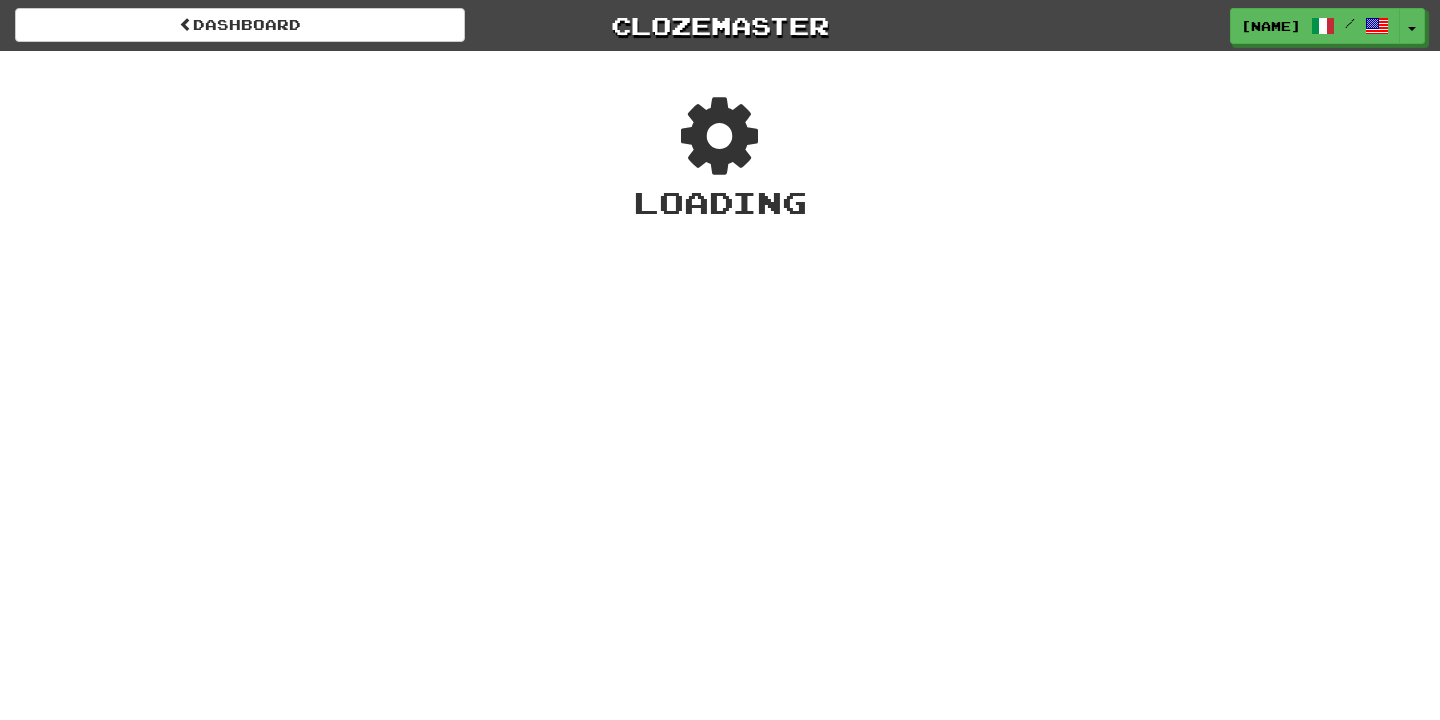 scroll, scrollTop: 0, scrollLeft: 0, axis: both 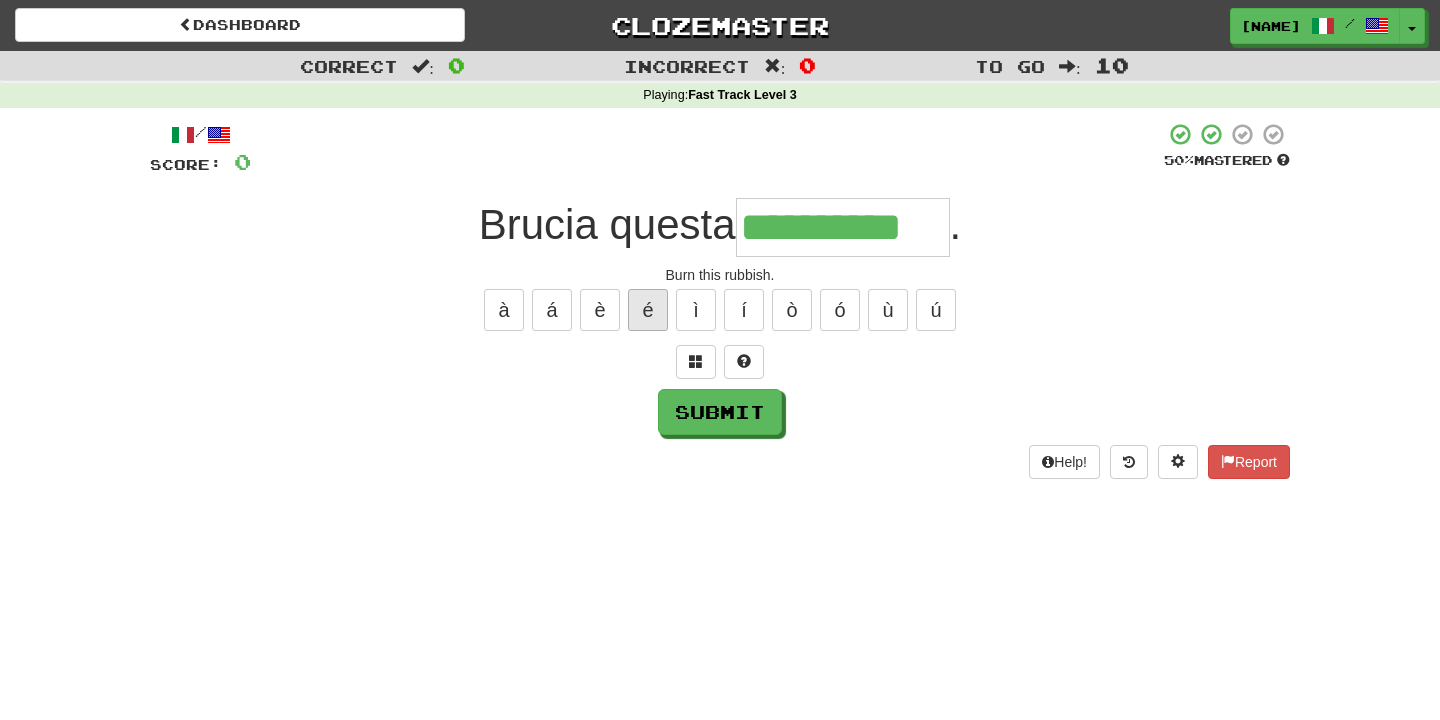 type on "**********" 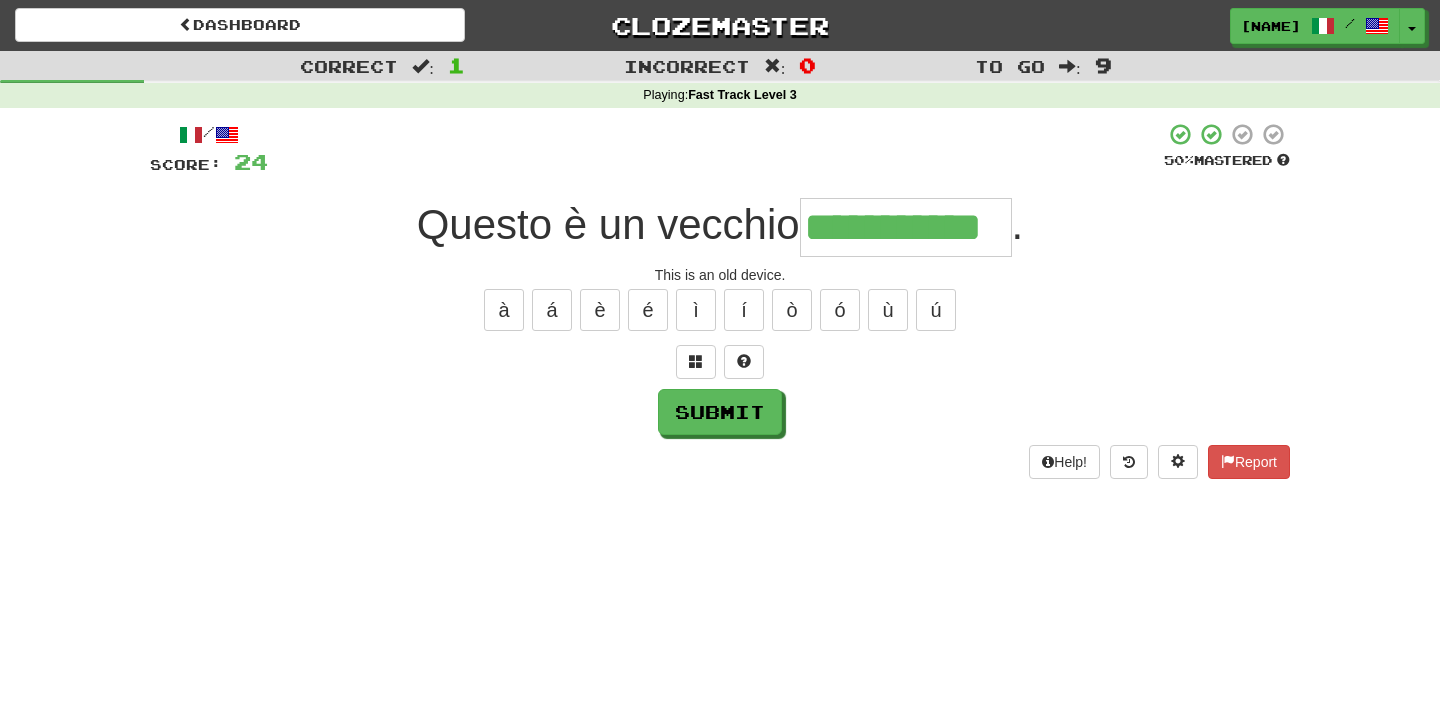 type on "**********" 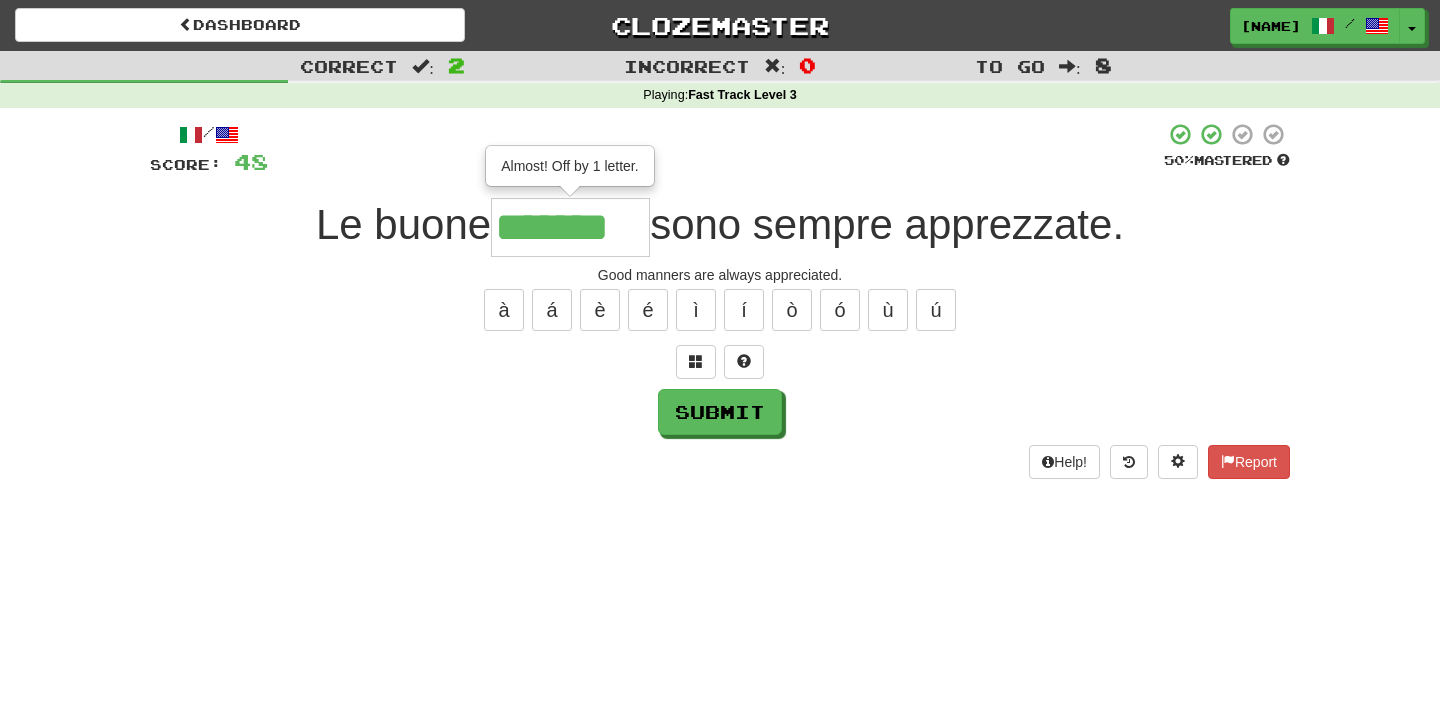 type on "*******" 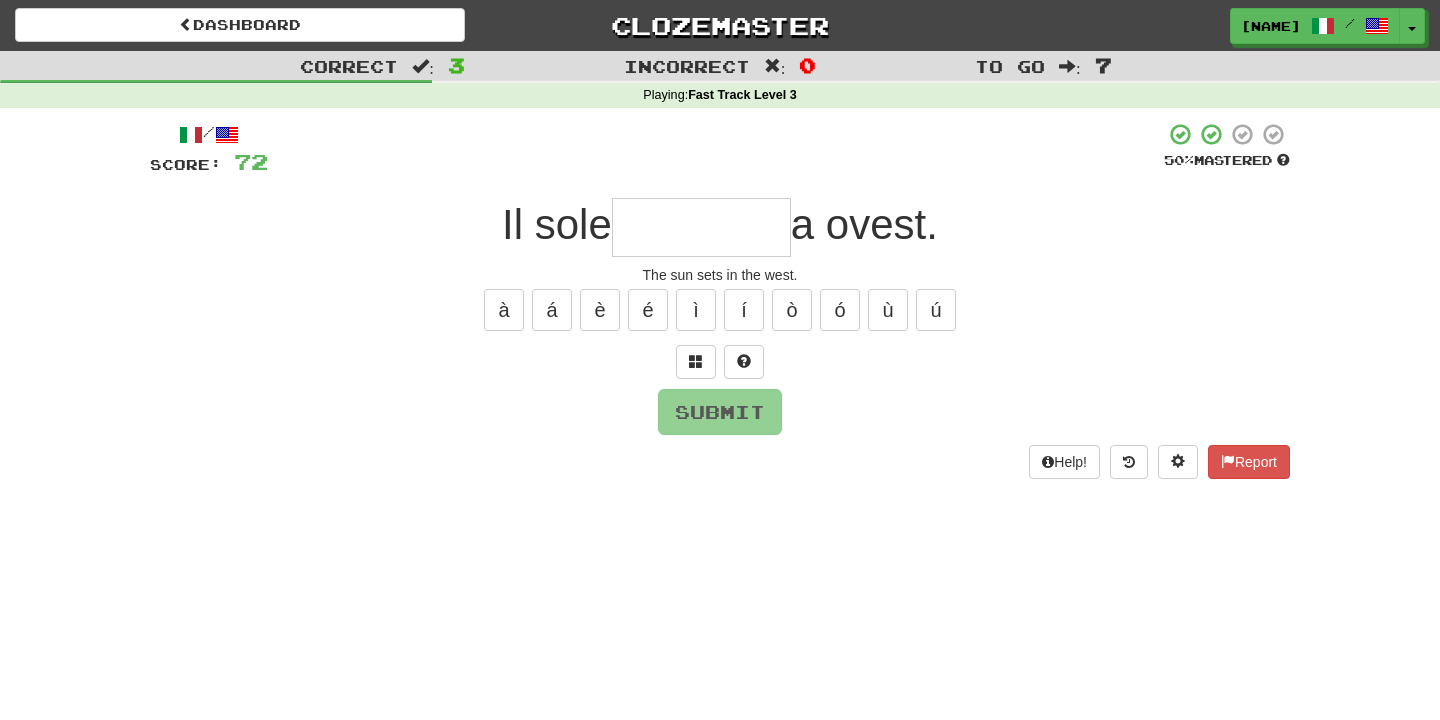 type on "********" 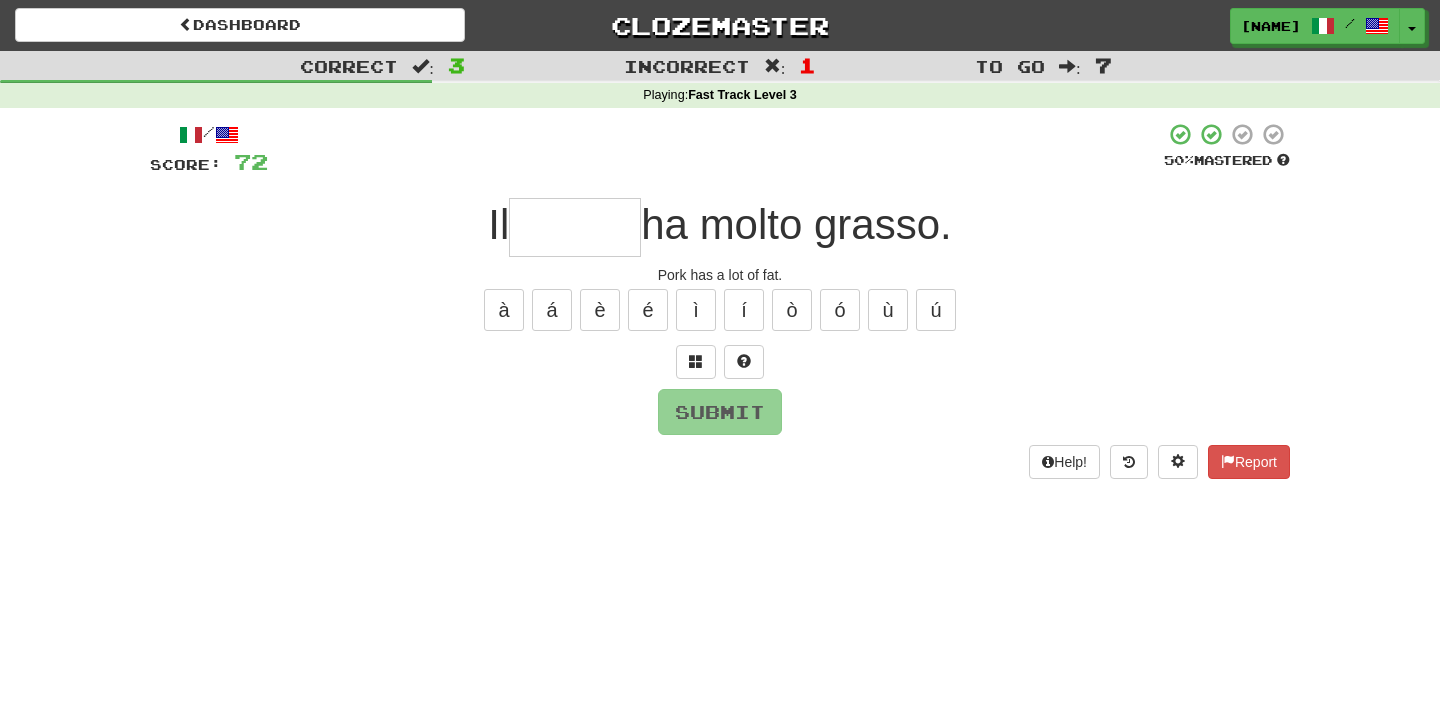 type on "*" 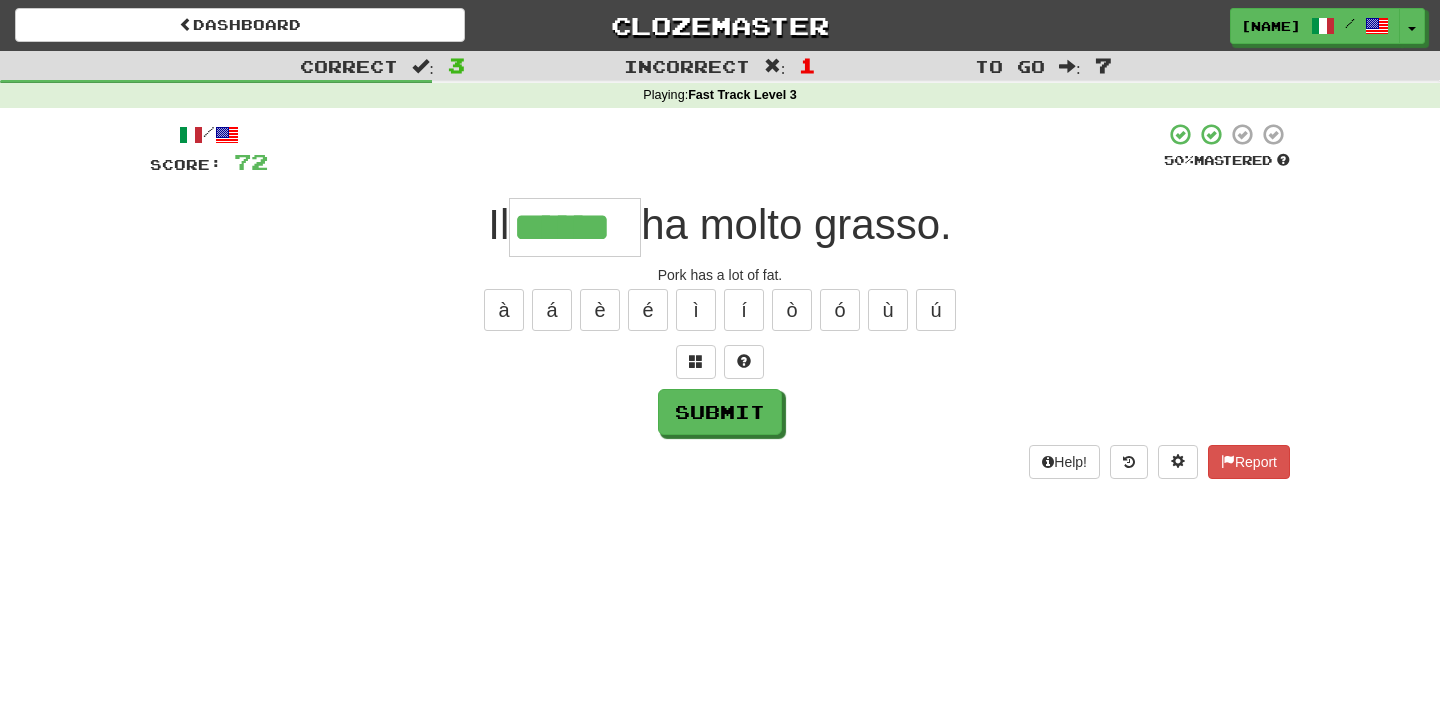 type on "******" 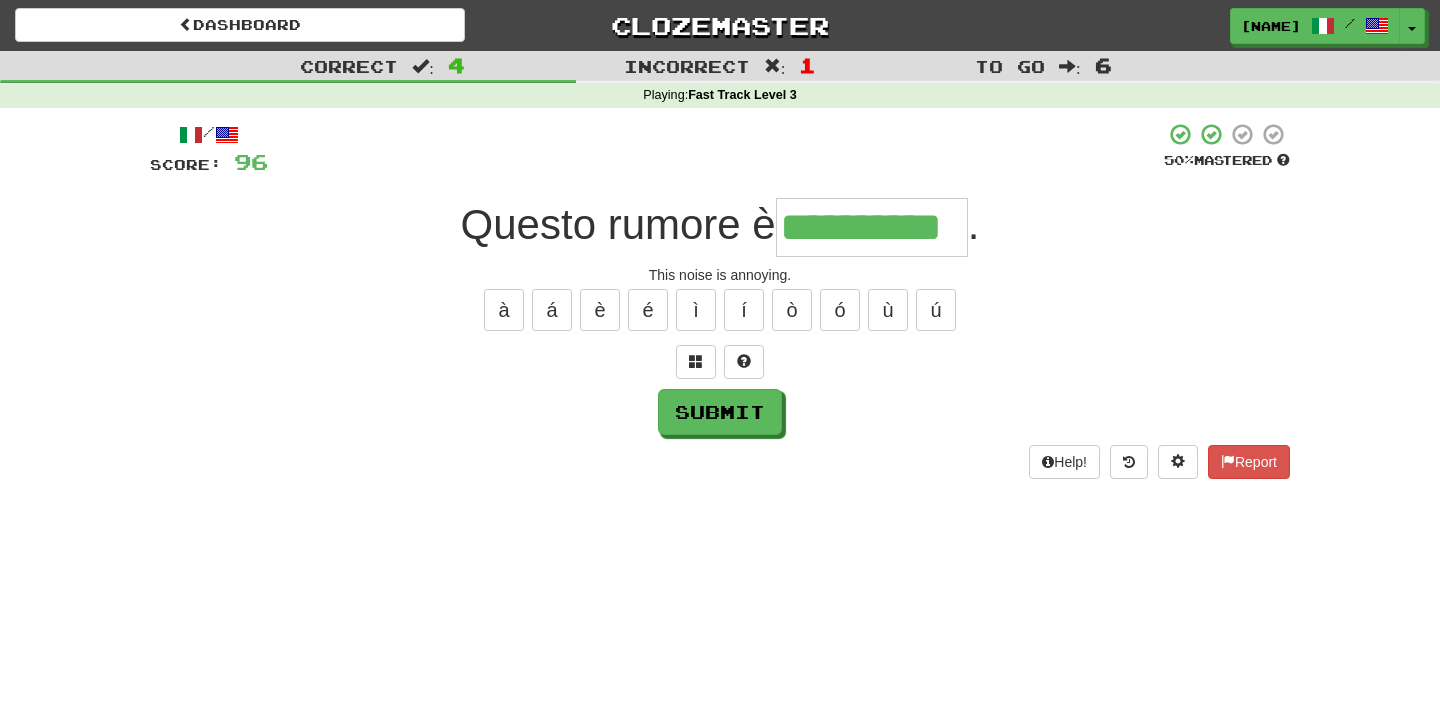 type on "**********" 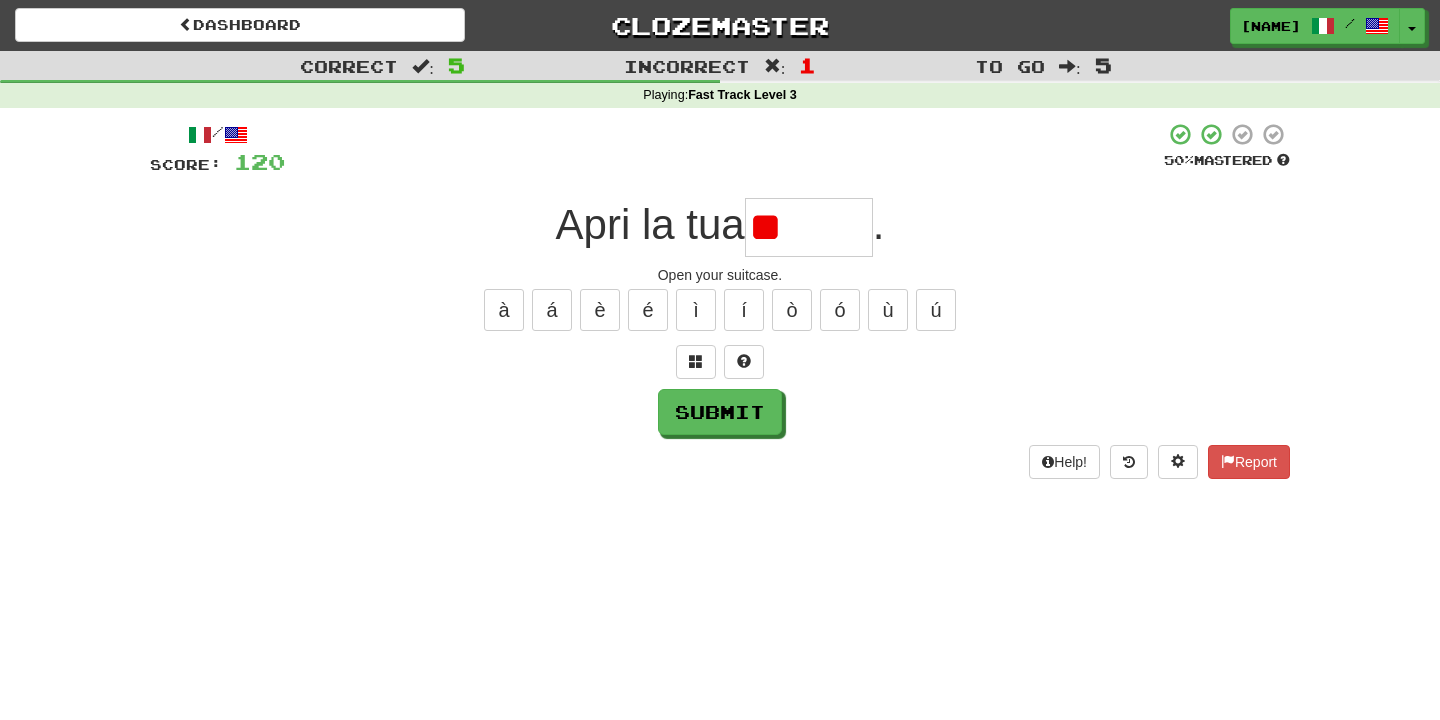 type on "*" 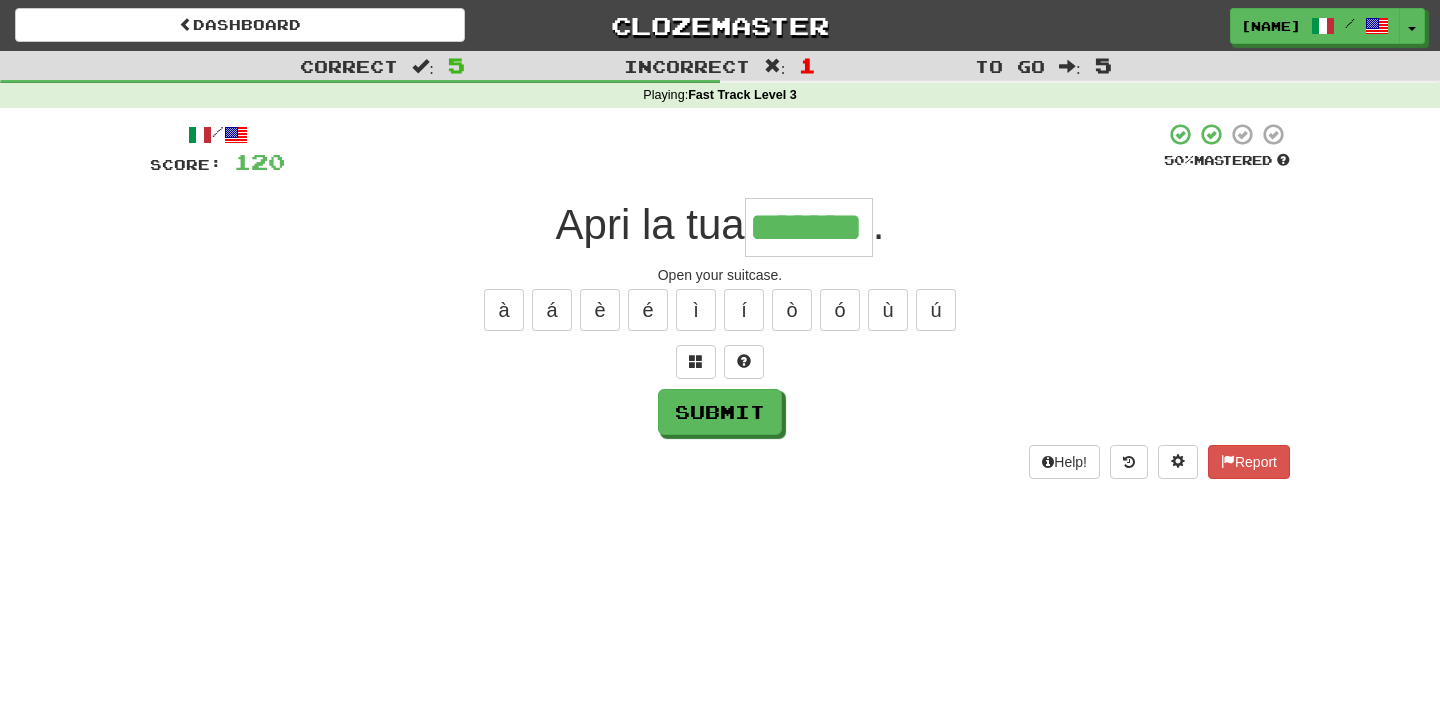 type on "*******" 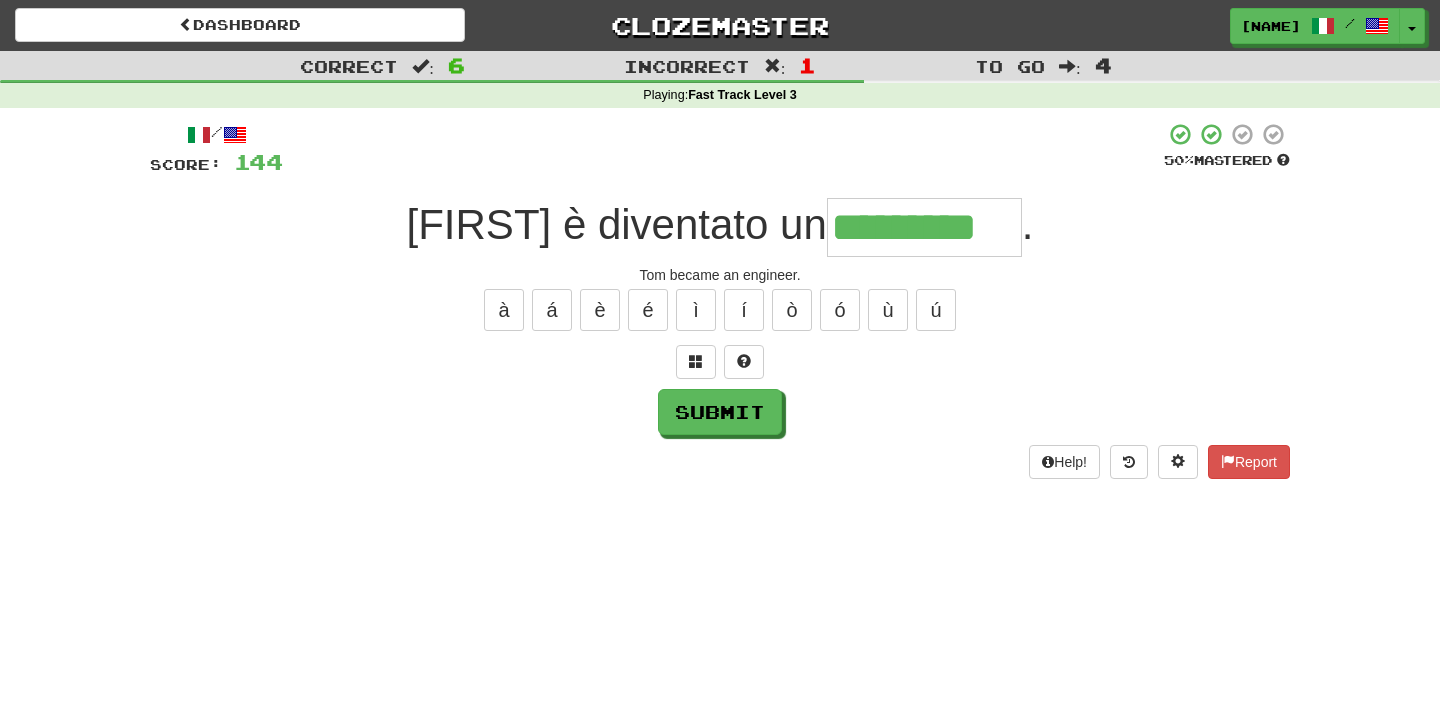 type on "*********" 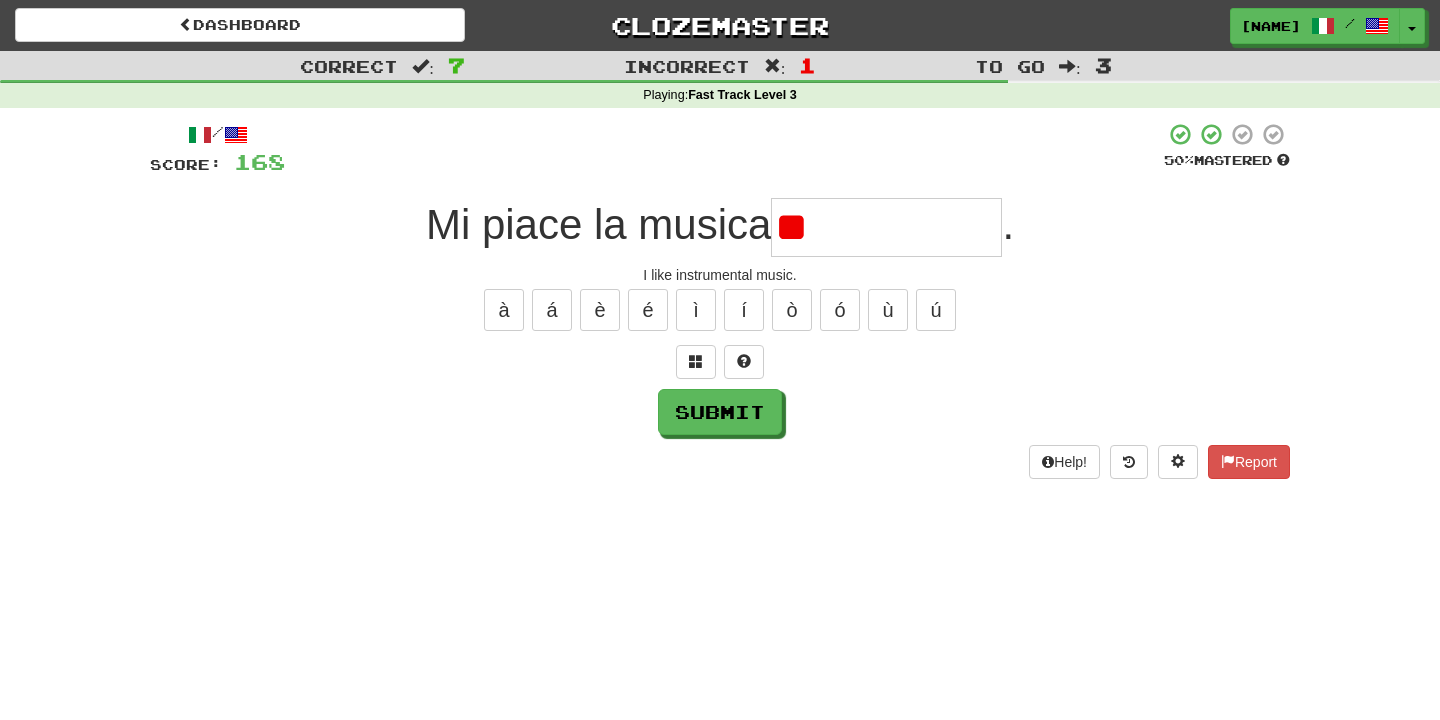 type on "*" 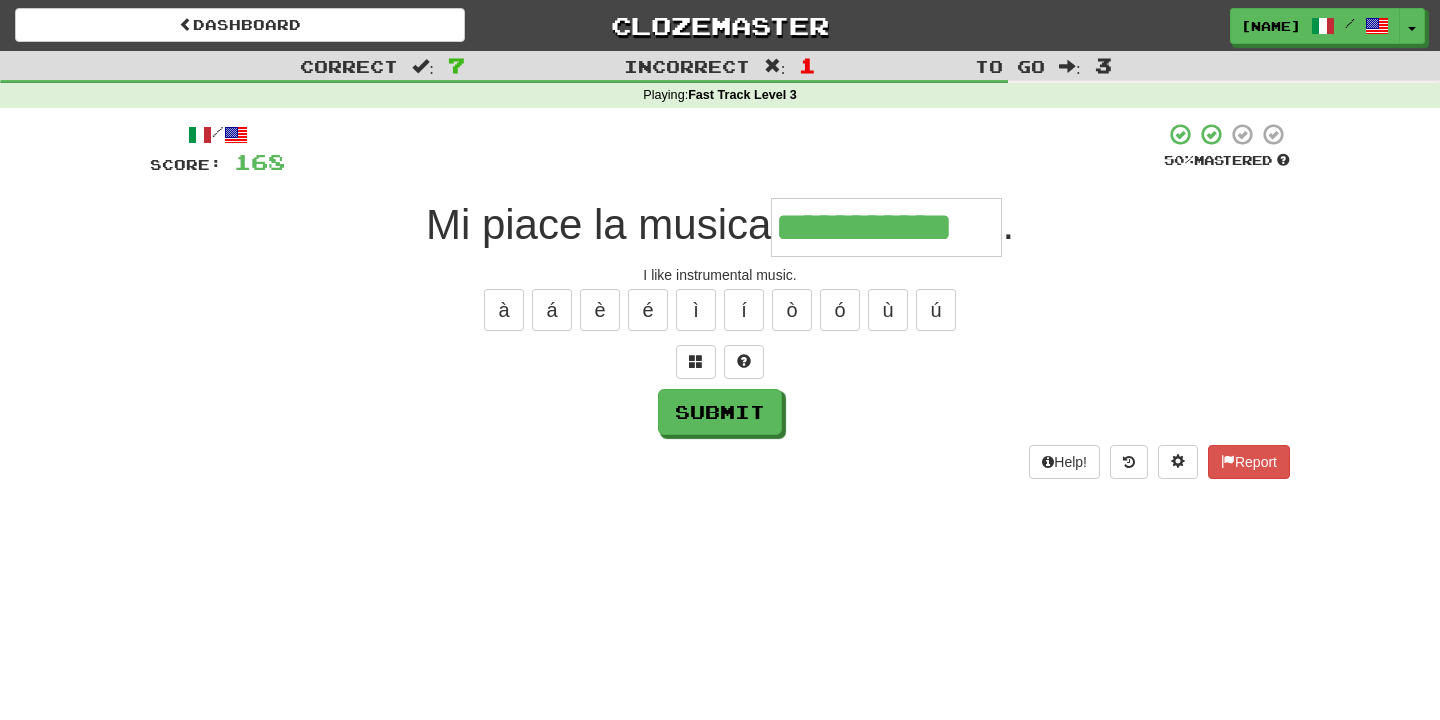 type on "**********" 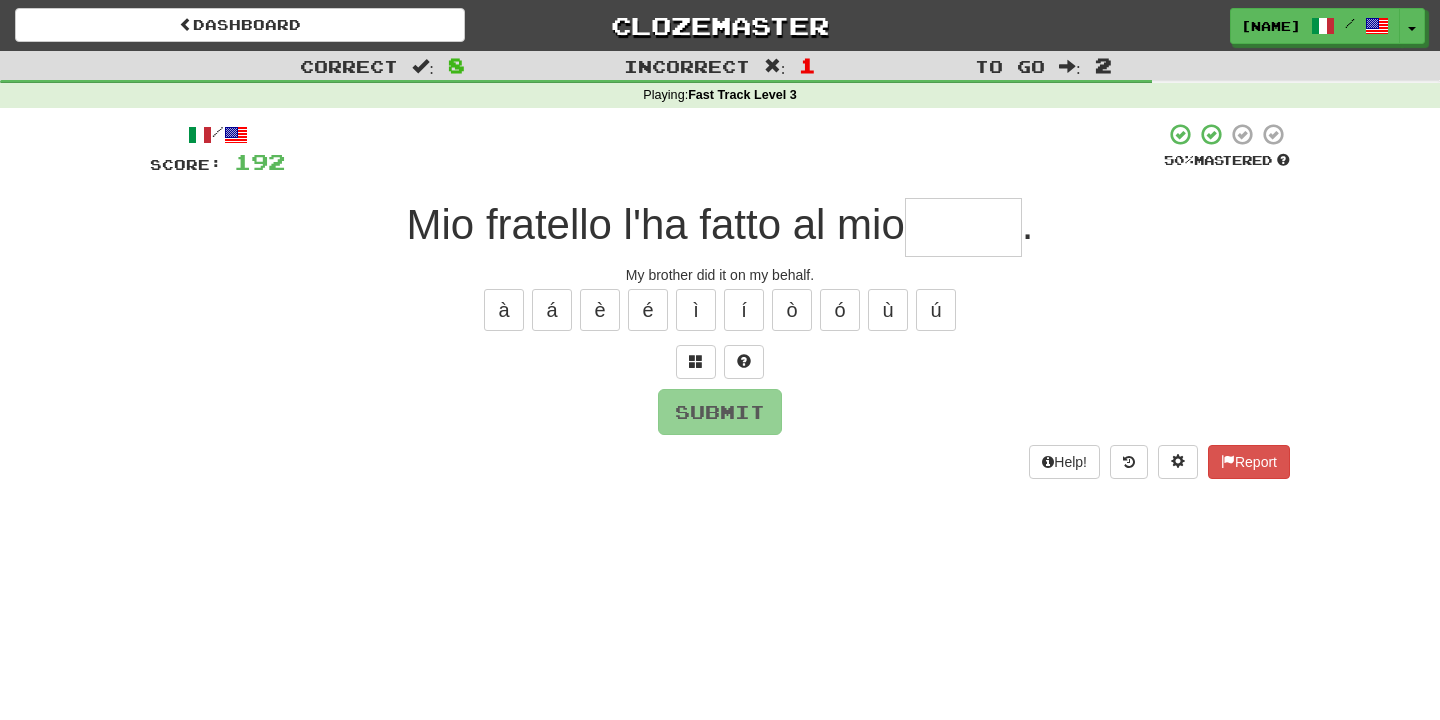 type on "*****" 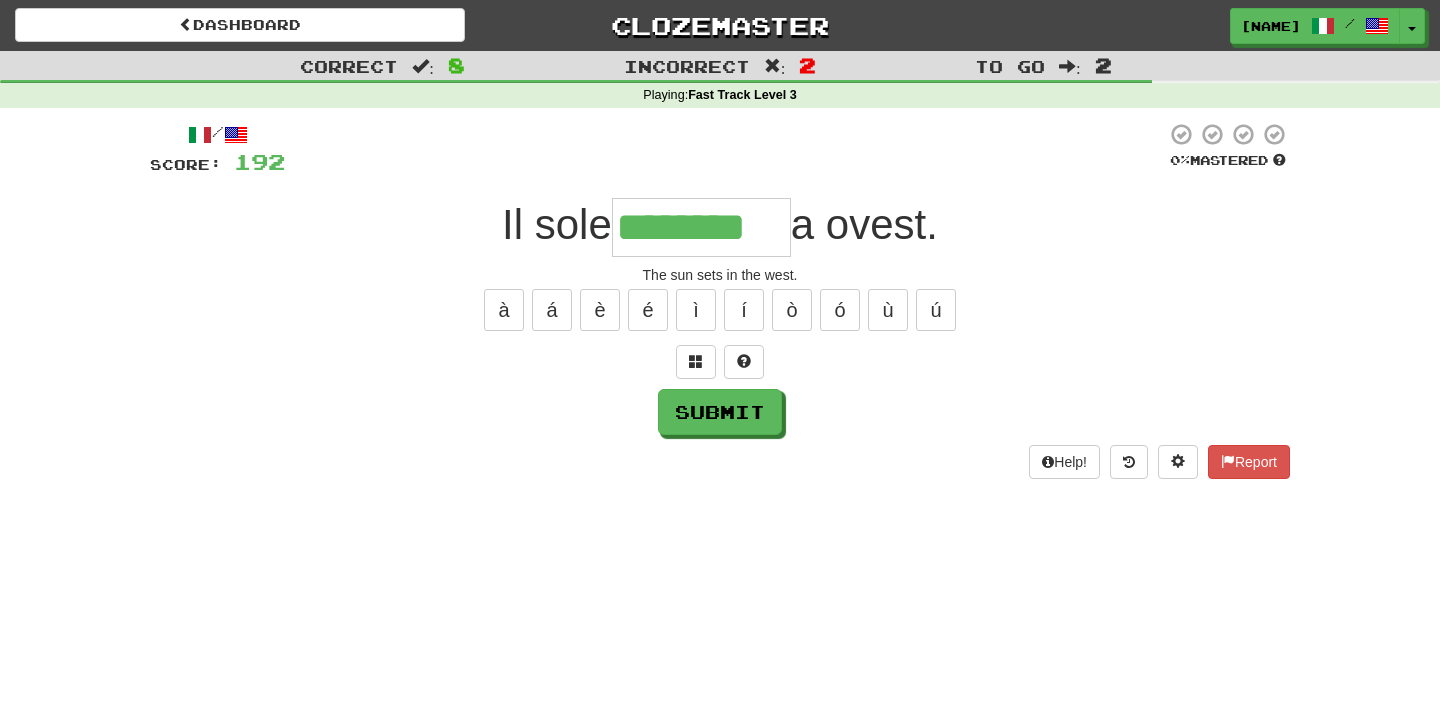 type on "********" 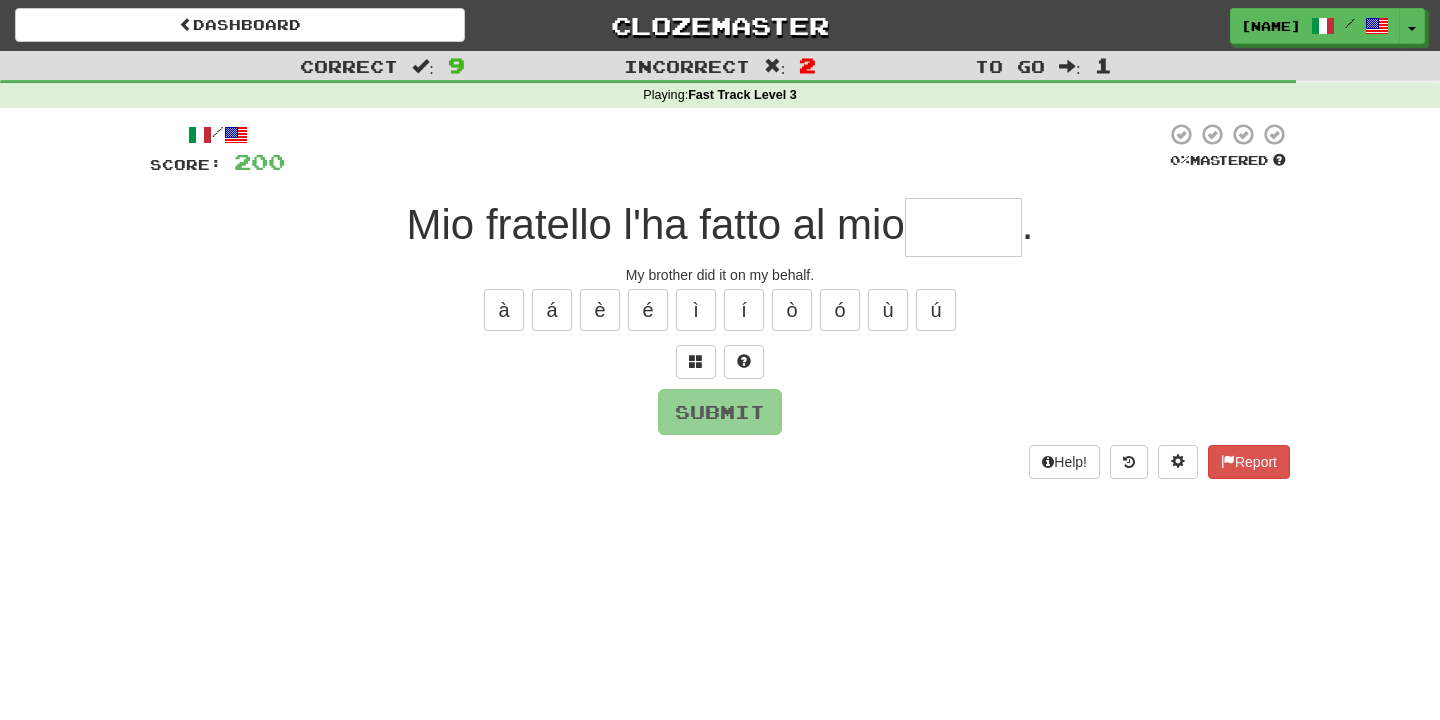 type on "*****" 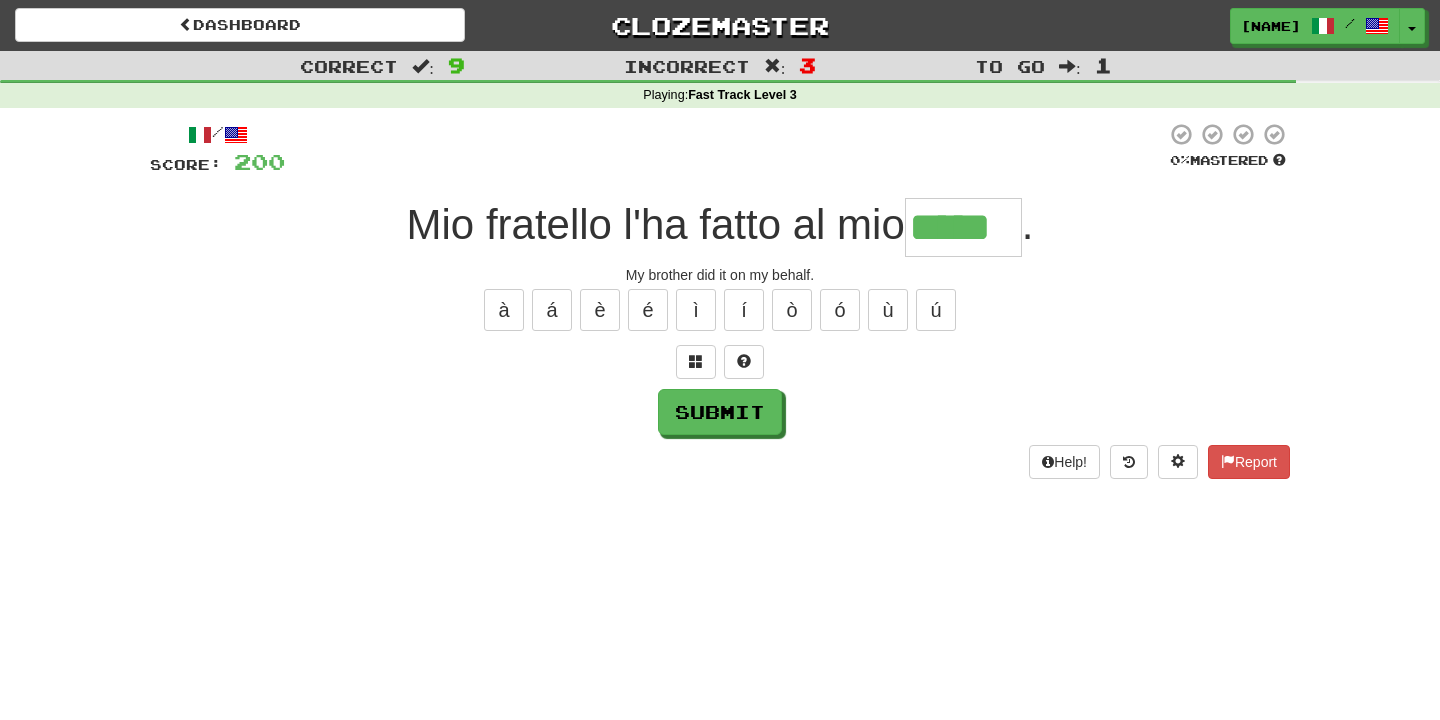 type on "*****" 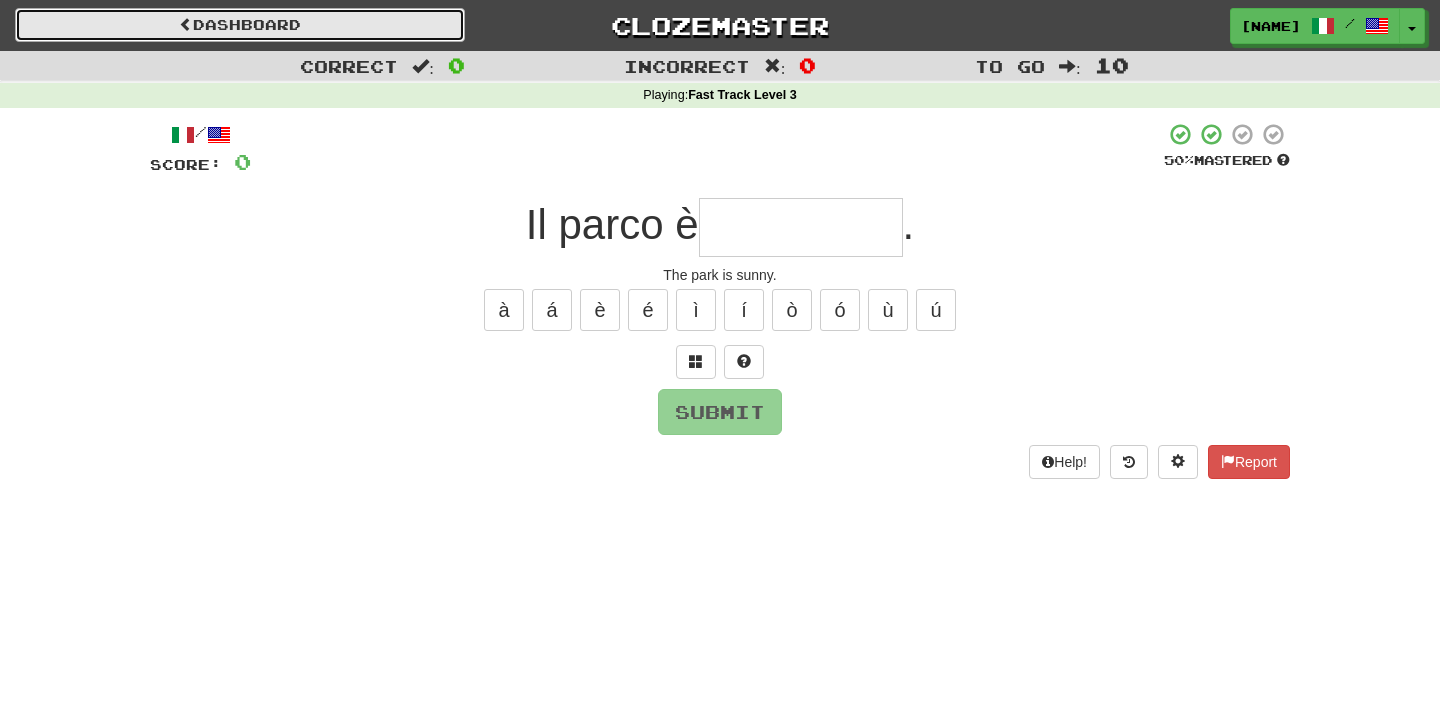 click on "Dashboard" at bounding box center (240, 25) 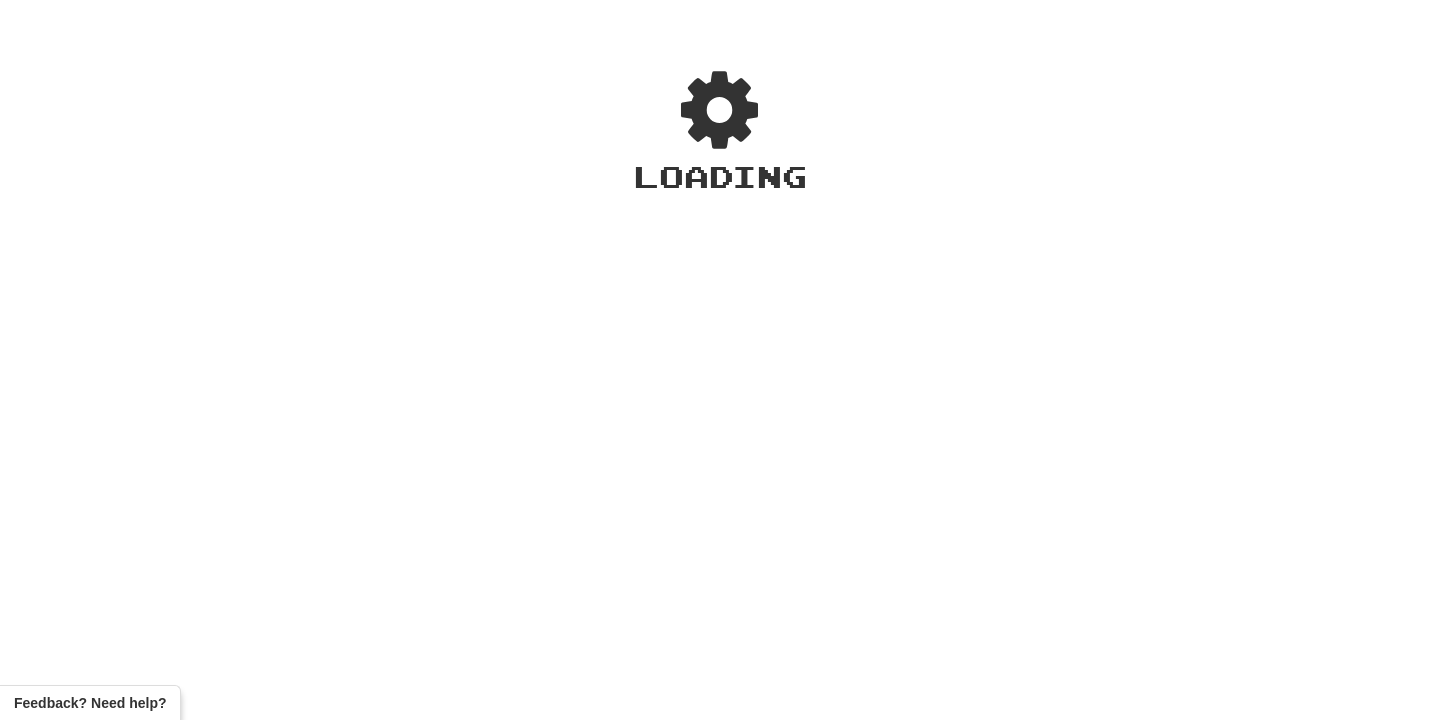 scroll, scrollTop: 0, scrollLeft: 0, axis: both 